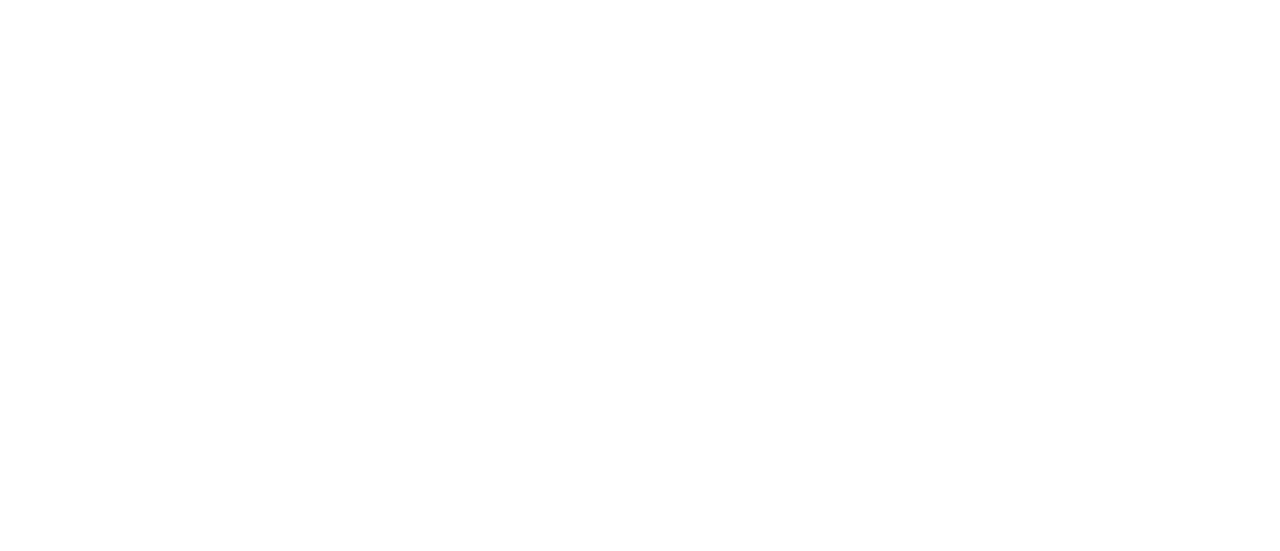 scroll, scrollTop: 0, scrollLeft: 0, axis: both 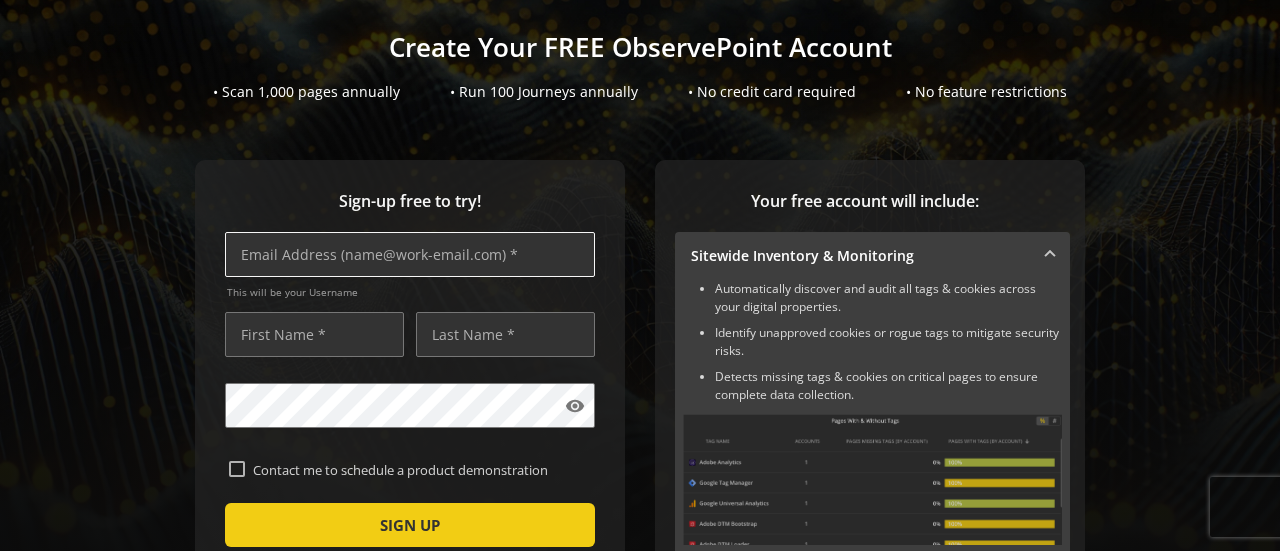 click at bounding box center (410, 254) 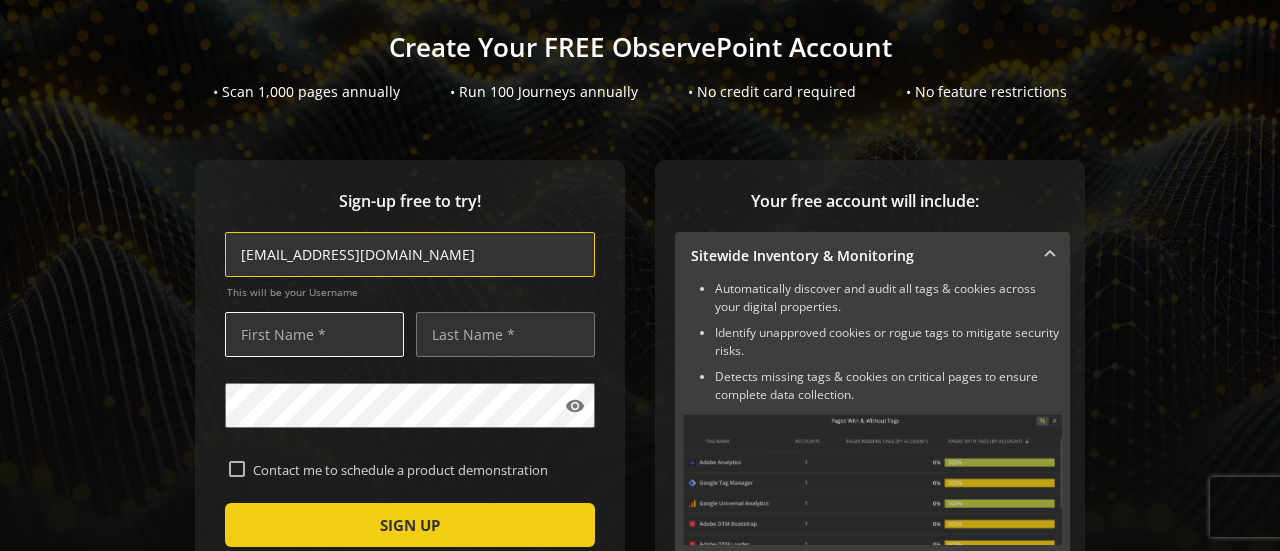 type on "[EMAIL_ADDRESS][DOMAIN_NAME]" 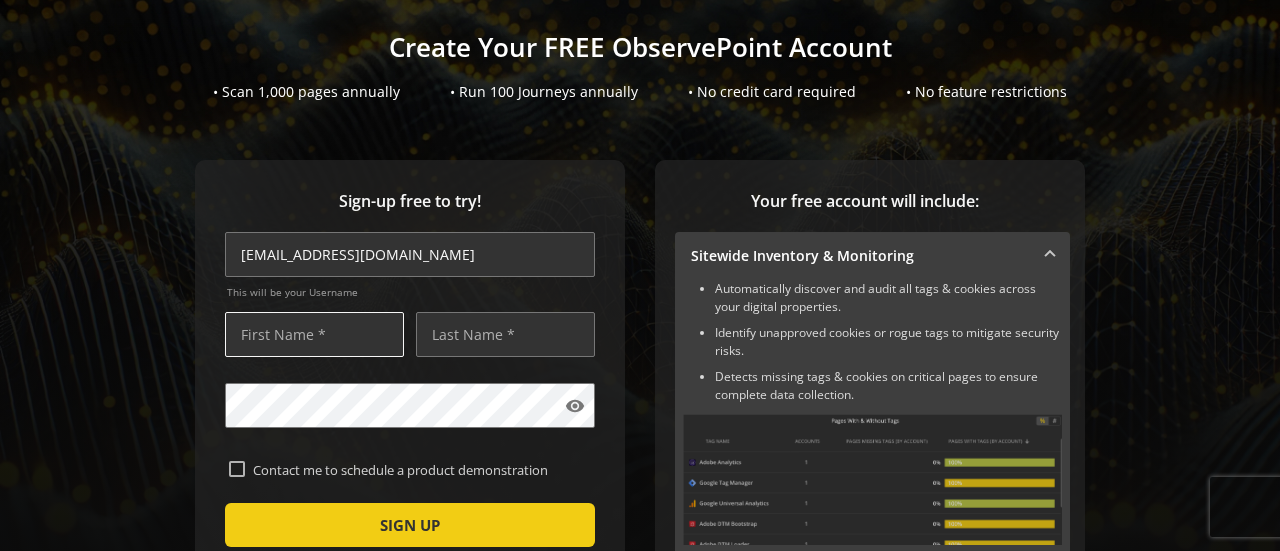 click at bounding box center (314, 334) 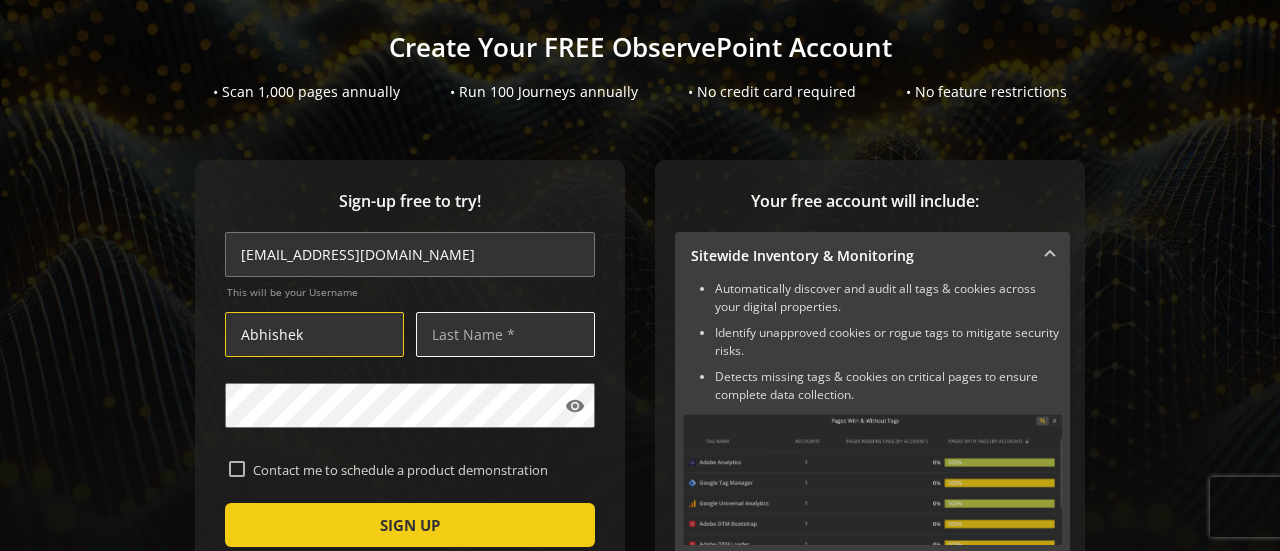 type on "Abhishek" 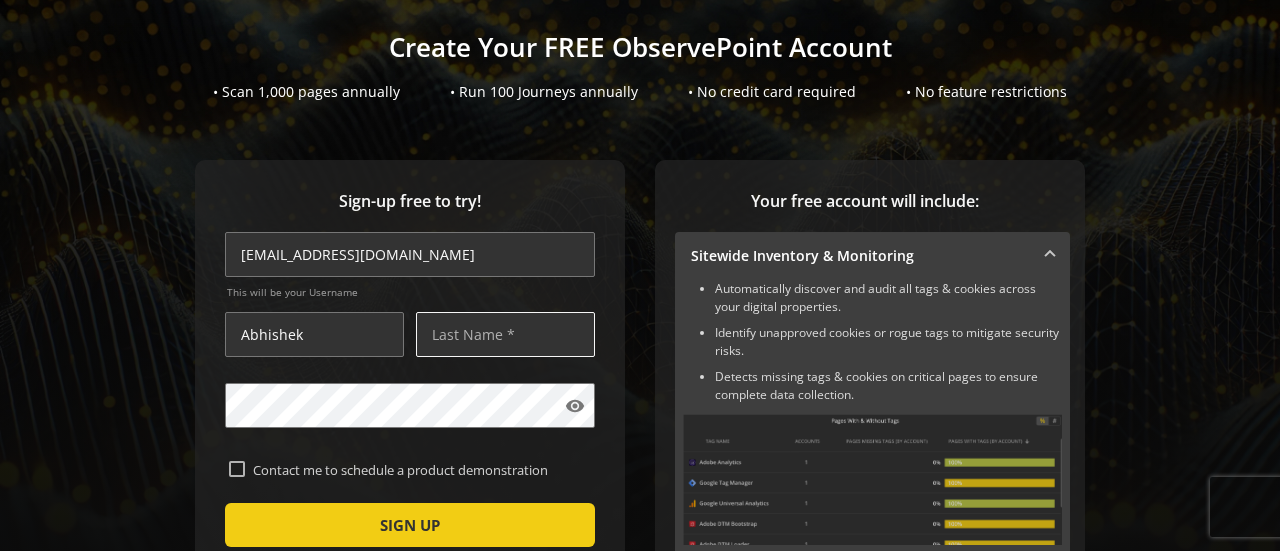 click at bounding box center (505, 334) 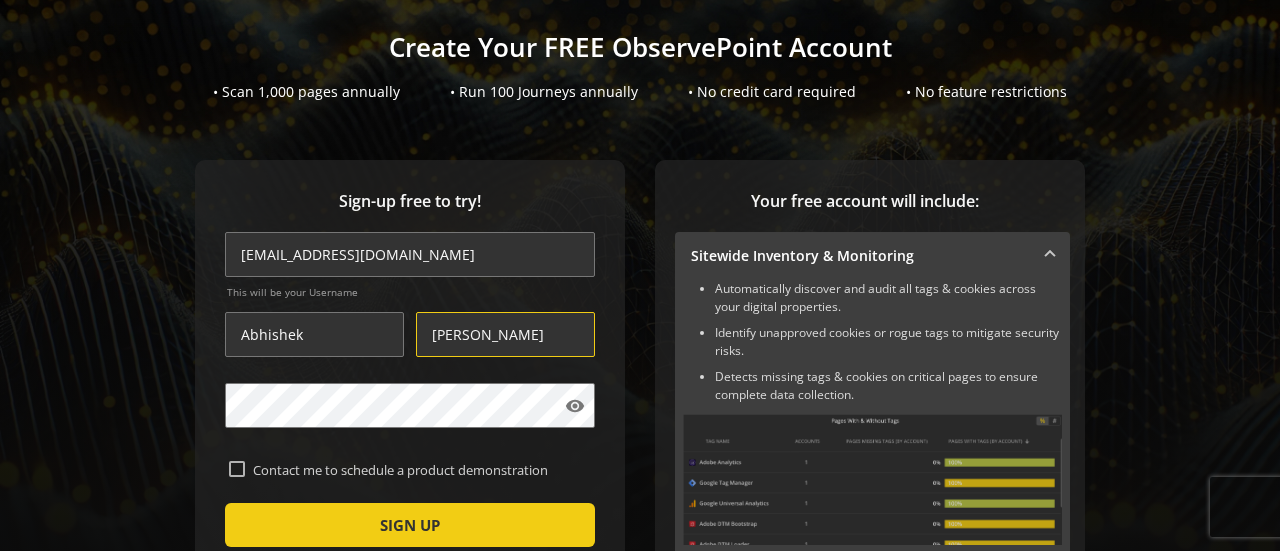 type on "[PERSON_NAME]" 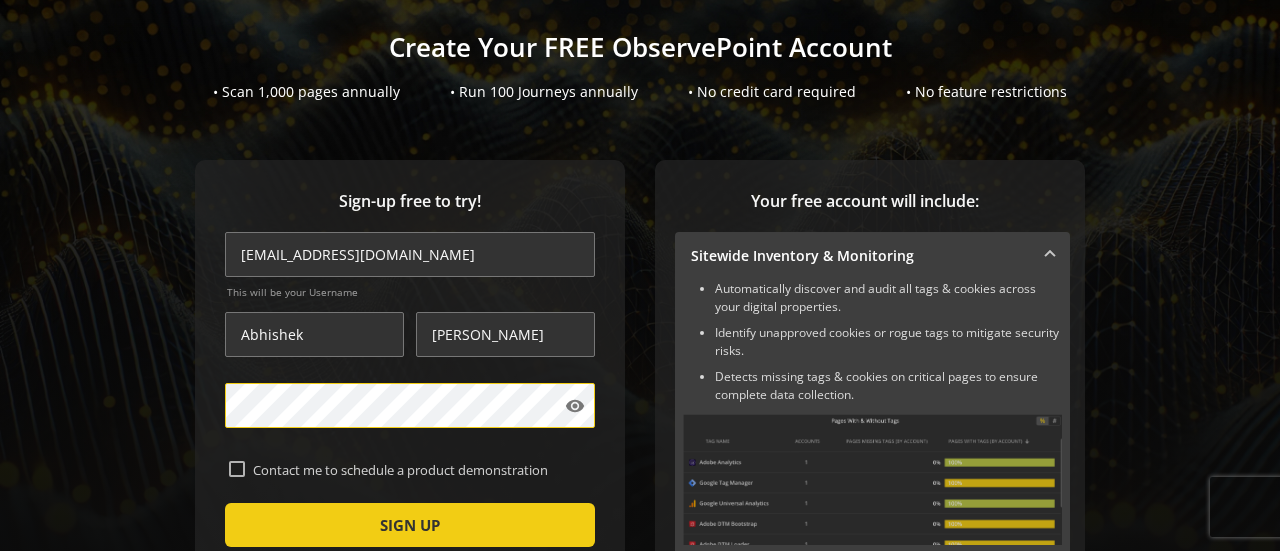 scroll, scrollTop: 204, scrollLeft: 0, axis: vertical 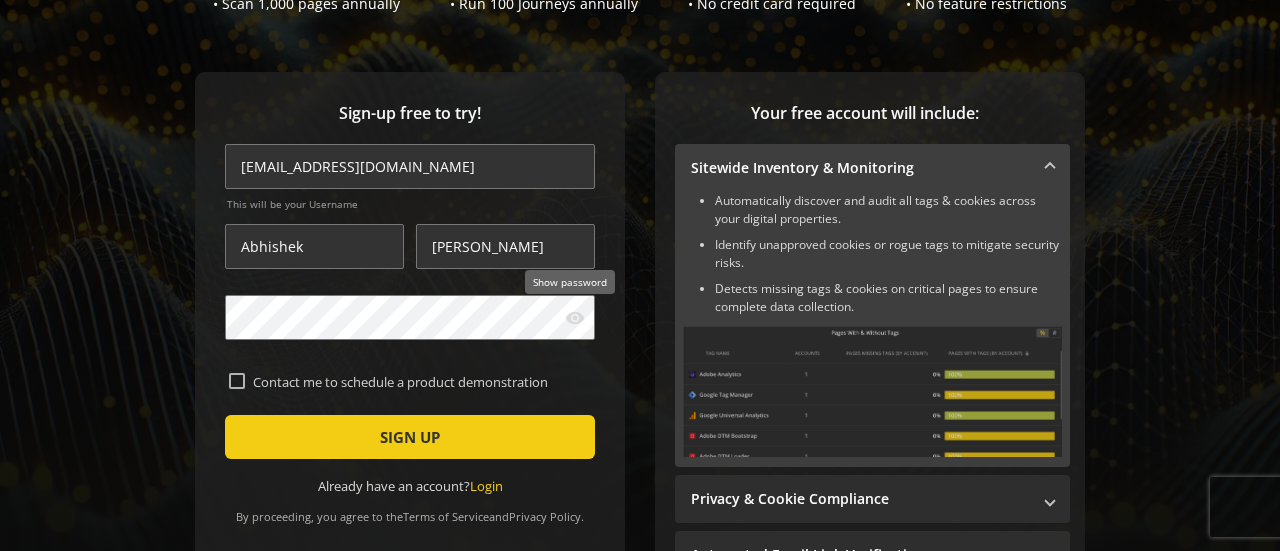 click on "visibility" at bounding box center [575, 318] 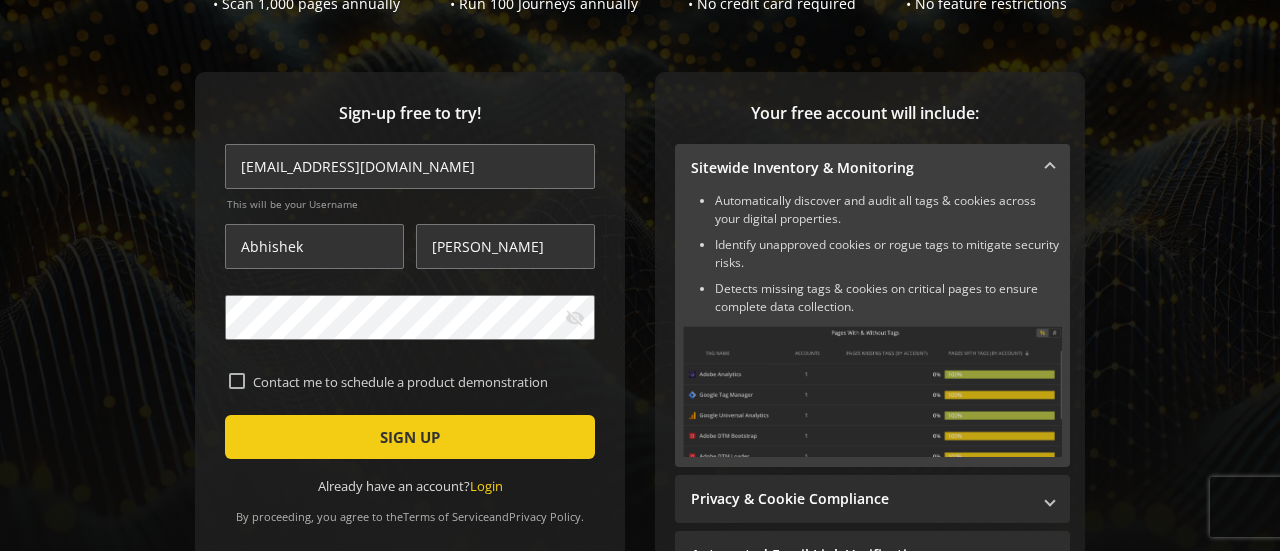 click on "visibility_off" at bounding box center (575, 318) 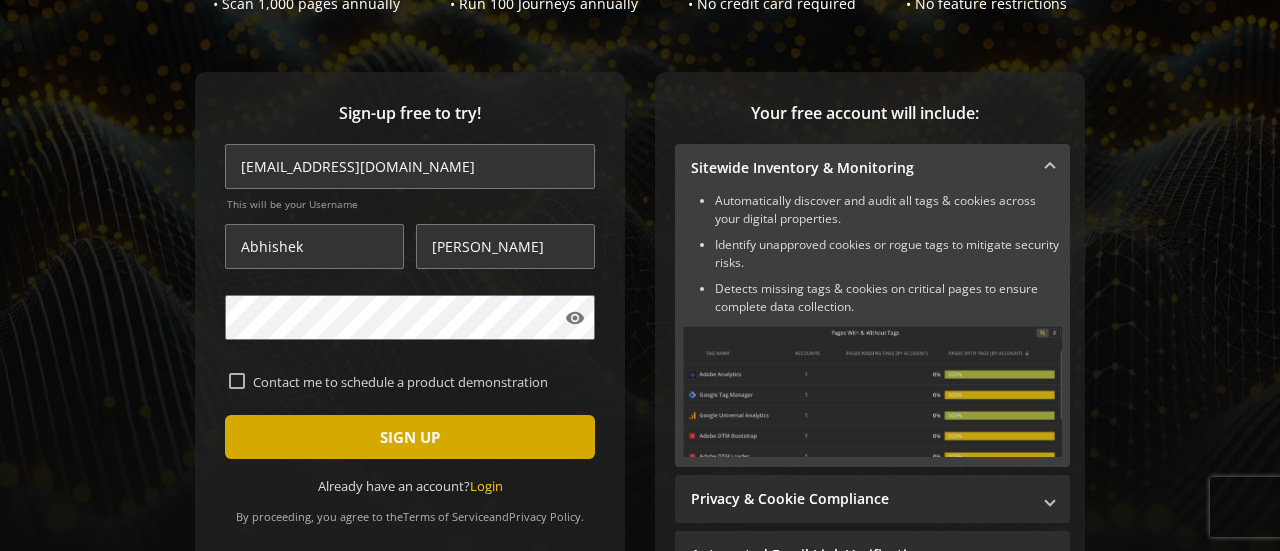 click at bounding box center [410, 437] 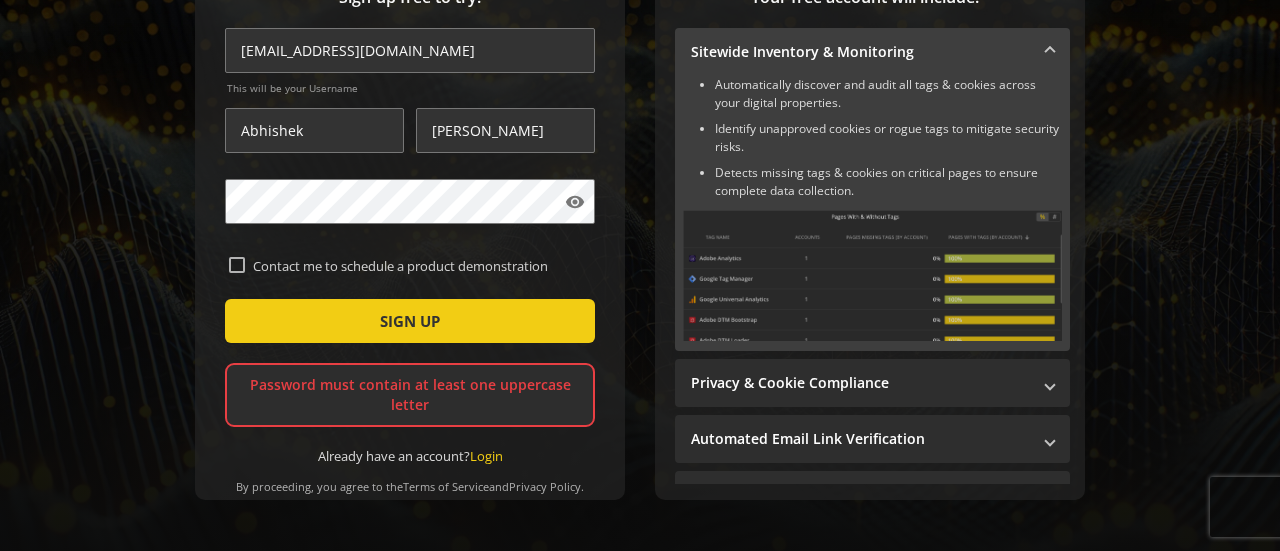 scroll, scrollTop: 322, scrollLeft: 0, axis: vertical 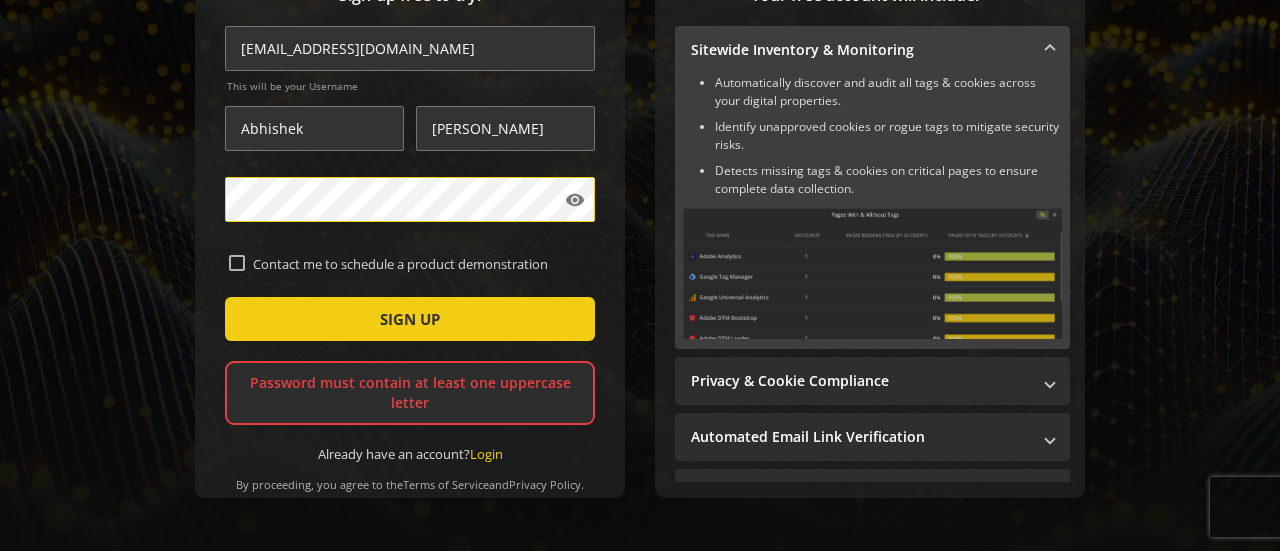 click on "Sign-up free to try! [EMAIL_ADDRESS][DOMAIN_NAME] This will be your Username [PERSON_NAME] visibility  Contact me to schedule a product demonstration   SIGN UP   Password must contain at least one uppercase letter   Already have an account?  Login  By proceeding, you agree to the  Terms of Service  and  Privacy Policy ." 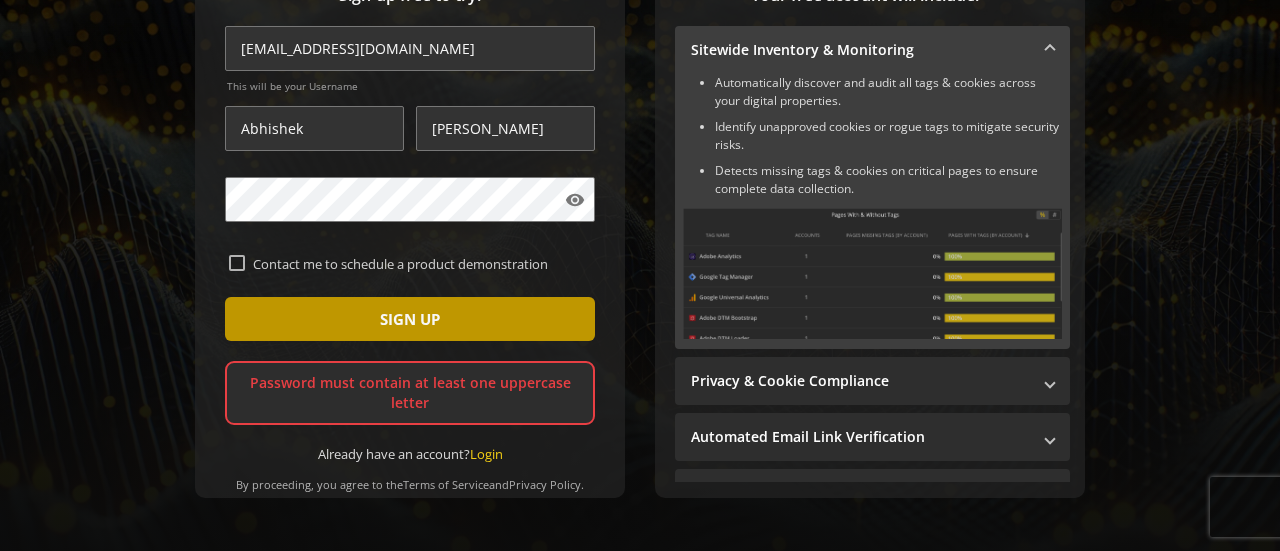 click at bounding box center (410, 319) 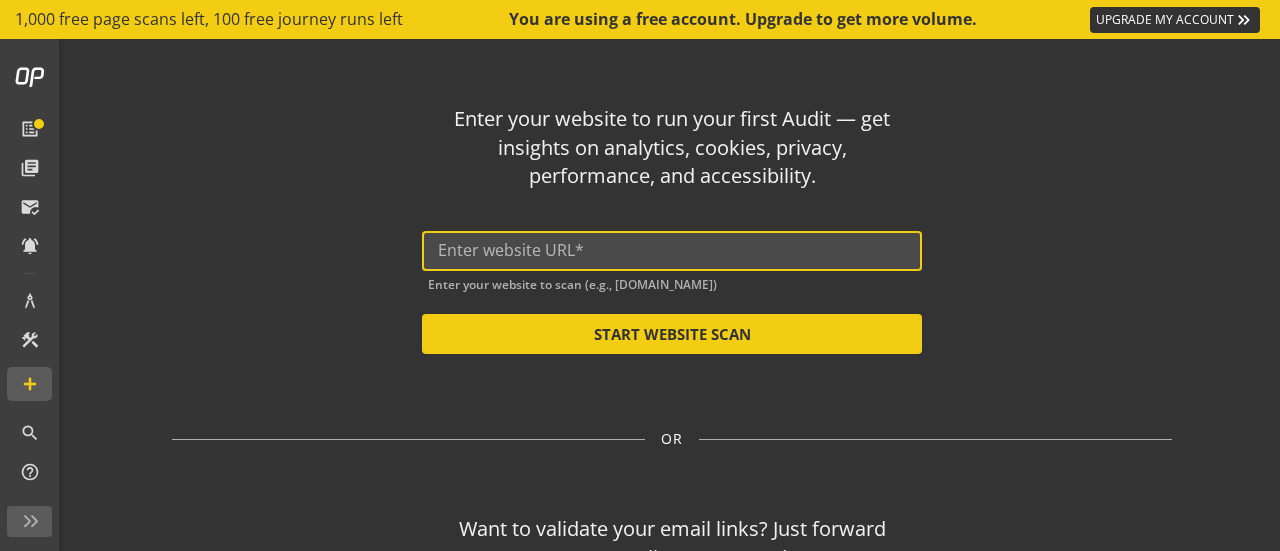 click at bounding box center (672, 250) 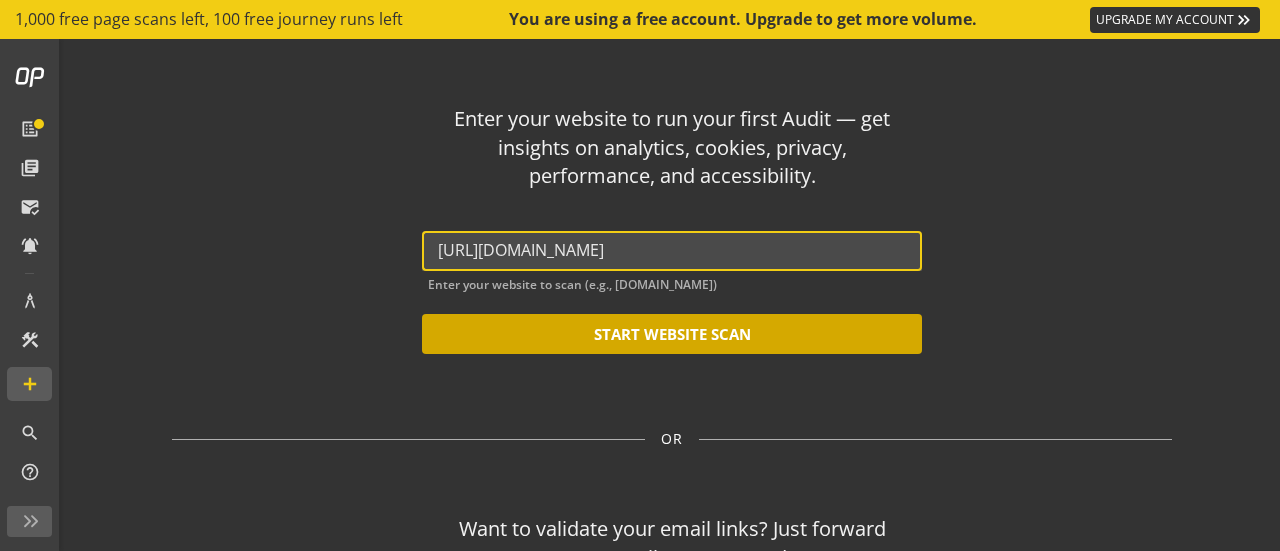 type on "[URL][DOMAIN_NAME]" 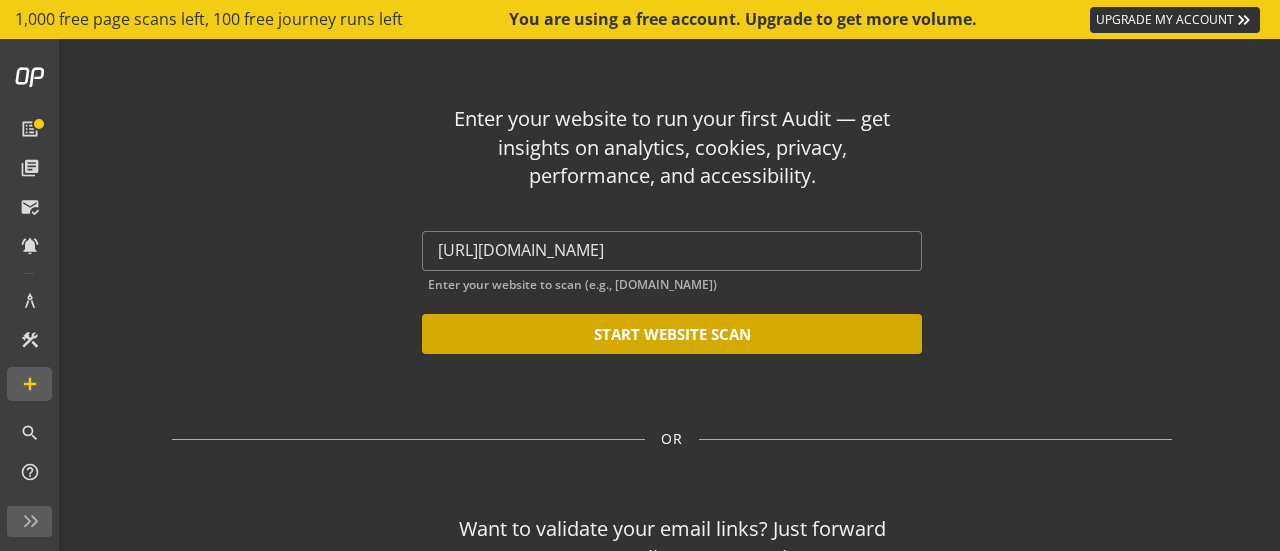 click on "START WEBSITE SCAN" 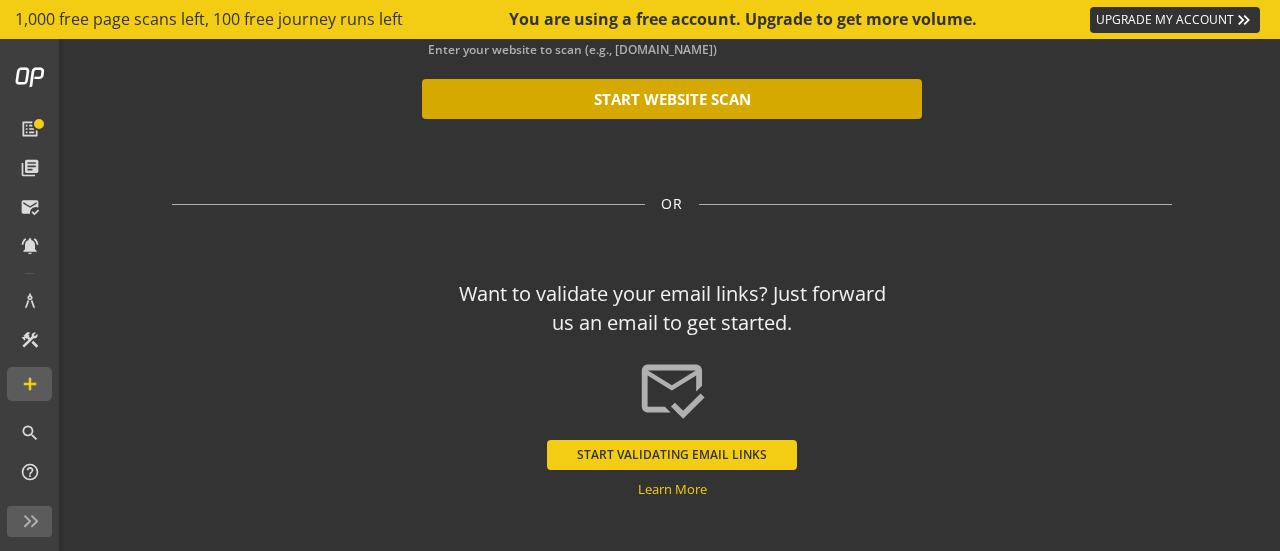 scroll, scrollTop: 236, scrollLeft: 0, axis: vertical 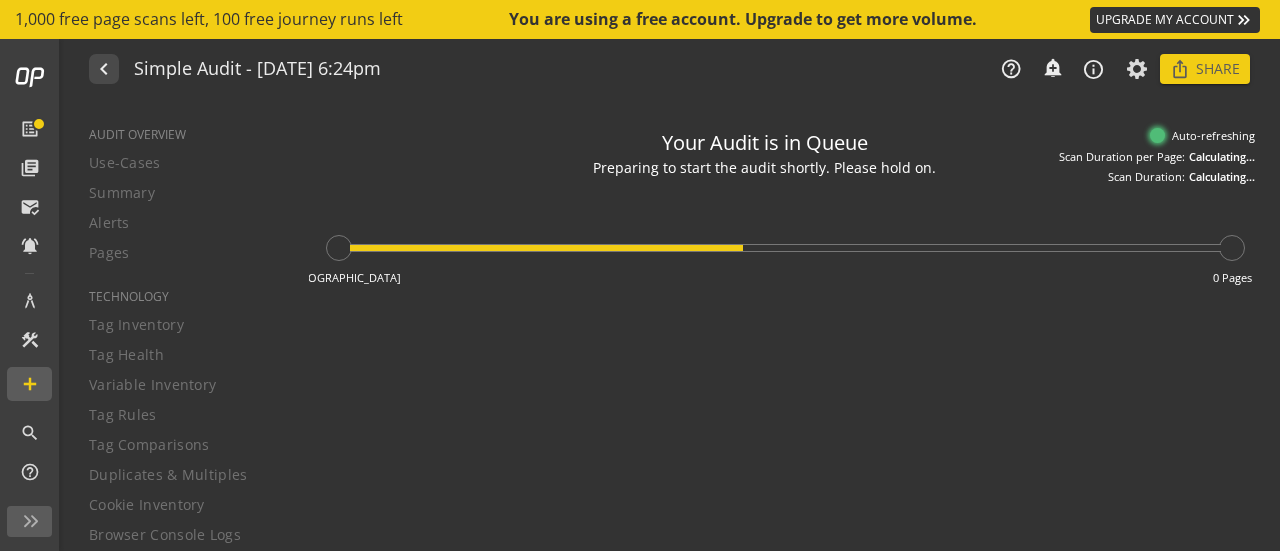 type on "Notes can include:
-a description of what this audit is validating
-changes in audit settings
-discoveries in the report of outstanding rule failures or items needing remediation" 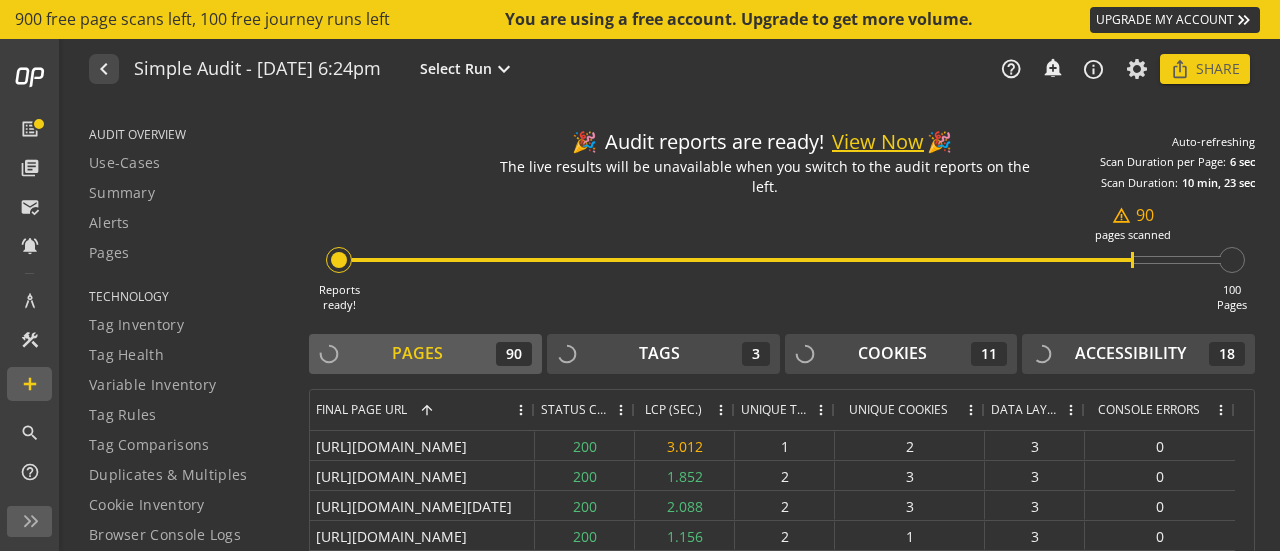 scroll, scrollTop: 88, scrollLeft: 0, axis: vertical 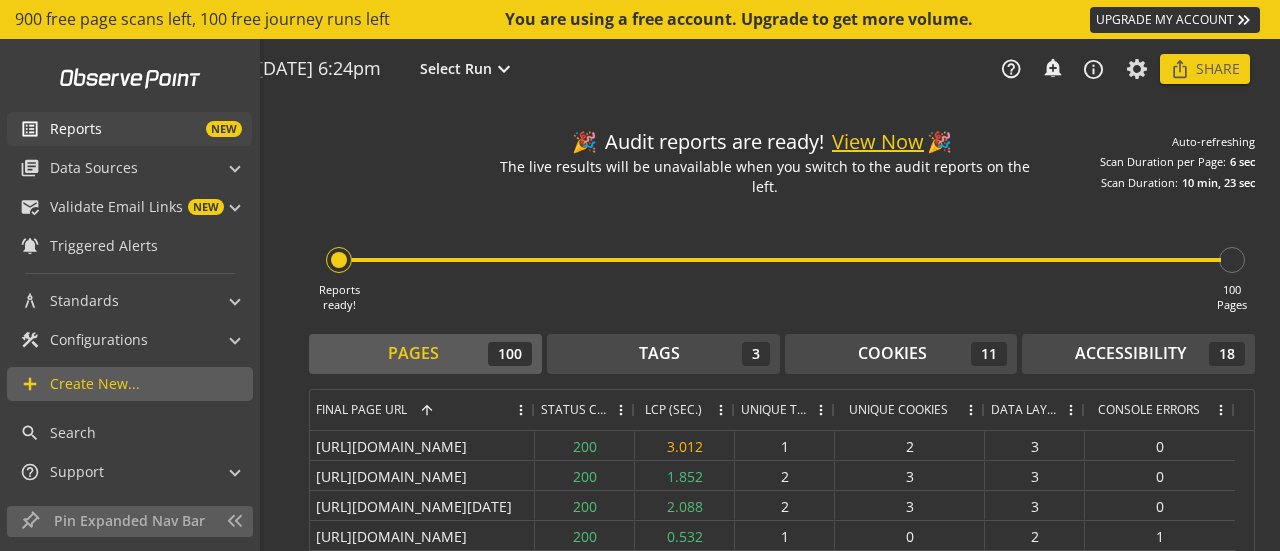 click on "Reports NEW" at bounding box center (151, 129) 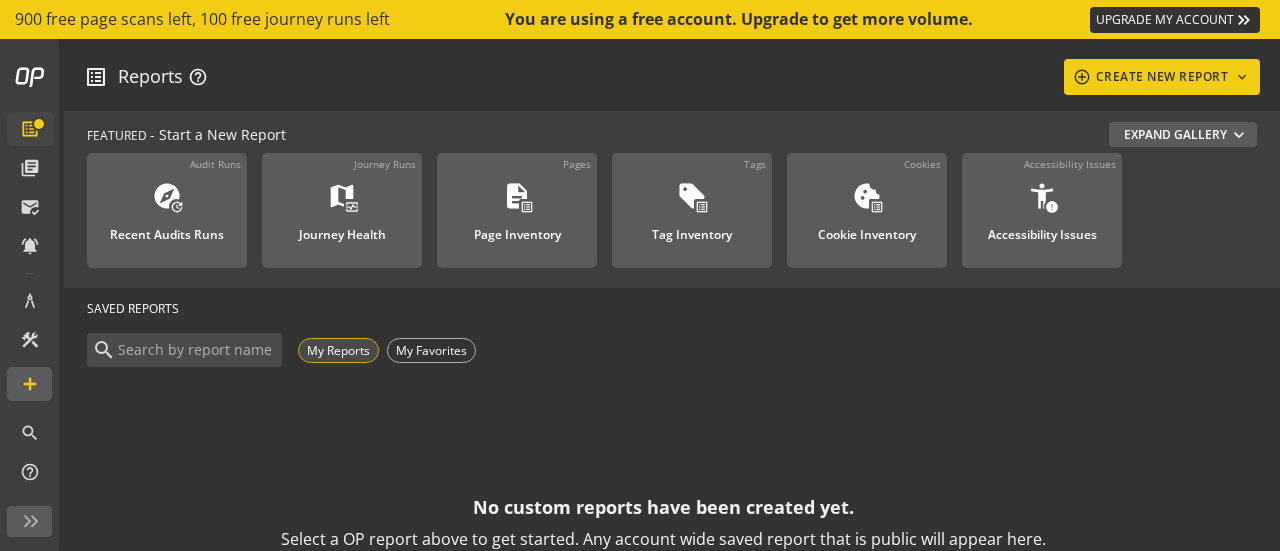 click on "My Reports" 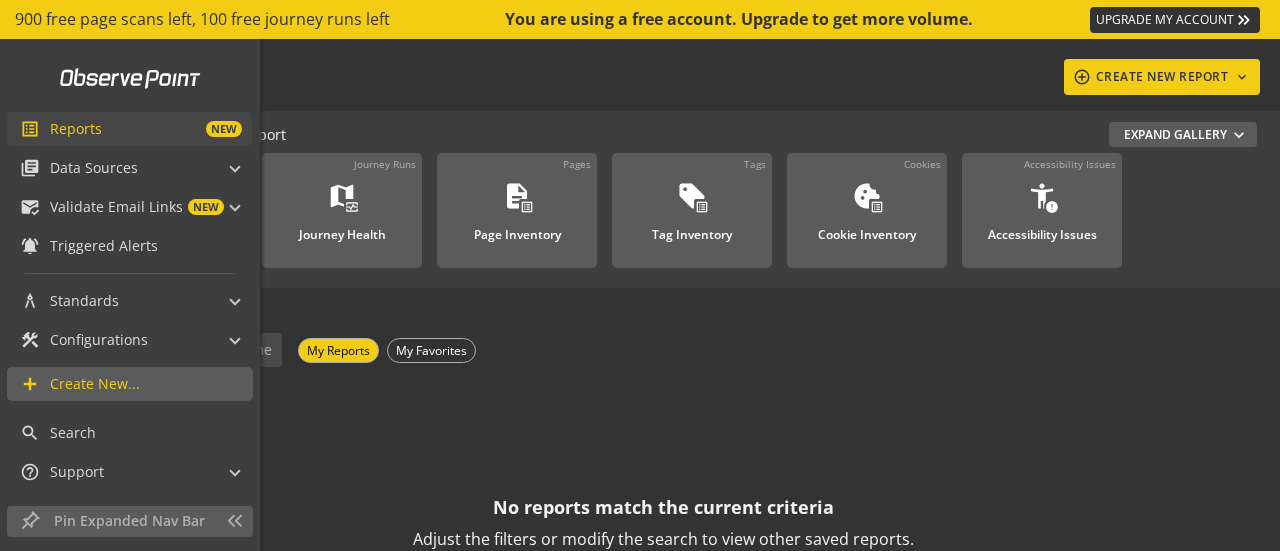 click on "NEW" at bounding box center (172, 129) 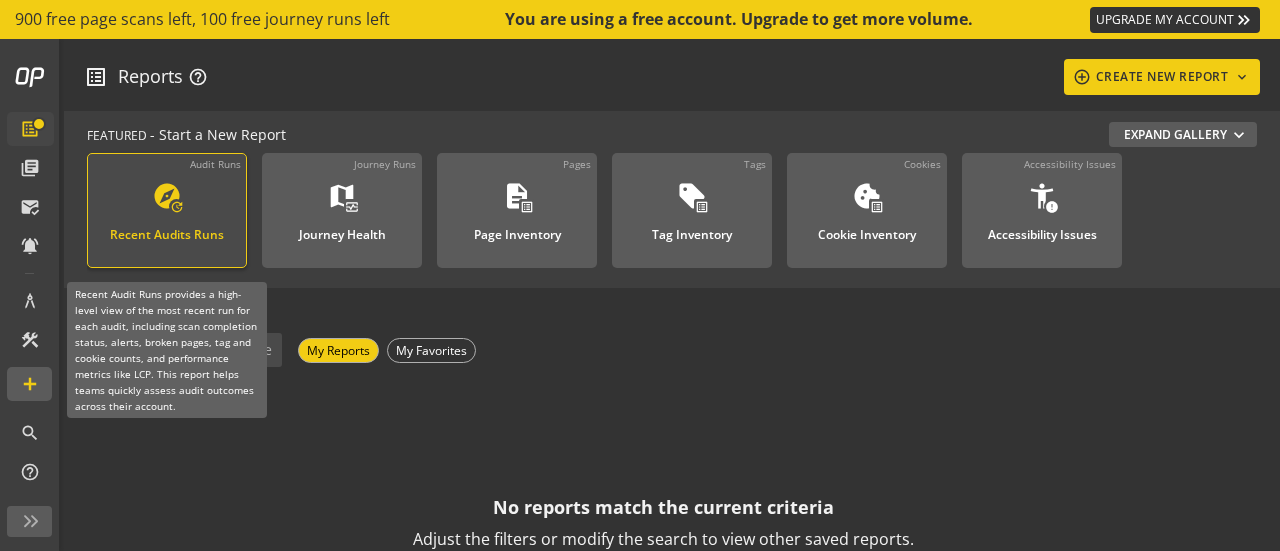 click on "update" 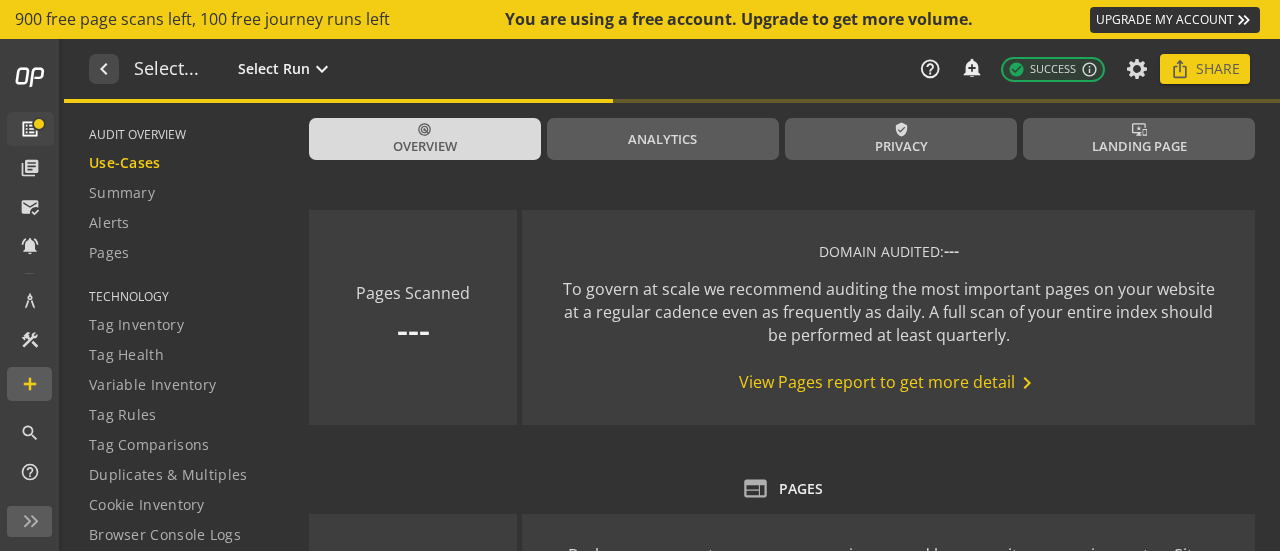 type on "Notes can include:
-a description of what this audit is validating
-changes in audit settings
-discoveries in the report of outstanding rule failures or items needing remediation" 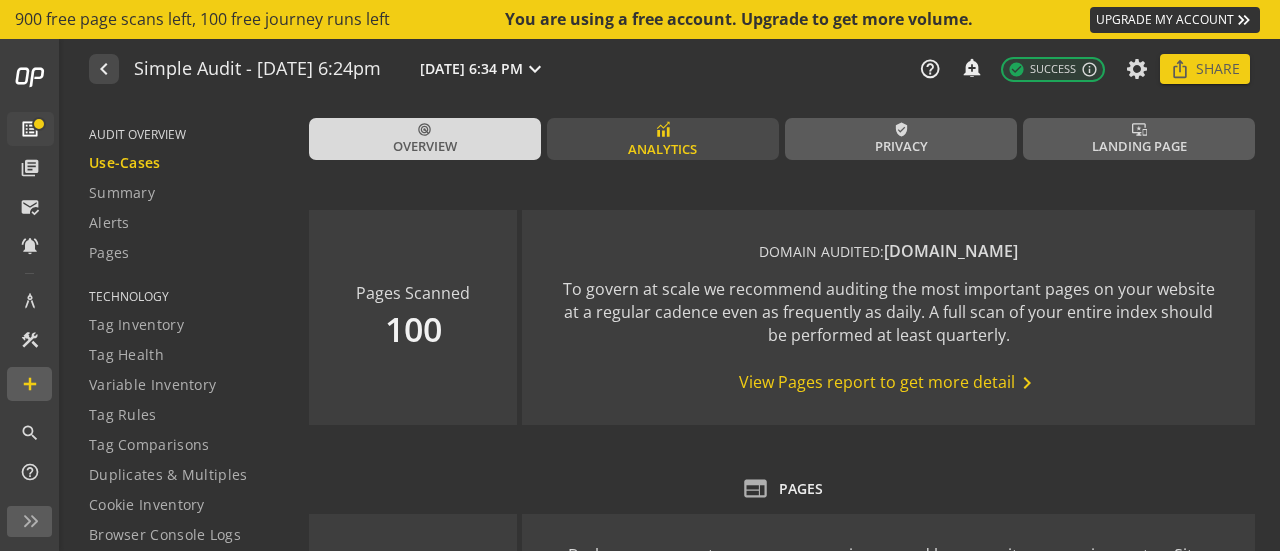 click on "Analytics" 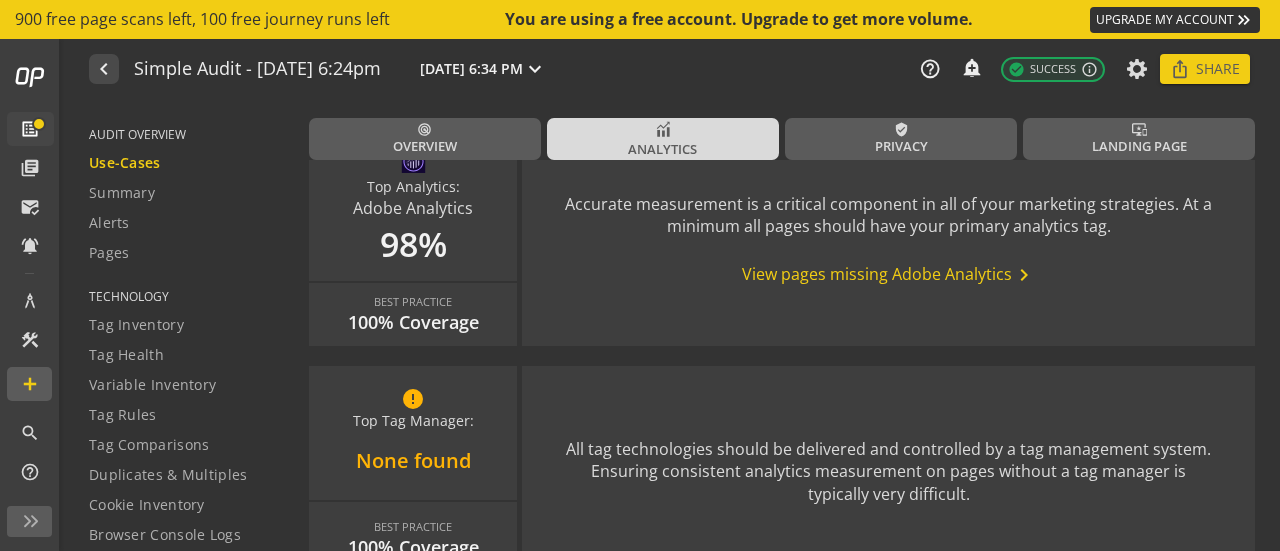 click on "View pages missing Adobe Analytics  chevron_right" 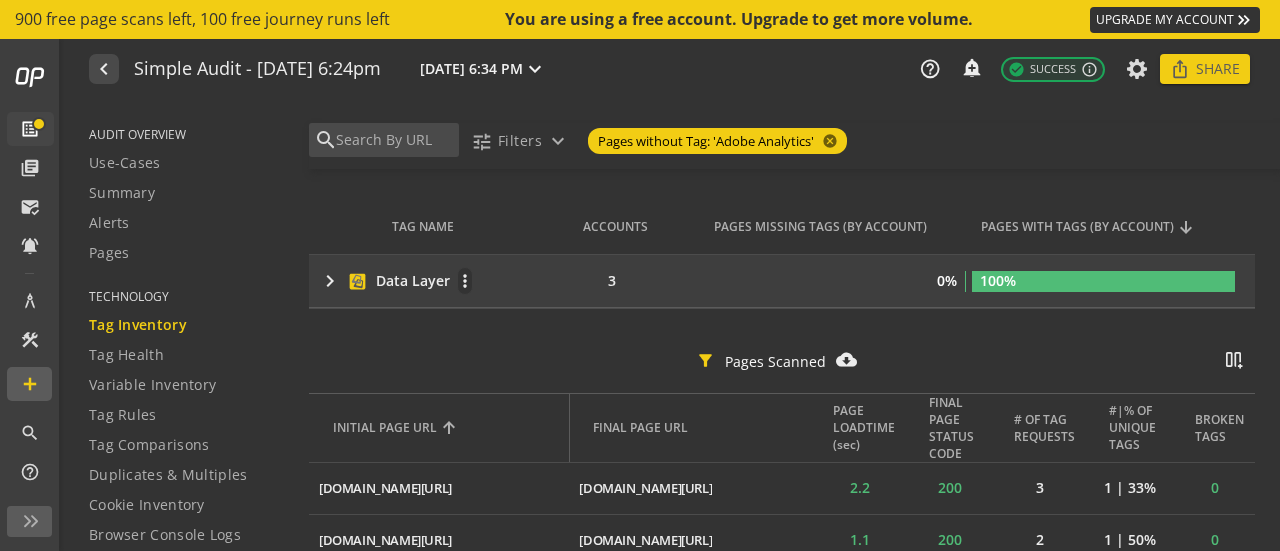 click on "keyboard_arrow_right Data Layer more_vert" 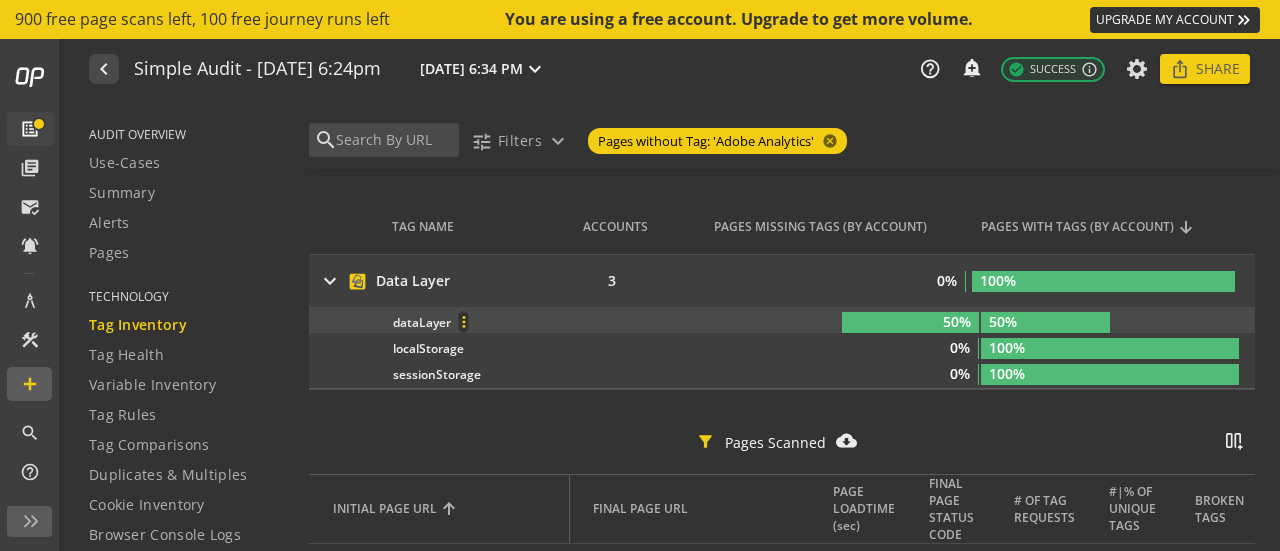click 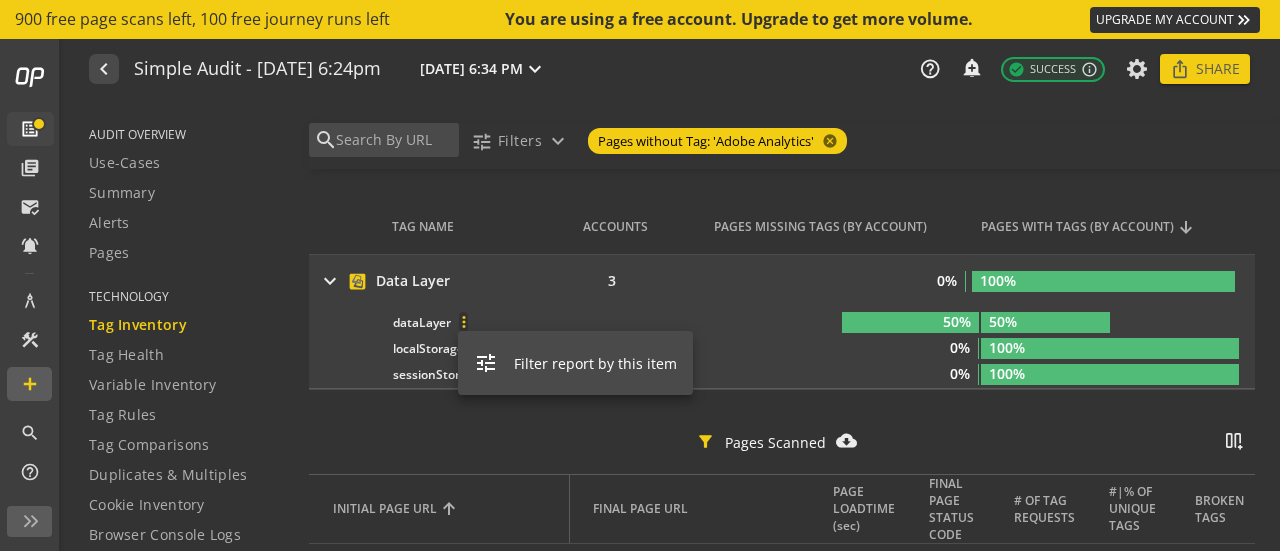 click at bounding box center [640, 275] 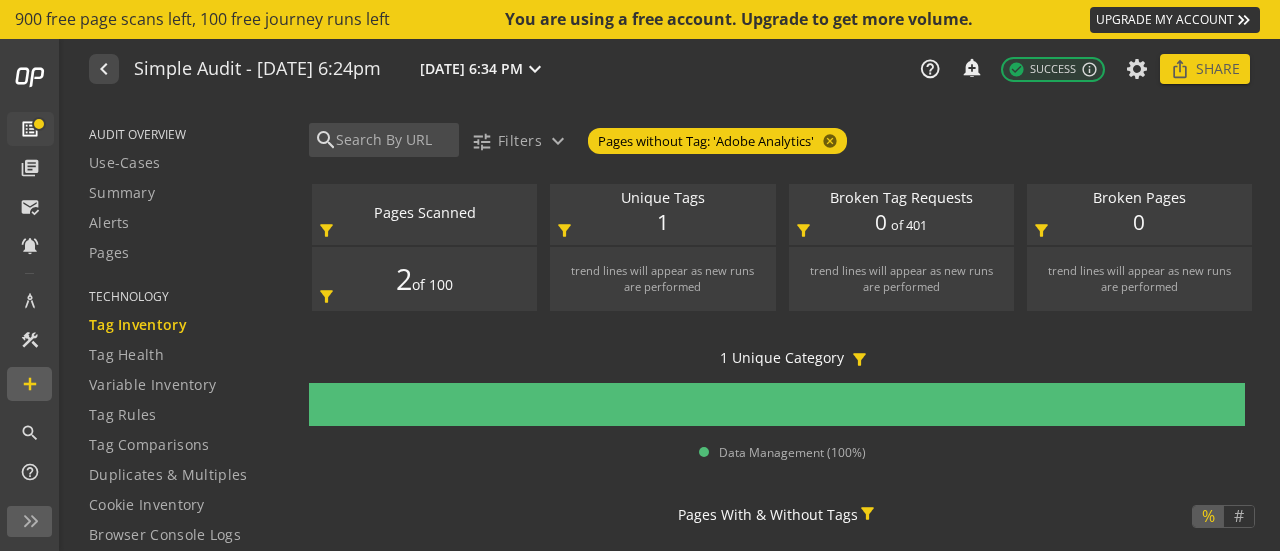 scroll, scrollTop: 0, scrollLeft: 0, axis: both 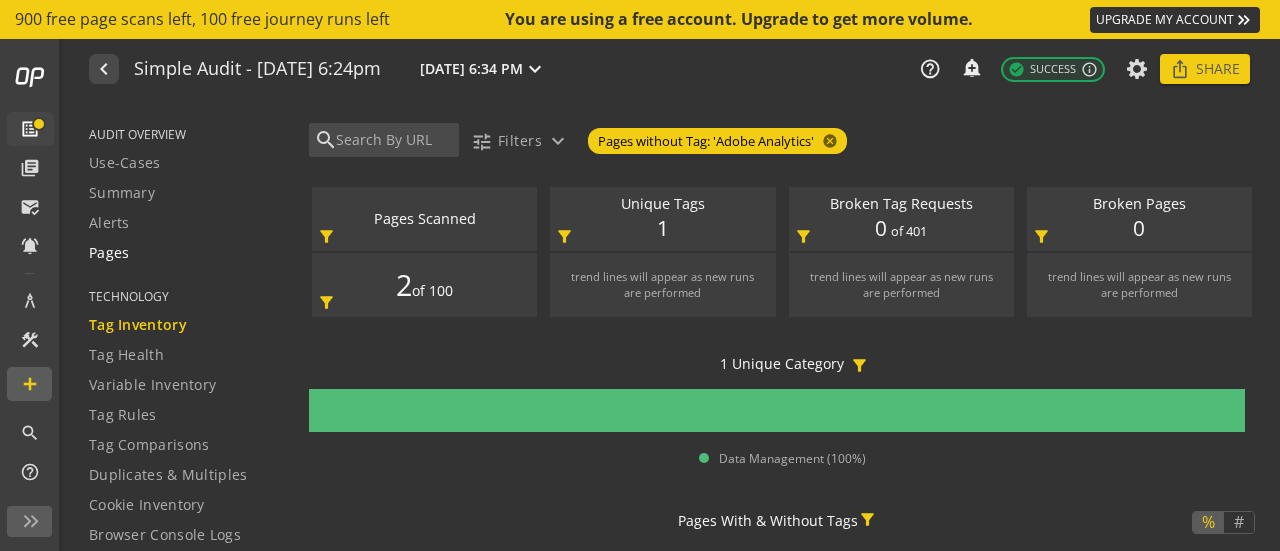 click on "Pages" 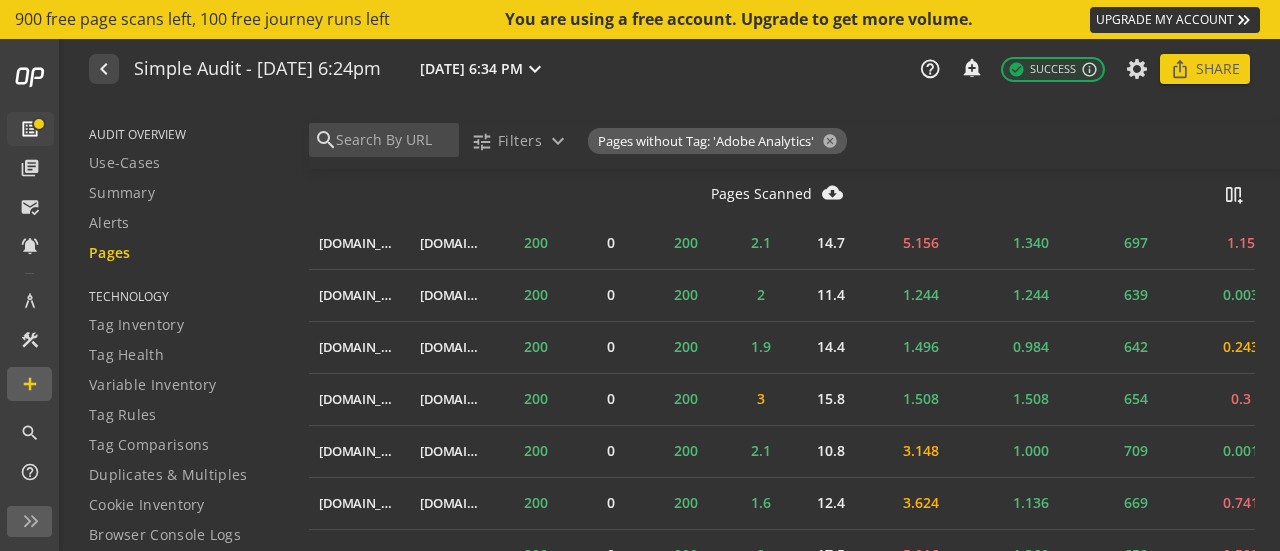 scroll, scrollTop: 5648, scrollLeft: 0, axis: vertical 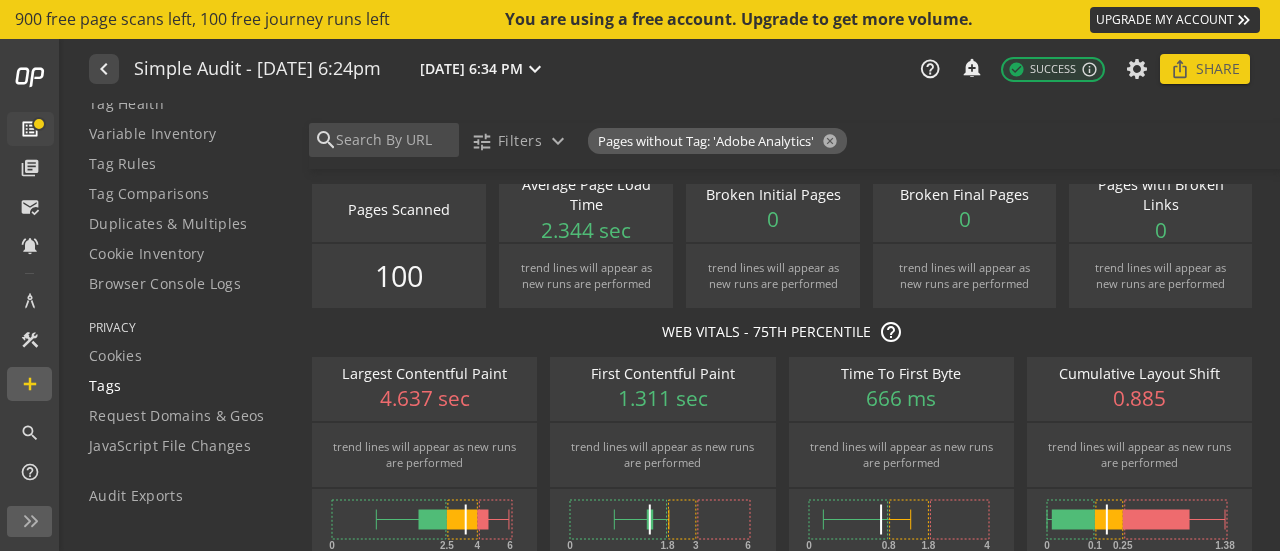 click on "Tags" 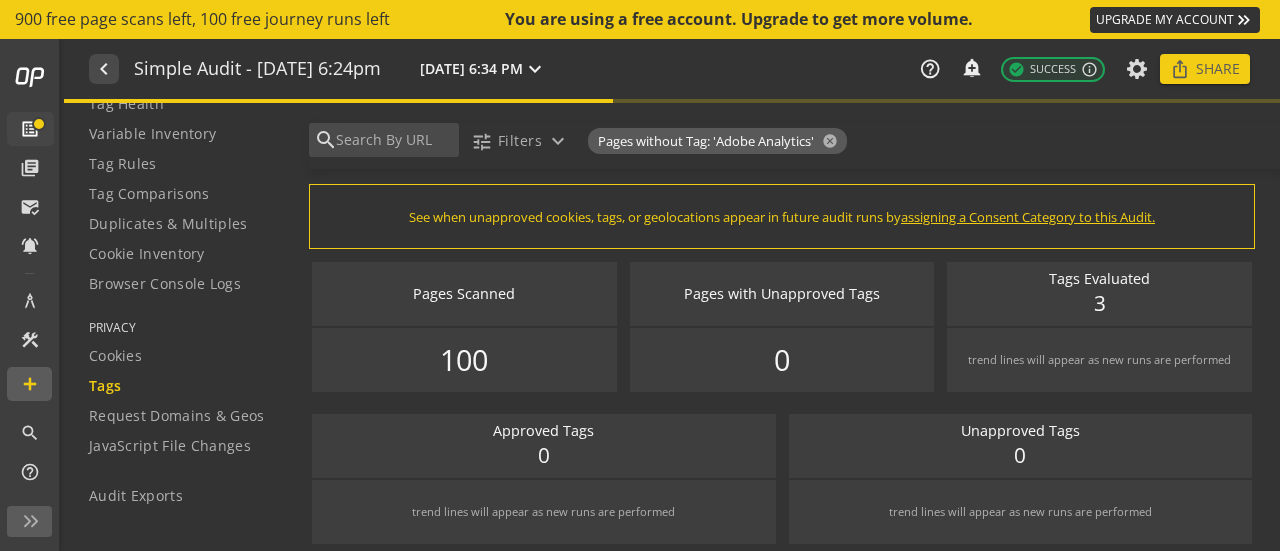 scroll, scrollTop: 66, scrollLeft: 0, axis: vertical 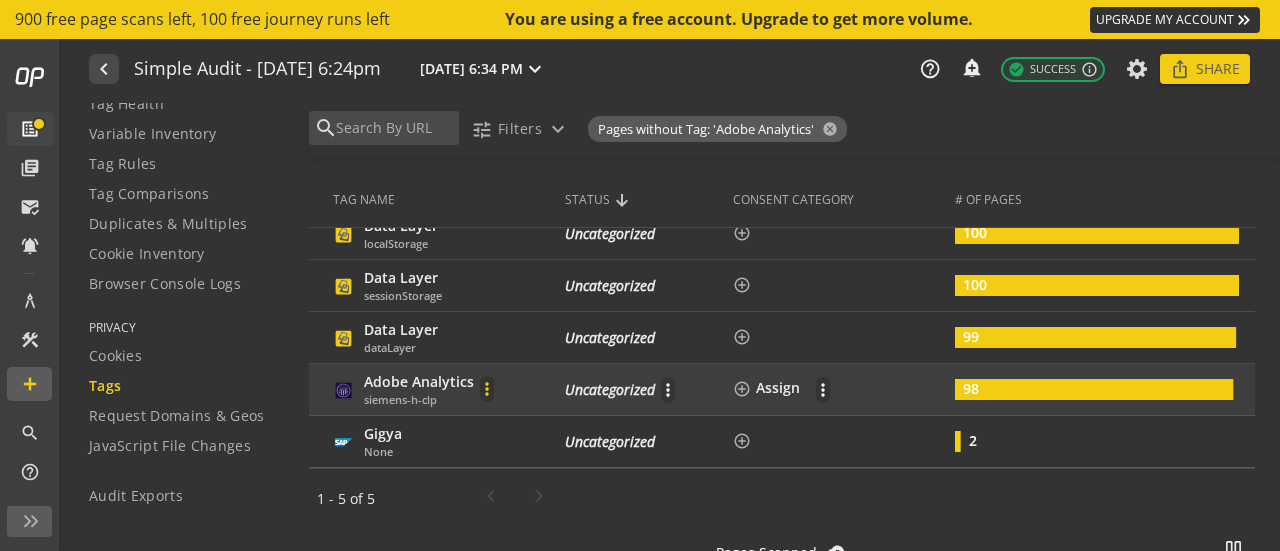 click on "more_vert" 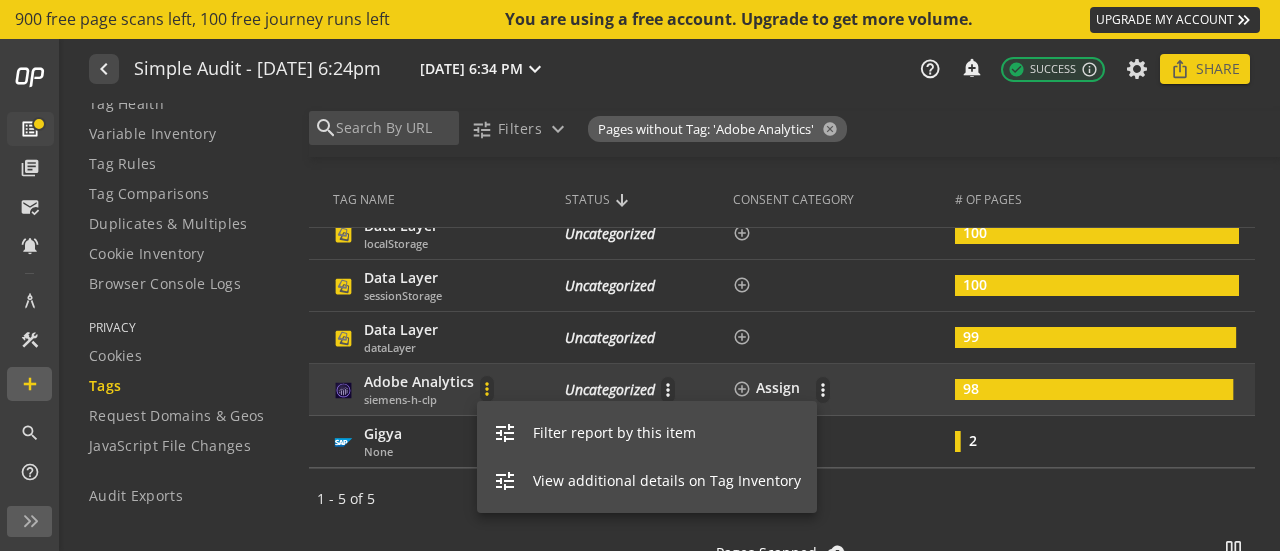 click at bounding box center (640, 275) 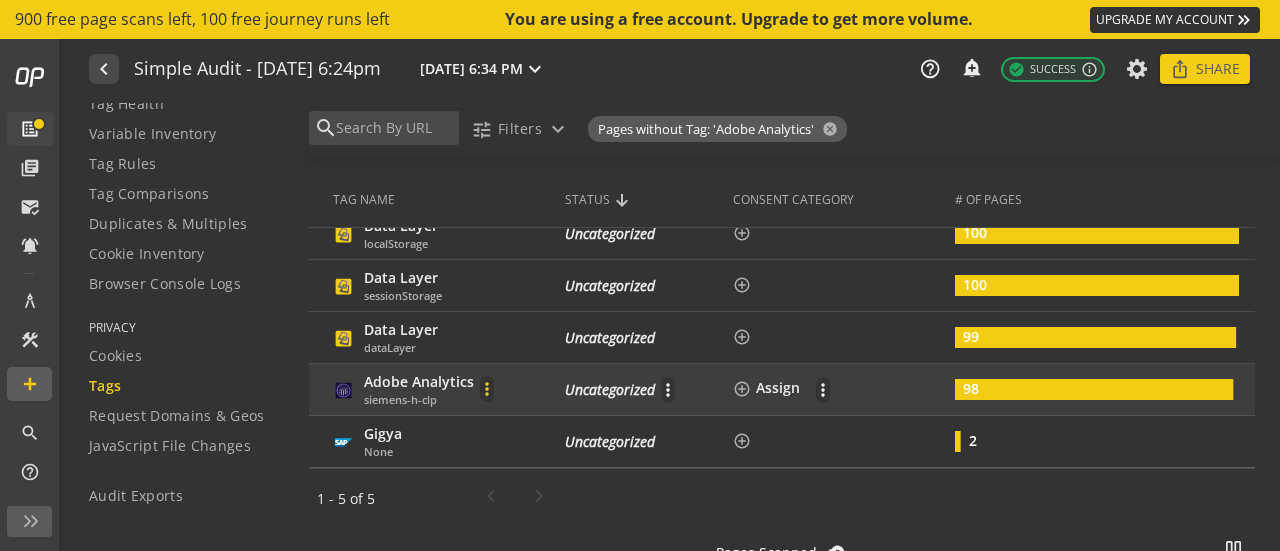 click 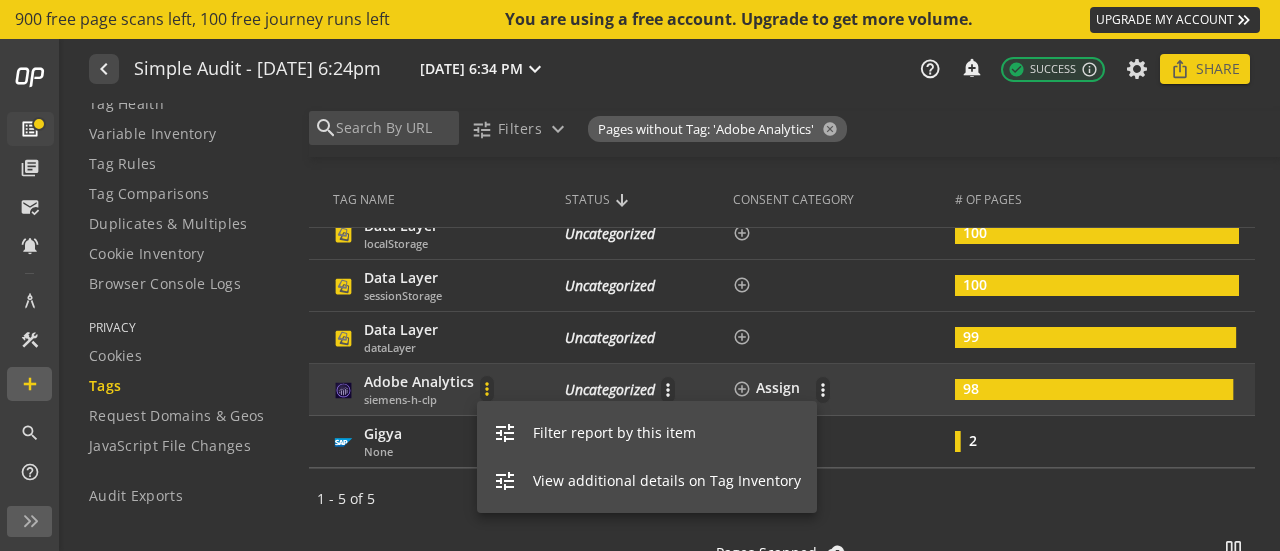 click at bounding box center [640, 275] 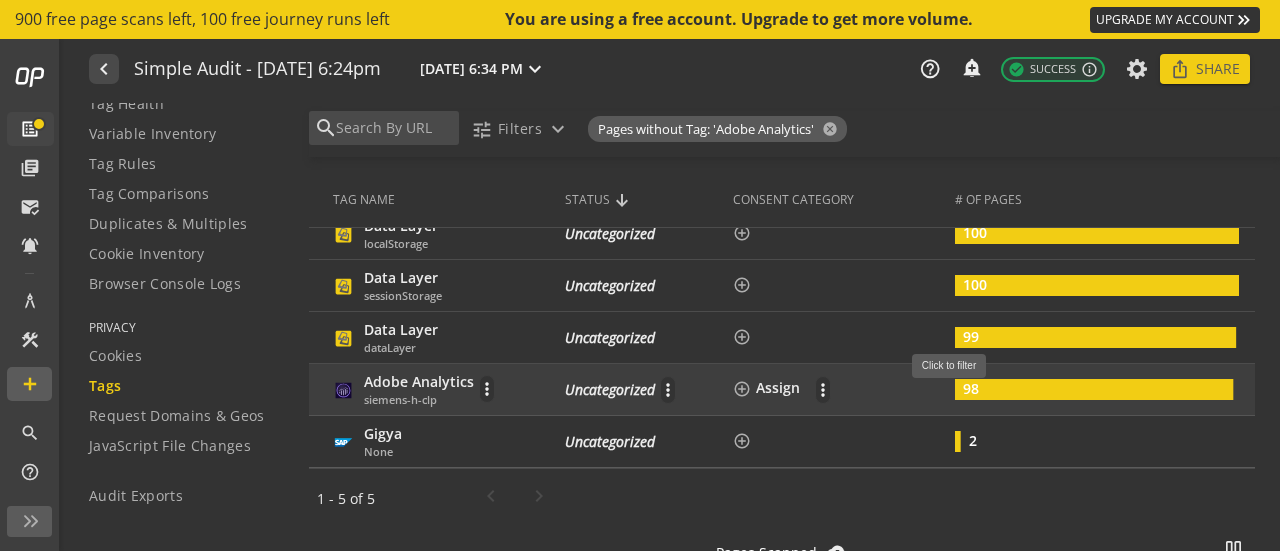 click on "98" 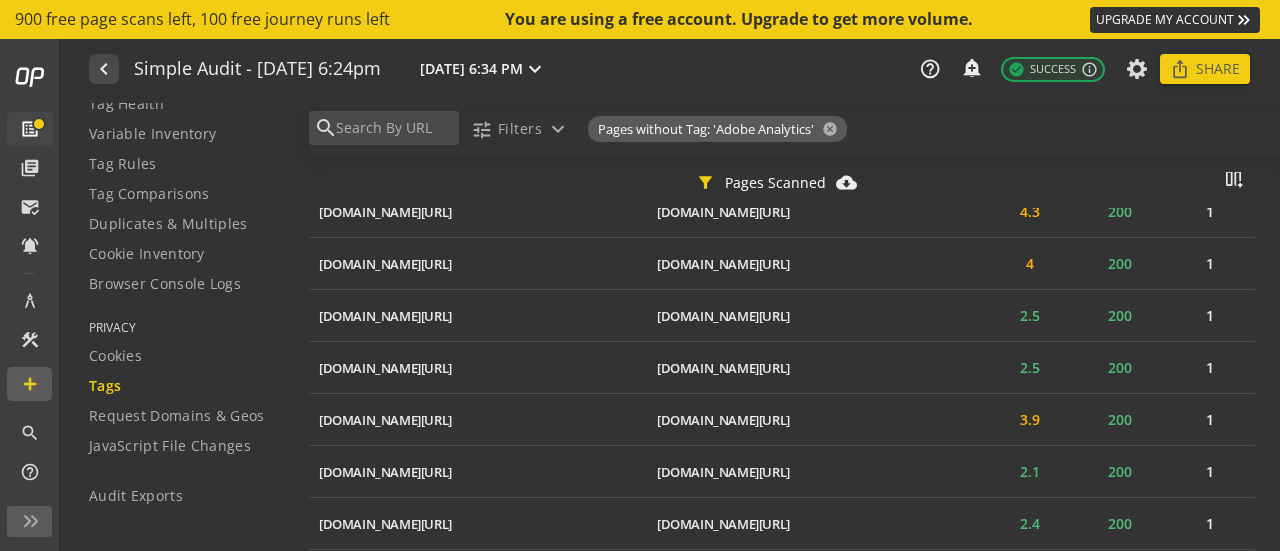 scroll, scrollTop: 1719, scrollLeft: 0, axis: vertical 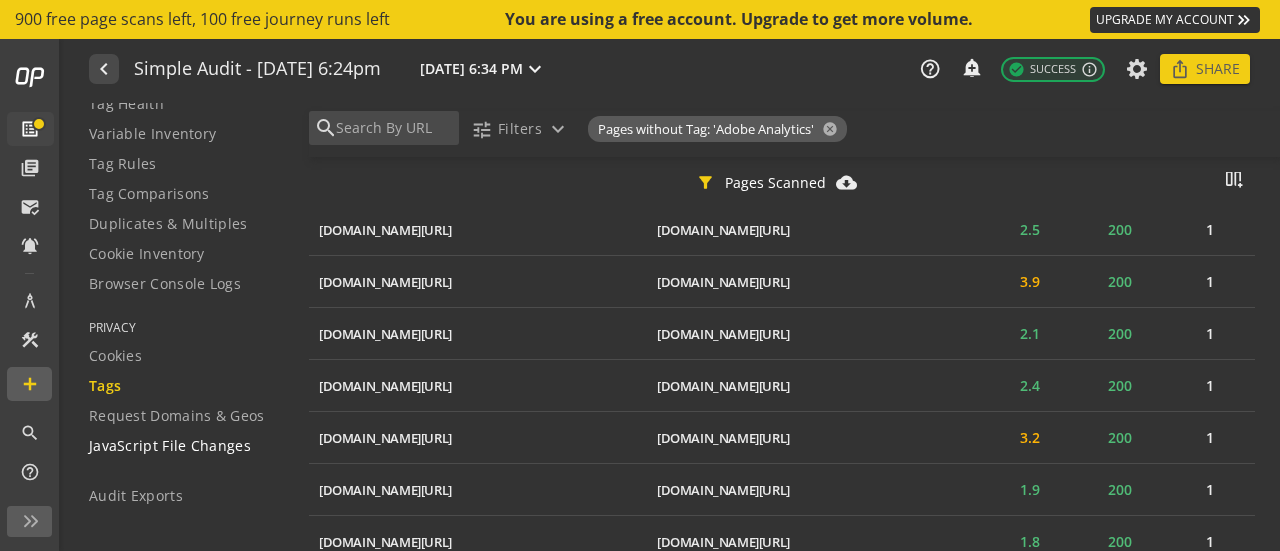 click on "JavaScript File Changes" 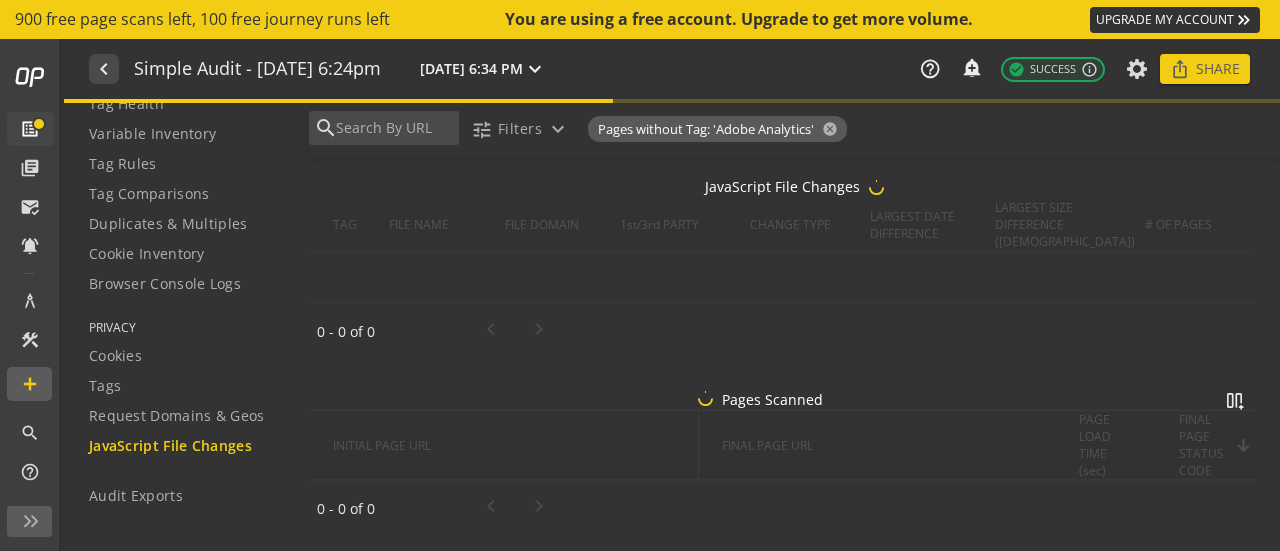 scroll, scrollTop: 0, scrollLeft: 0, axis: both 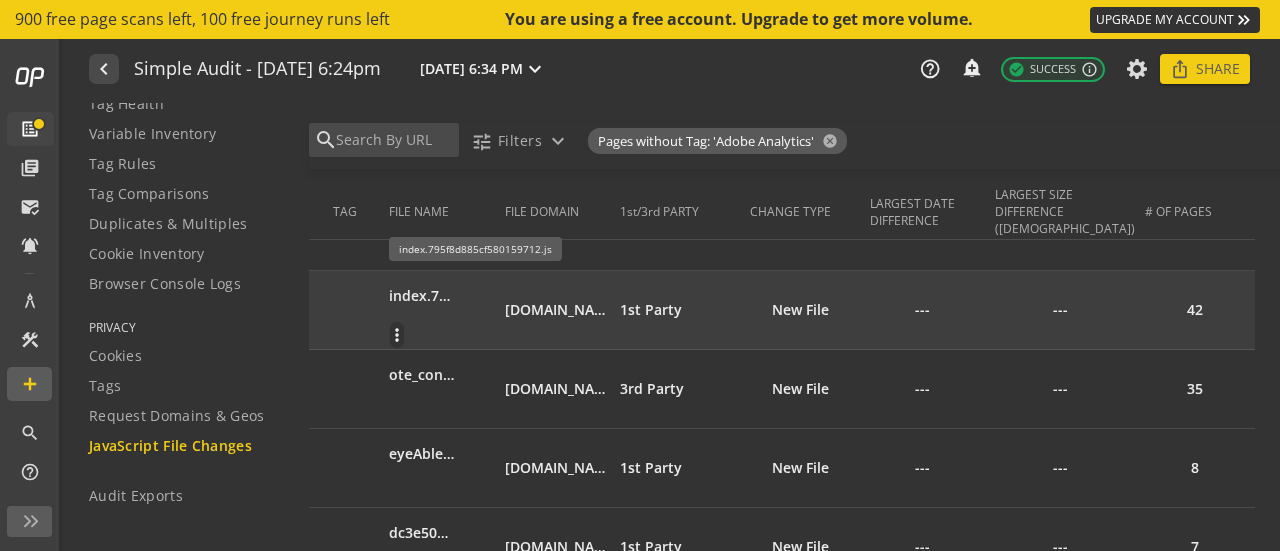 click on "index.795f8d885cf580159712.js" 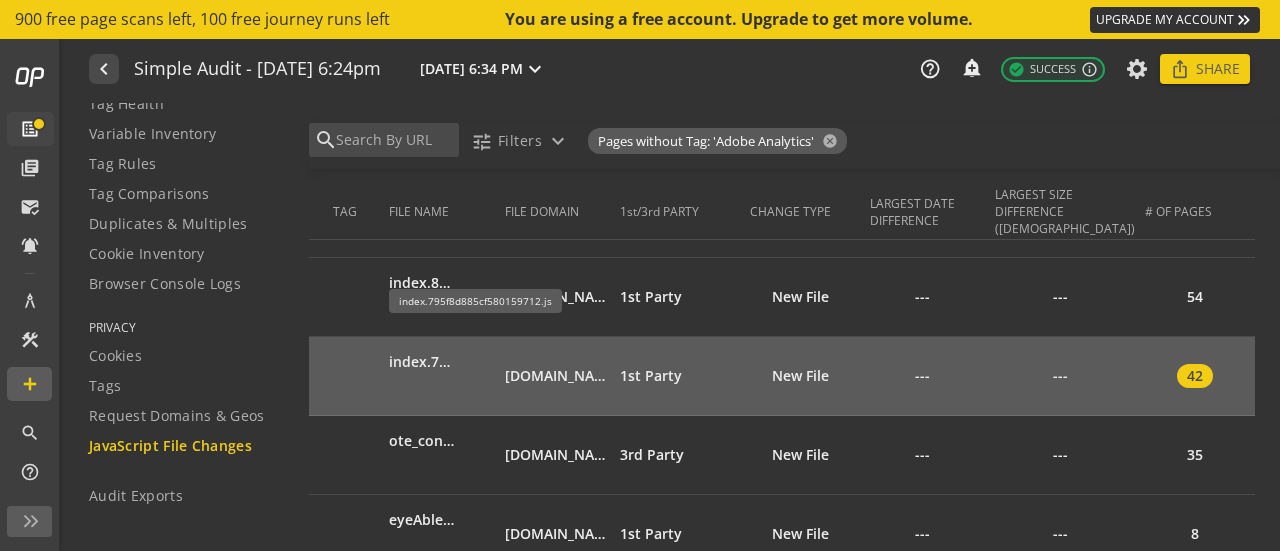 scroll, scrollTop: 839, scrollLeft: 0, axis: vertical 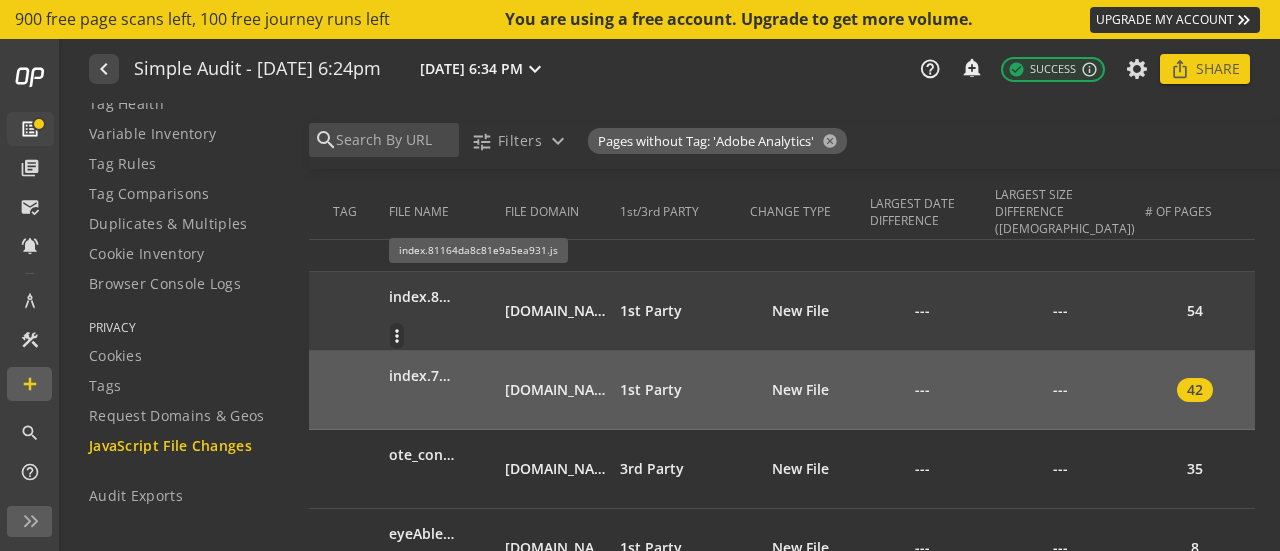click on "index.81164da8c81e9a5ea931.js" 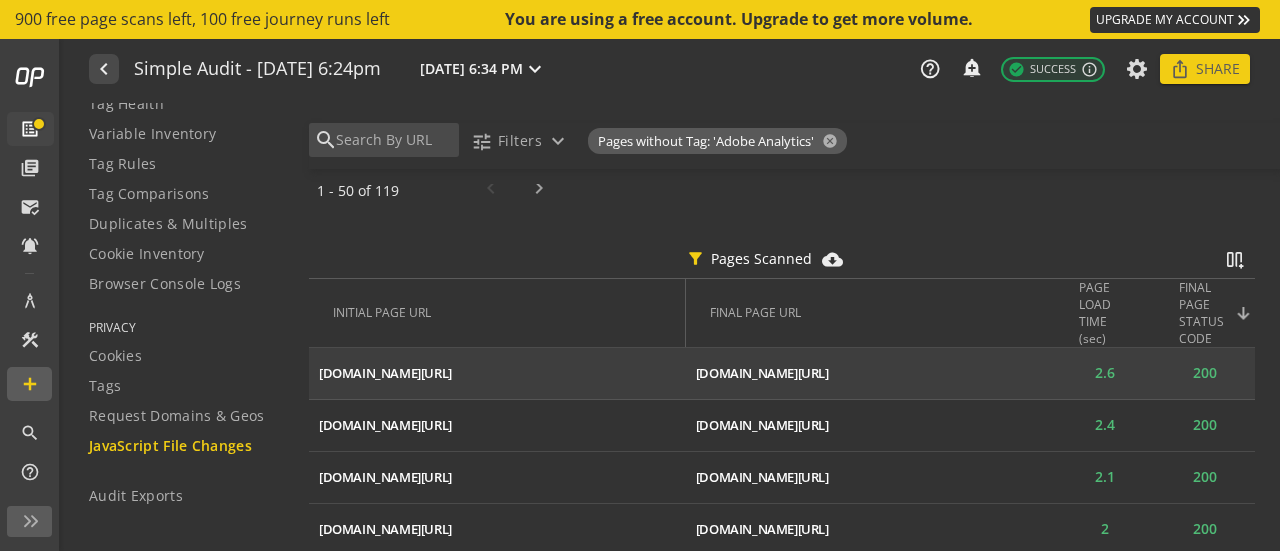 scroll, scrollTop: 4188, scrollLeft: 0, axis: vertical 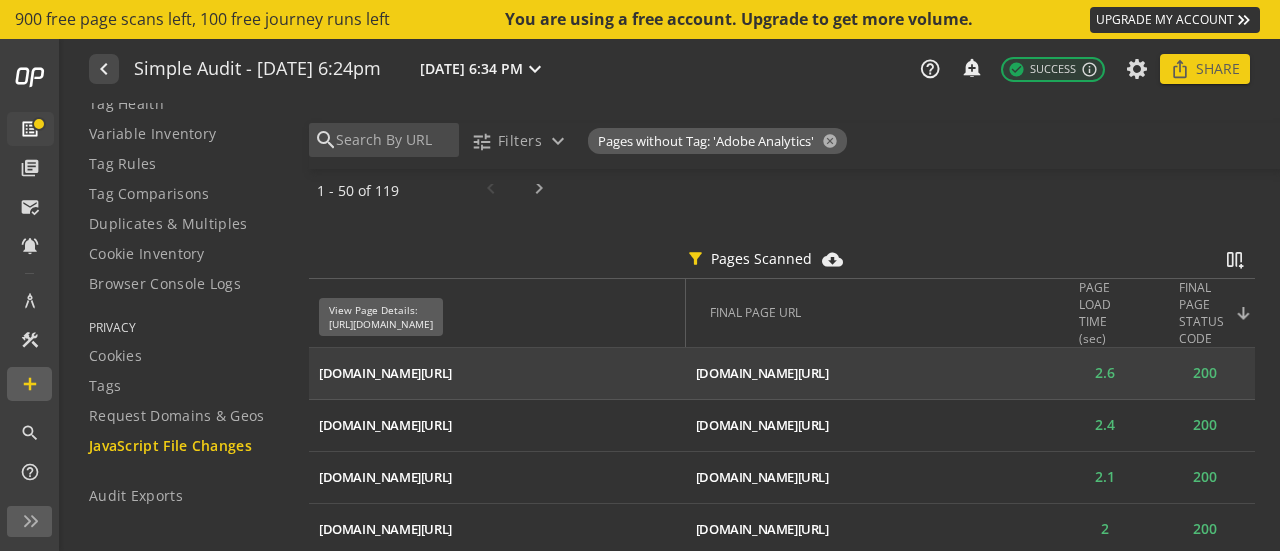 click on "[DOMAIN_NAME][URL]" 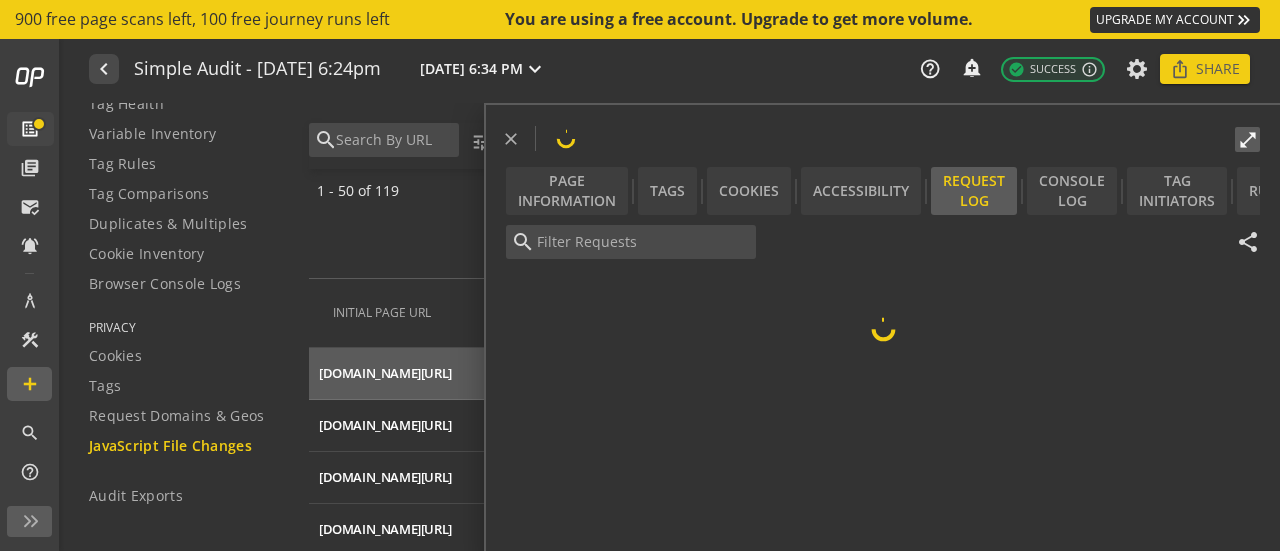 type on "index.81164da8c81e9a5ea931.js" 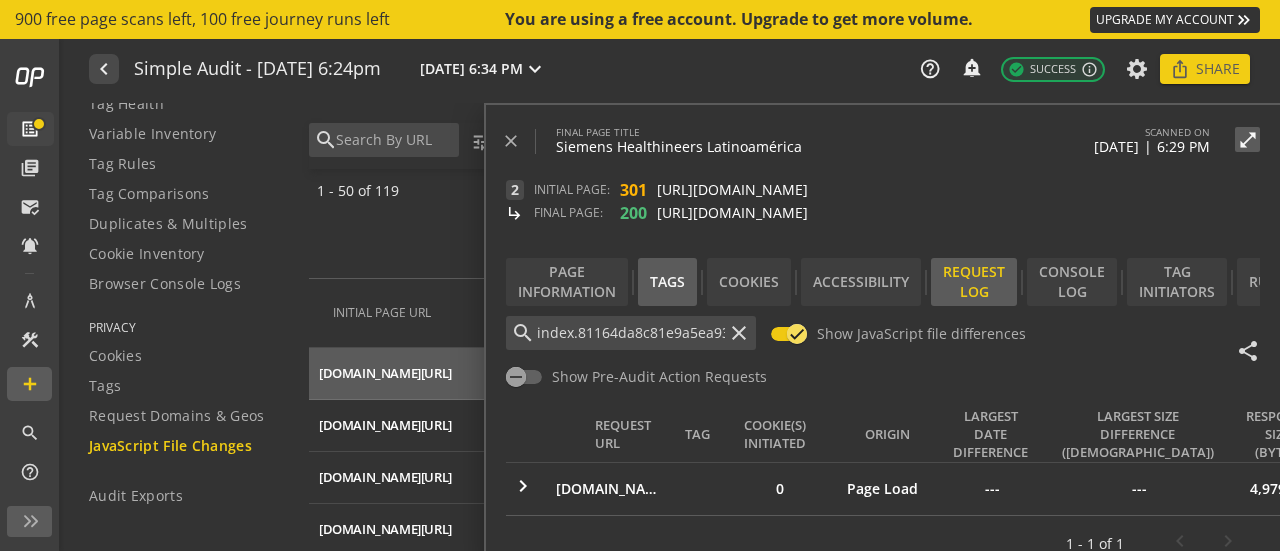 click on "Tags" at bounding box center (667, 282) 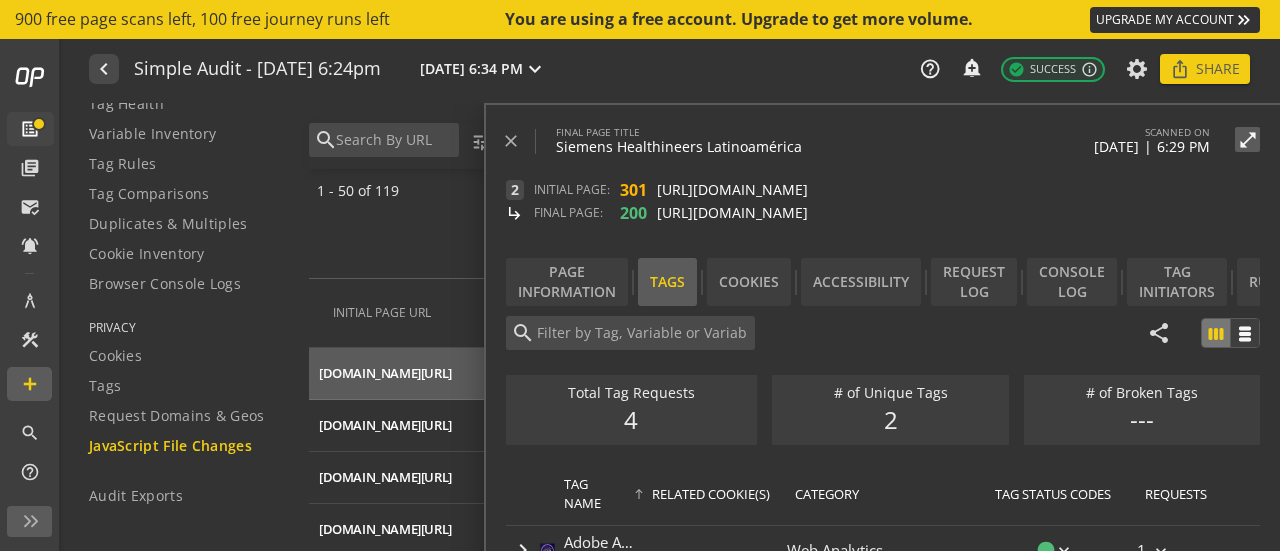 scroll, scrollTop: 45, scrollLeft: 0, axis: vertical 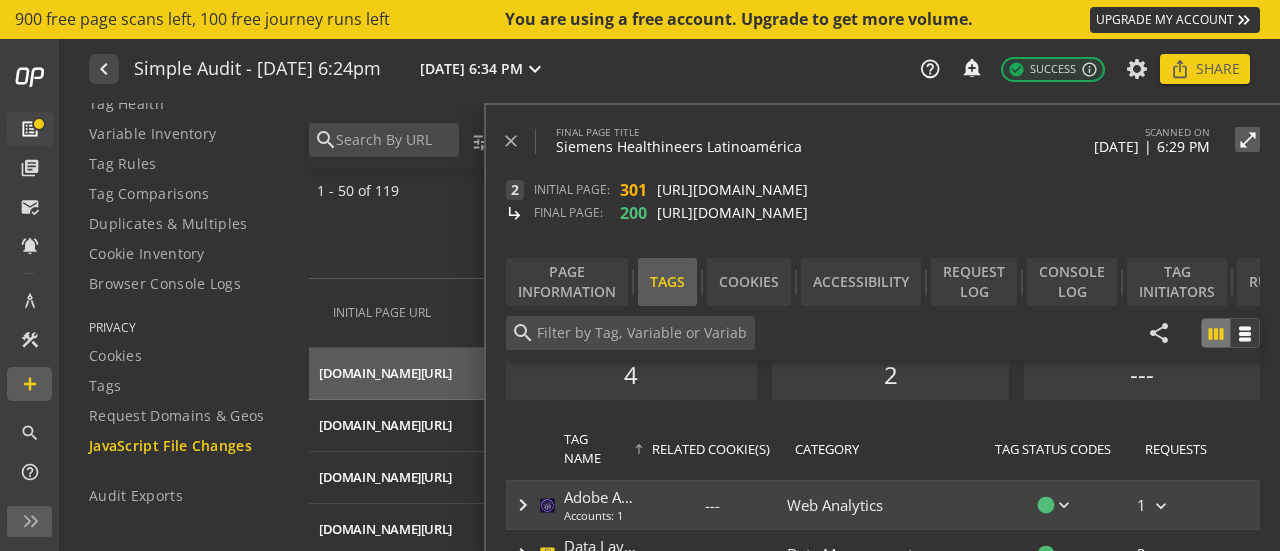 click on "---" at bounding box center (712, 505) 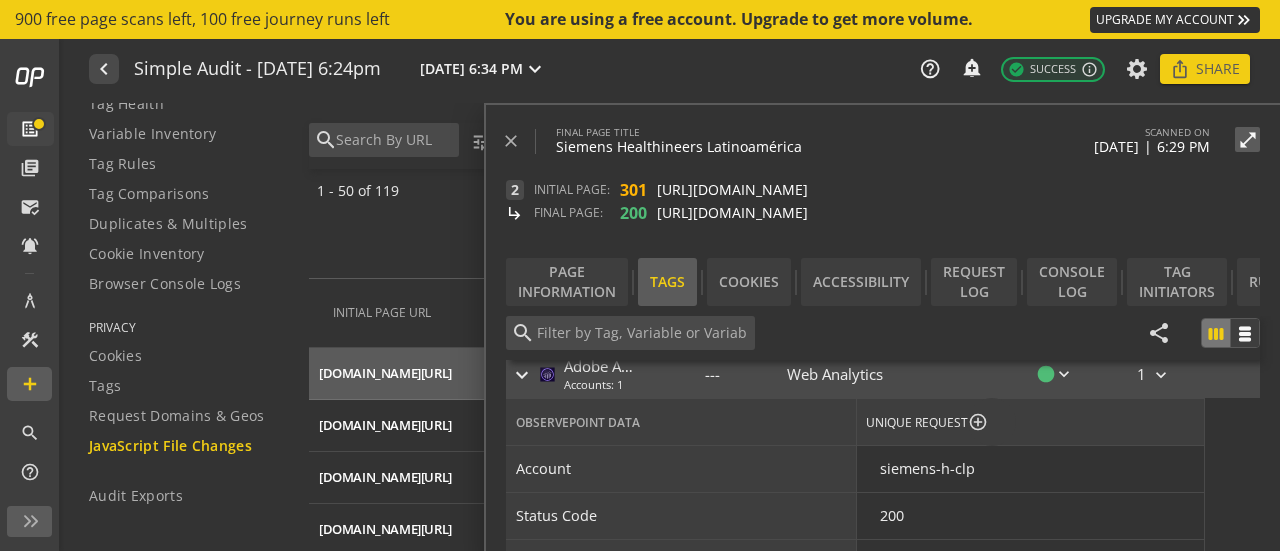 scroll, scrollTop: 177, scrollLeft: 0, axis: vertical 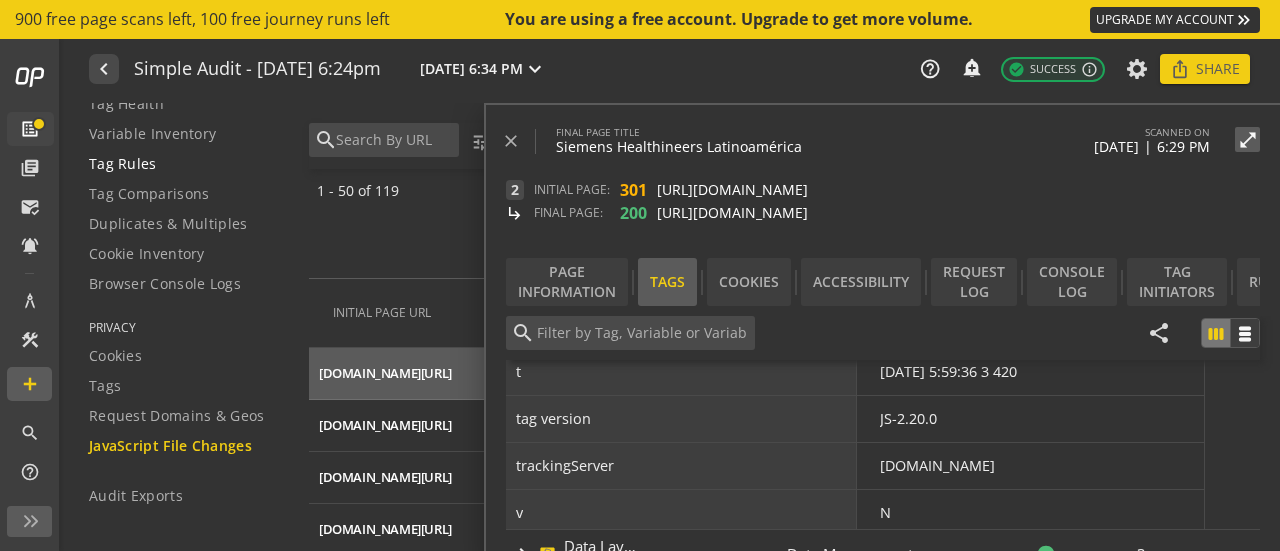 click on "Tag Rules" 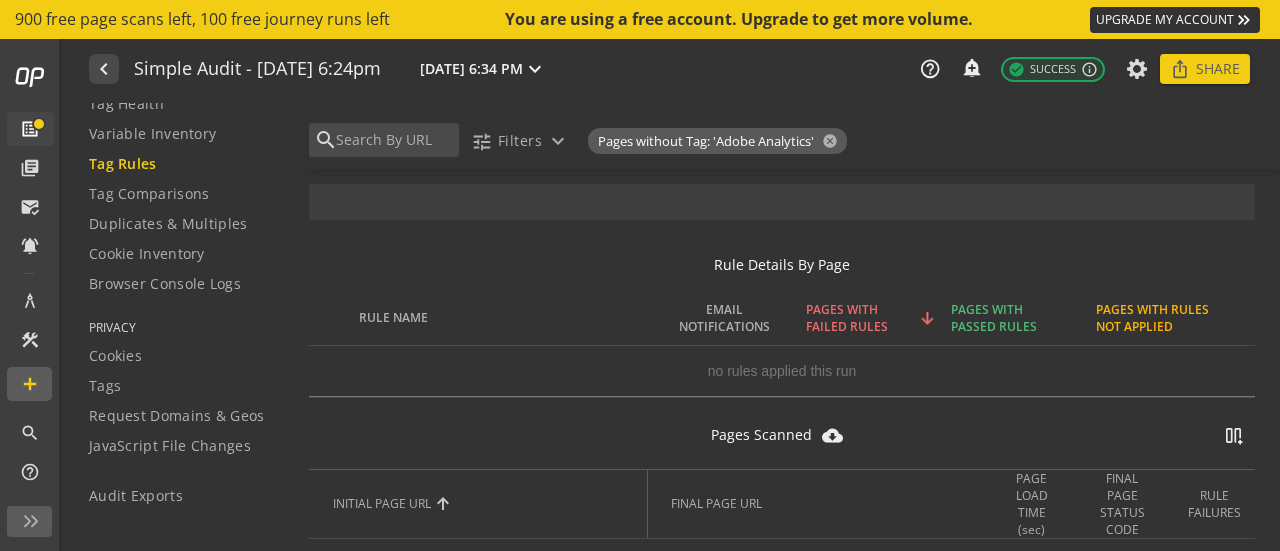 scroll, scrollTop: 539, scrollLeft: 0, axis: vertical 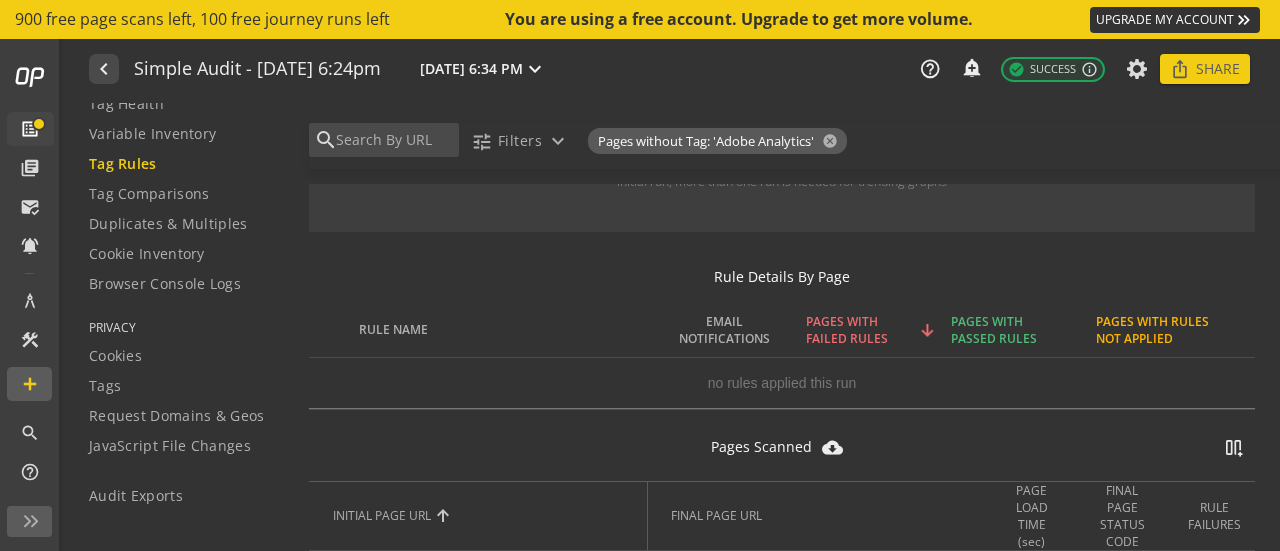 click on "PAGES WITH FAILED RULES" 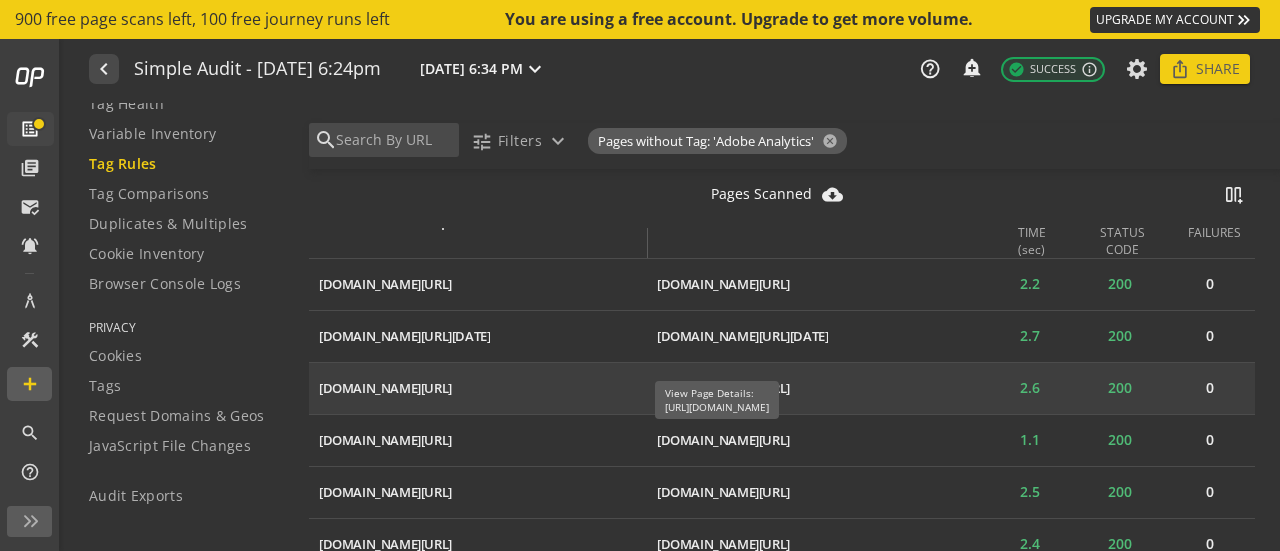 scroll, scrollTop: 832, scrollLeft: 0, axis: vertical 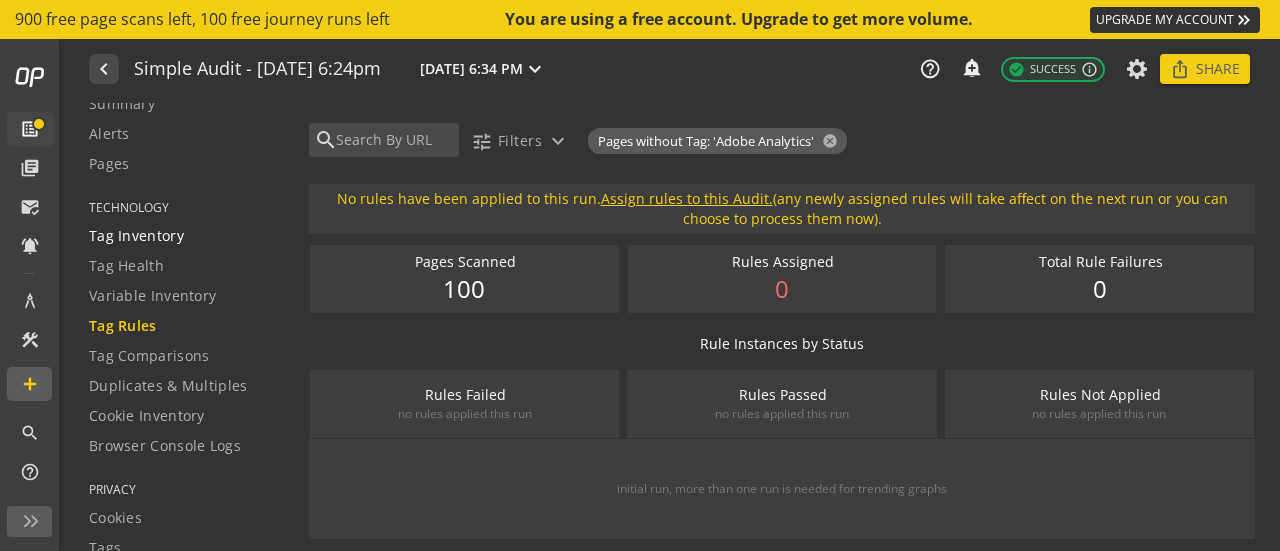 click on "Tag Inventory" 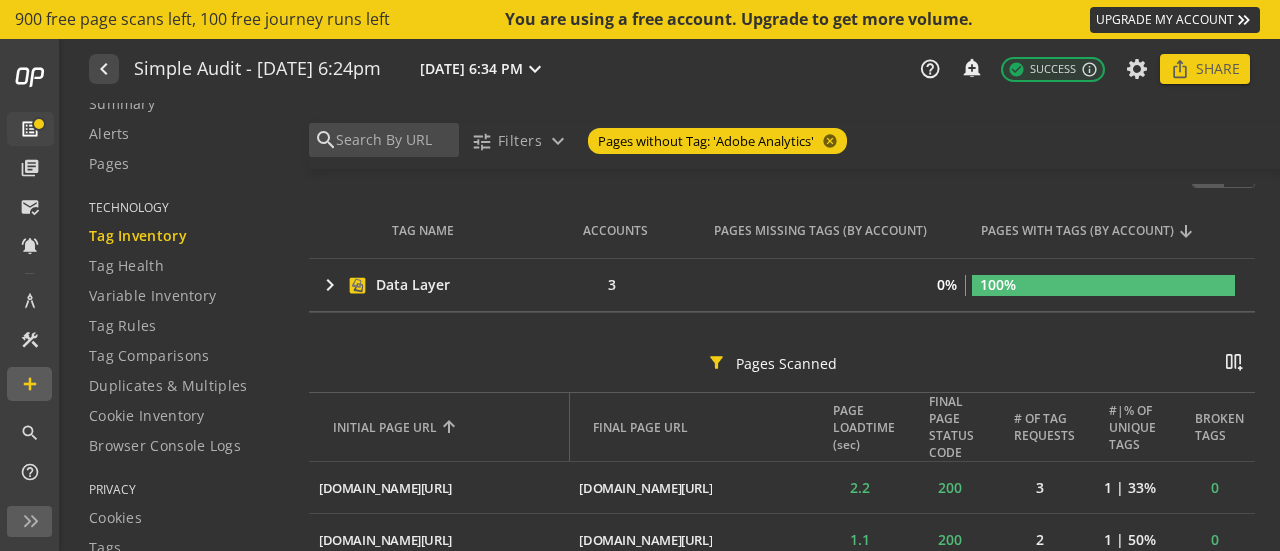 scroll, scrollTop: 345, scrollLeft: 0, axis: vertical 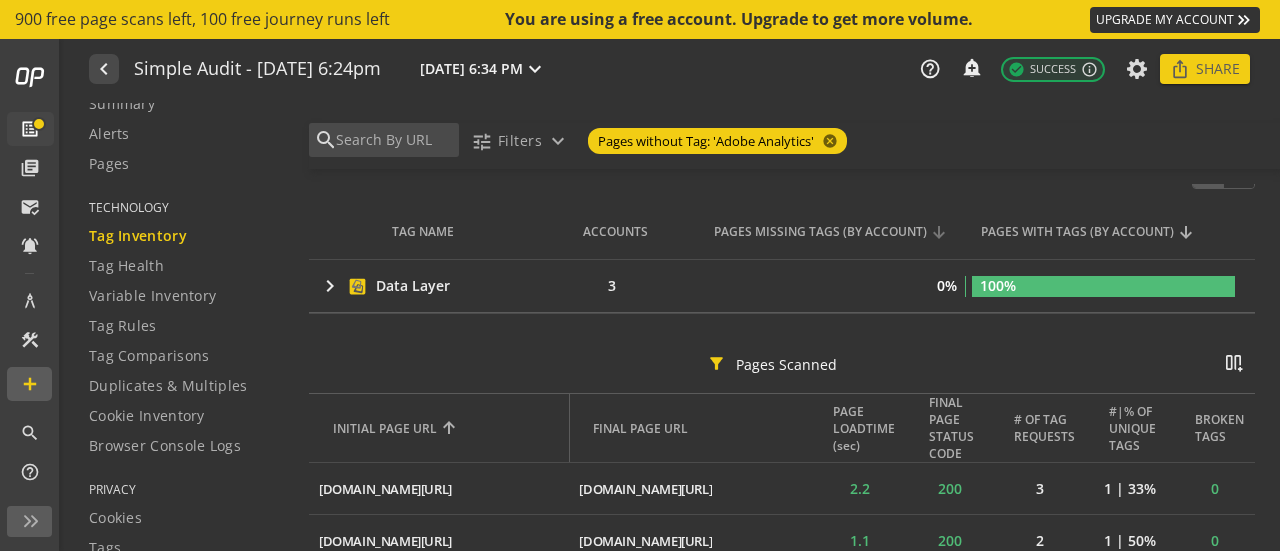 click on "PAGES MISSING TAGS (BY ACCOUNT)" 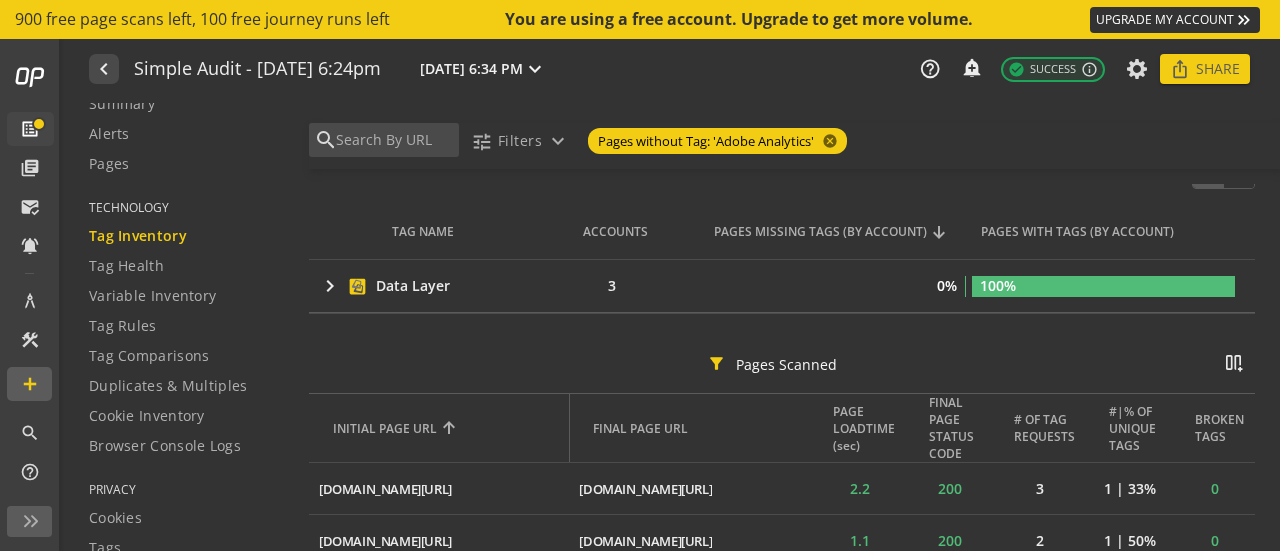 click on "PAGES MISSING TAGS (BY ACCOUNT)" 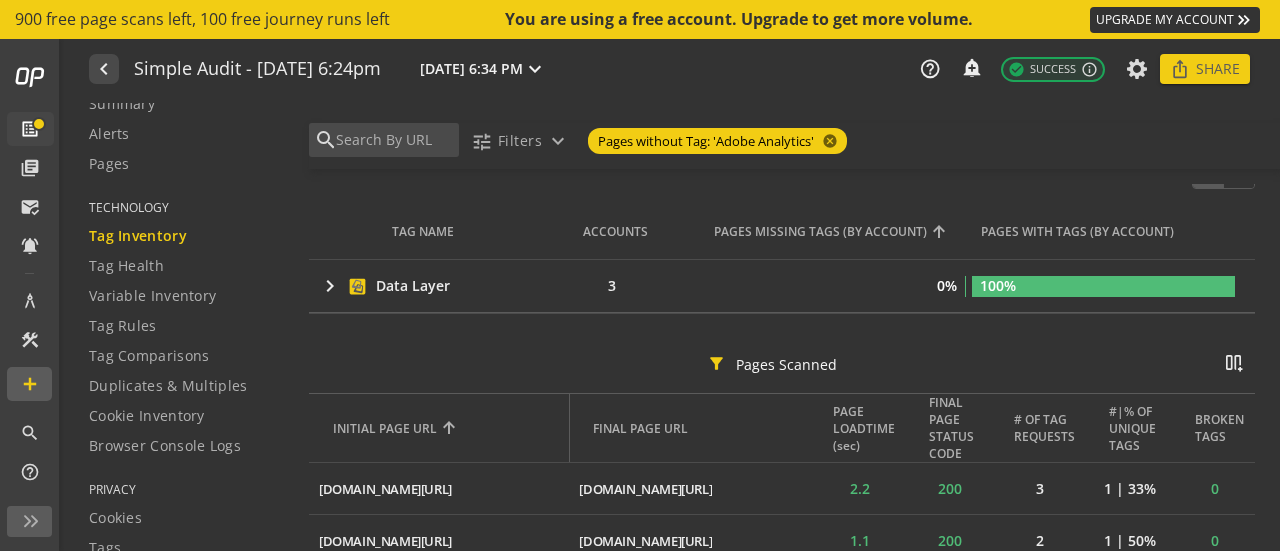 scroll, scrollTop: 290, scrollLeft: 0, axis: vertical 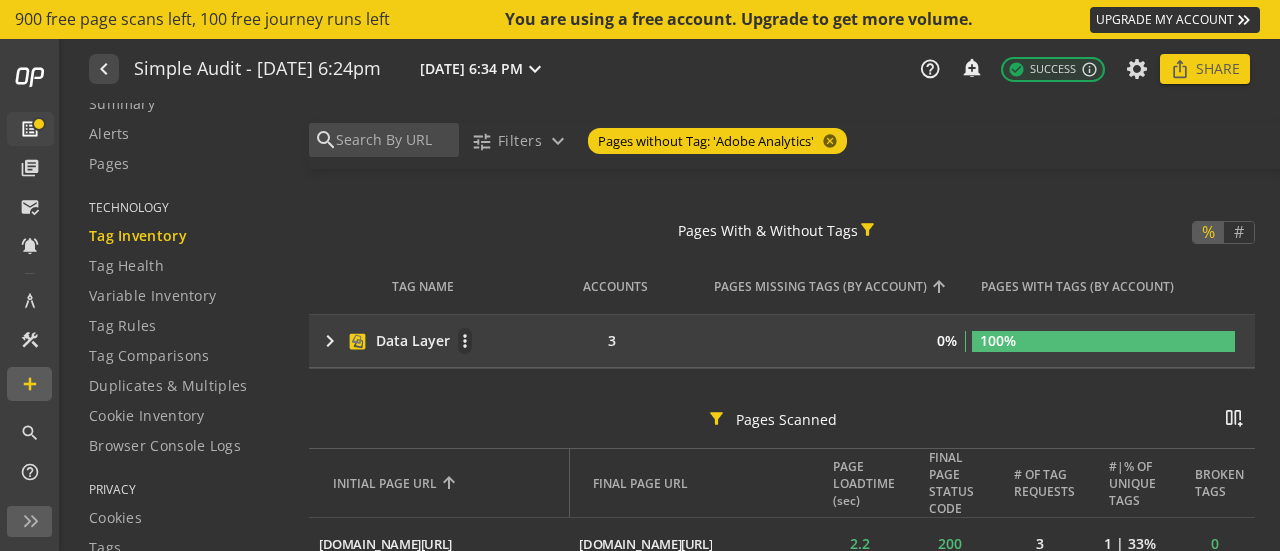 click on "keyboard_arrow_right" 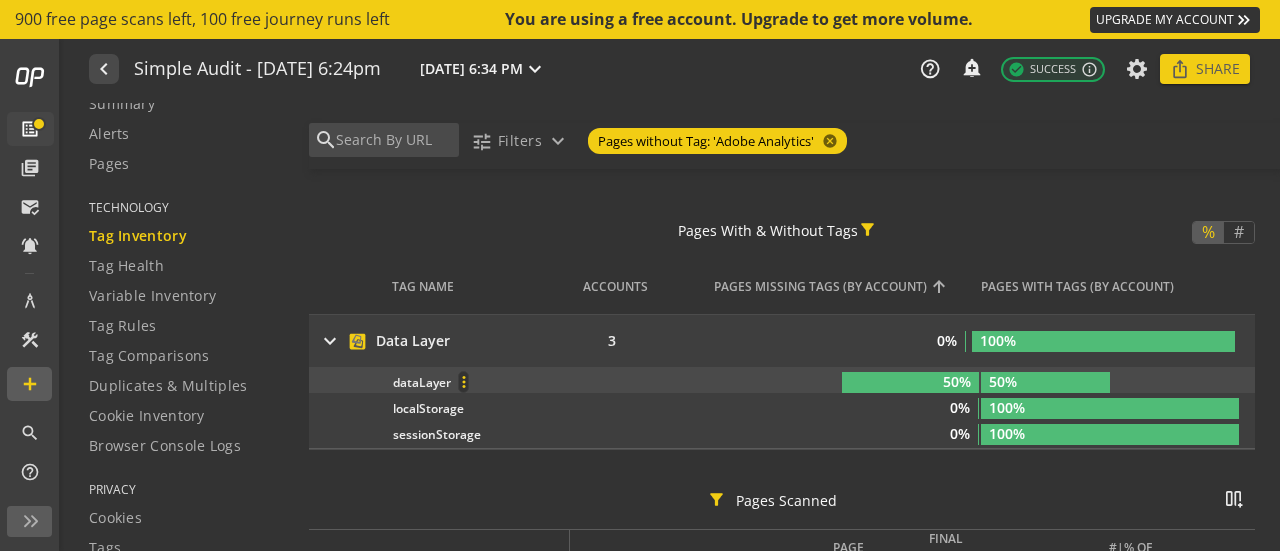 click 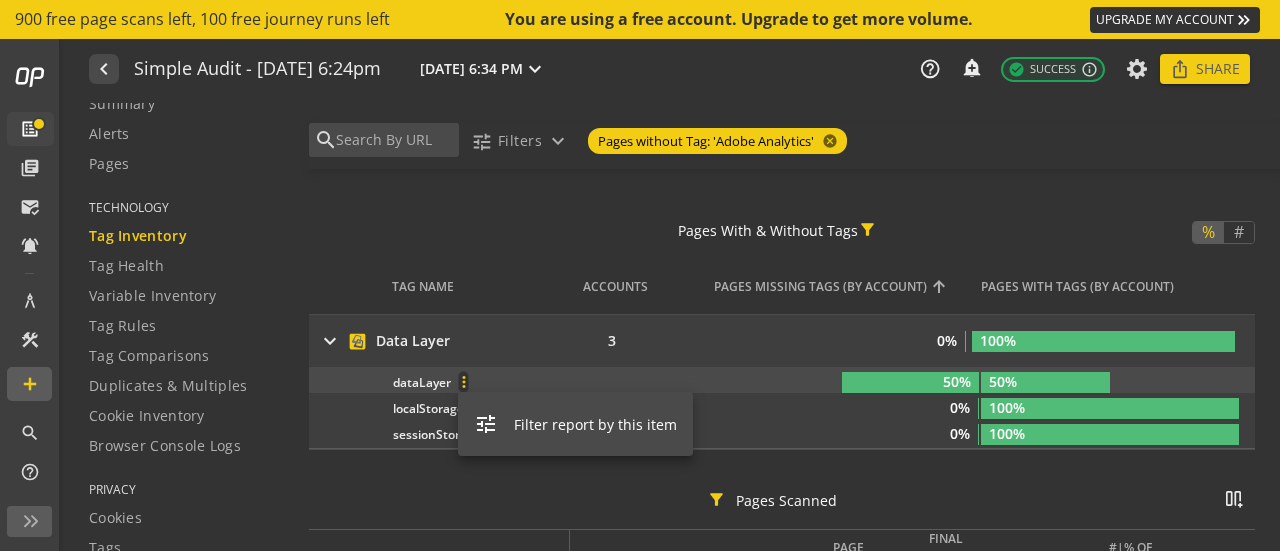 click on "Loading... 900 free page scans left, 100 free journey runs left  You are using a free account. Upgrade to get more volume.   UPGRADE MY ACCOUNT  keyboard_double_arrow_right navigate_before close list_alt Reports NEW library_books Data Sources keyboard_arrow_right mark_email_read Validate Email Links NEW keyboard_arrow_right notifications_active Triggered Alerts multiline_chart Usage keyboard_arrow_right add_box Create New architecture Standards keyboard_arrow_right construction Configurations keyboard_arrow_right search Search checklist Checklist help_outline Support keyboard_arrow_right settings Settings keyboard_arrow_right account_circle [PERSON_NAME] keyboard_arrow_right menu list_alt library_books Data Sources Audits & Journeys mark_email_read Validate Email Links NEW Email Inboxes add Quick Setup add Advanced Setup notifications_active architecture Standards Alerts Tag & Variable Rules Consent Categories construction Configurations Action Sets Comparisons add search" at bounding box center [640, 275] 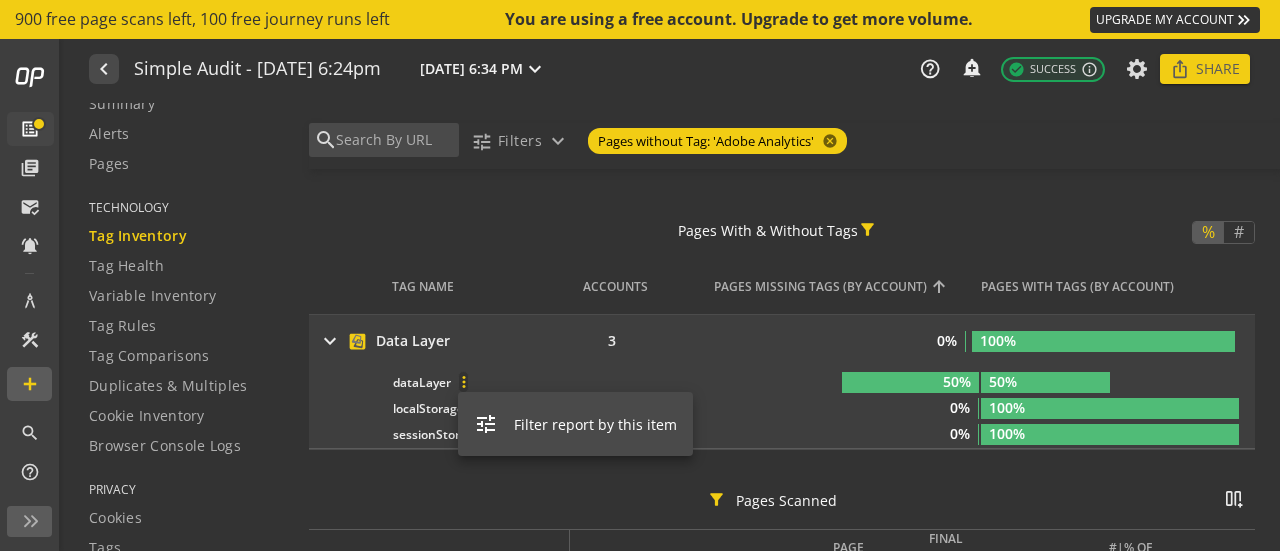 click on "tune  Filter report by this item" at bounding box center [575, 424] 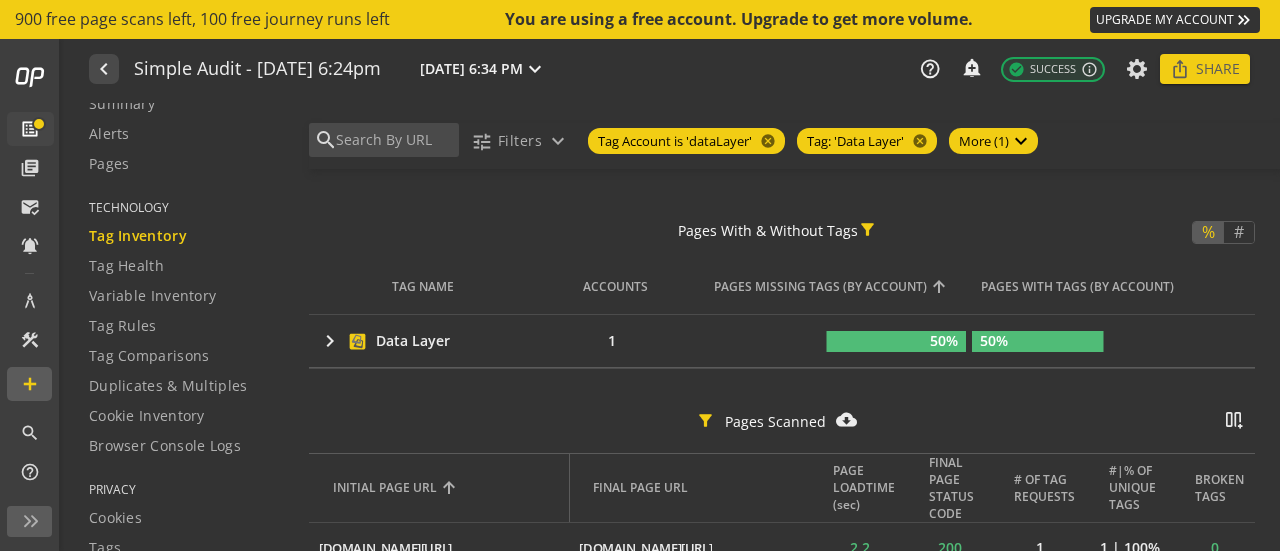 scroll, scrollTop: 364, scrollLeft: 0, axis: vertical 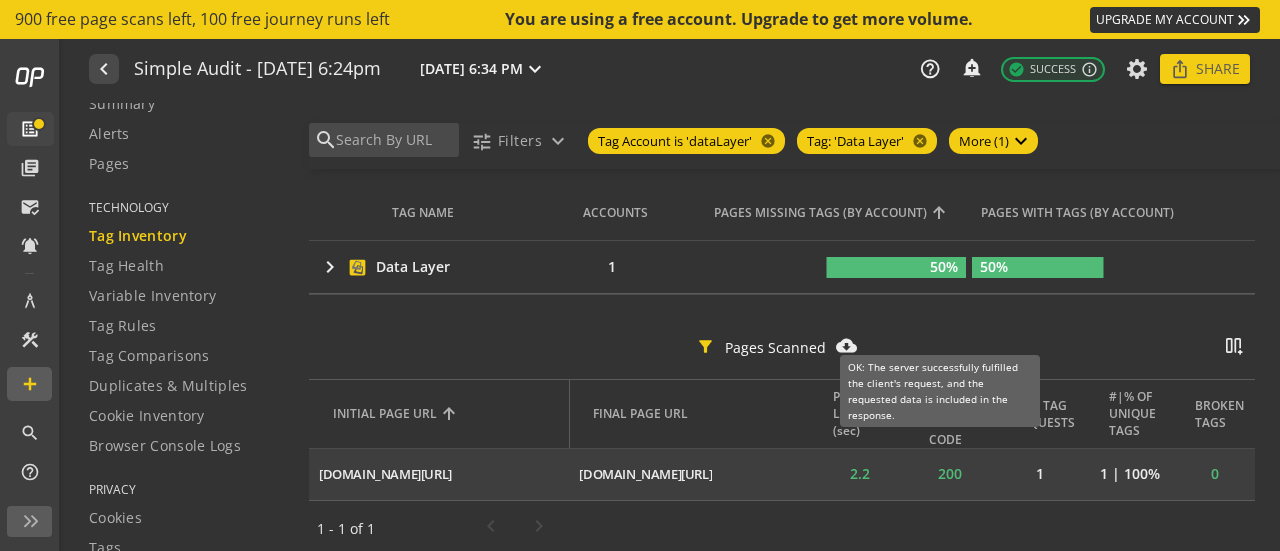 click on "200" 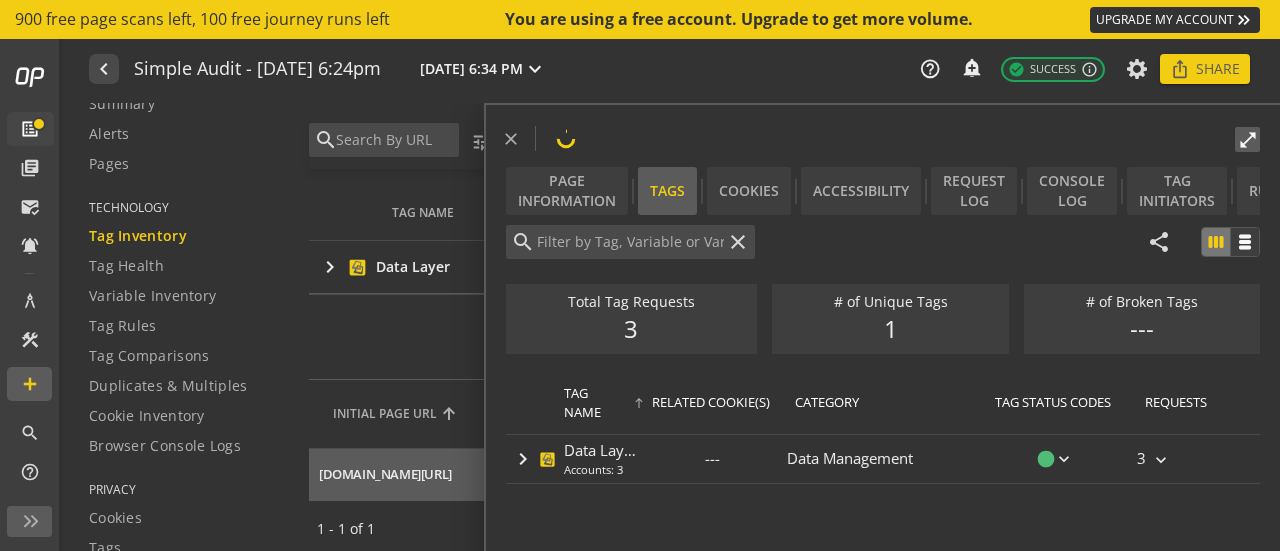 type on "Data Layer" 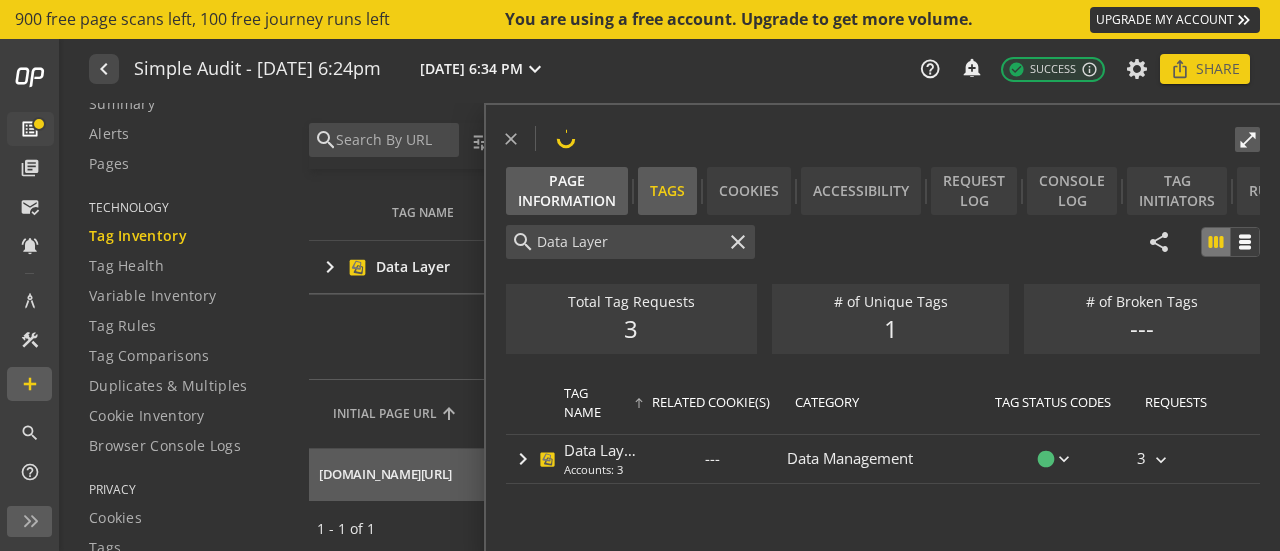 click on "Page Information" at bounding box center (567, 191) 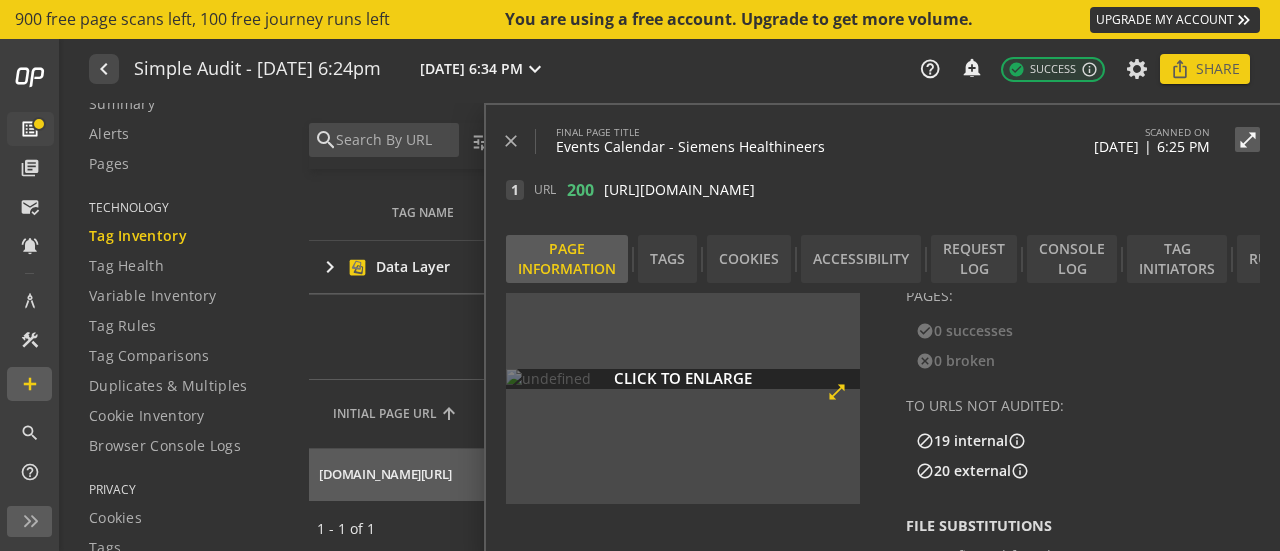 scroll, scrollTop: 1237, scrollLeft: 0, axis: vertical 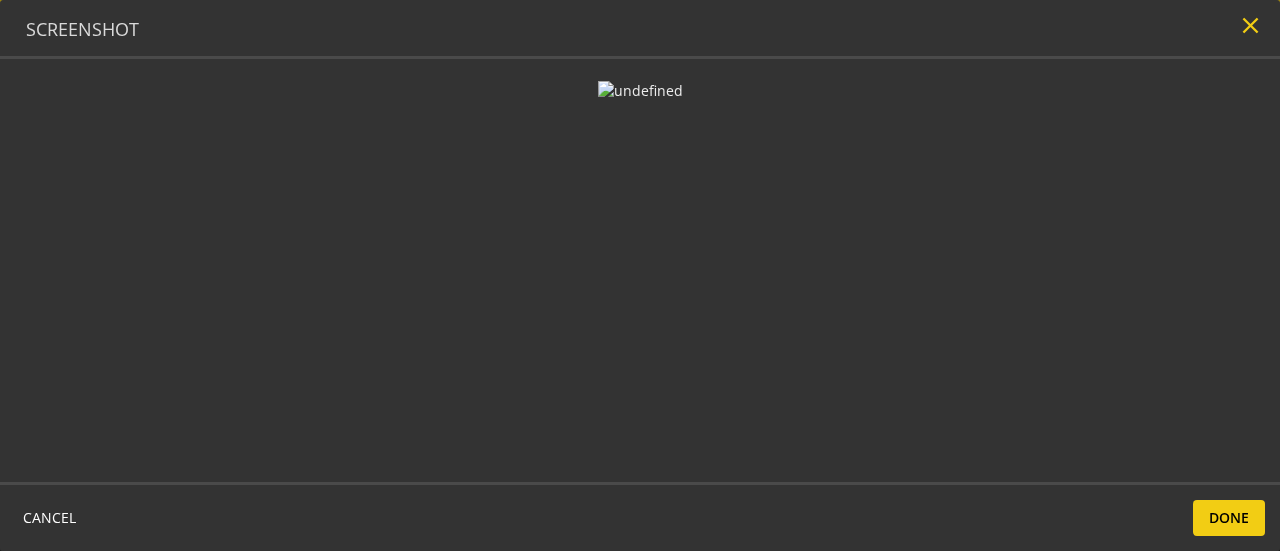 click on "close" at bounding box center (1250, 25) 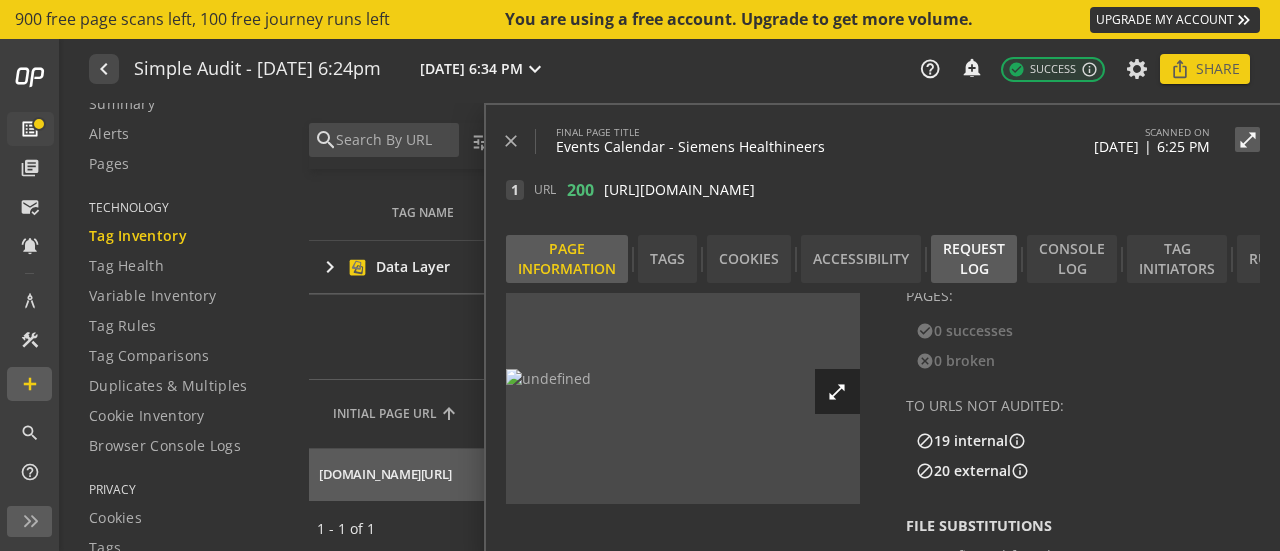 click on "Request Log" at bounding box center (974, 259) 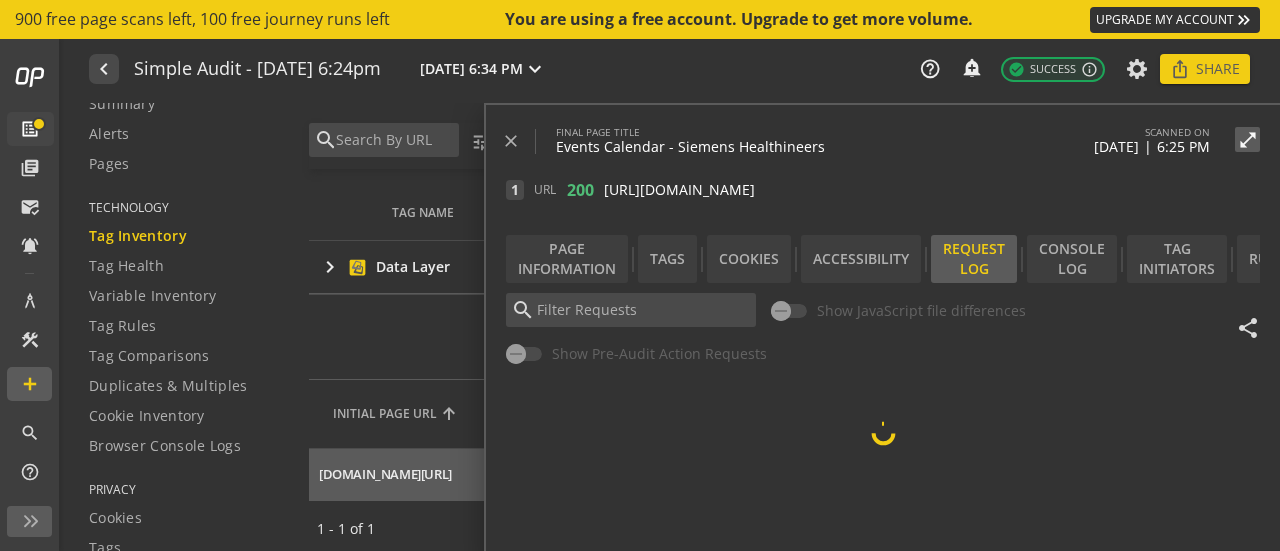scroll, scrollTop: 0, scrollLeft: 0, axis: both 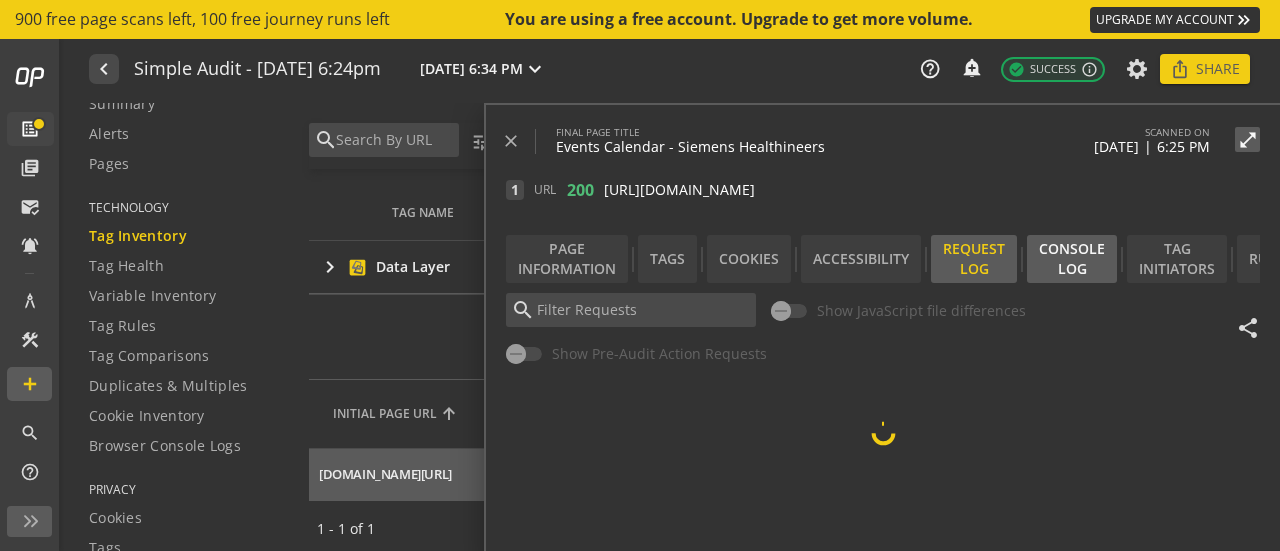 click on "Console Log" at bounding box center (1072, 259) 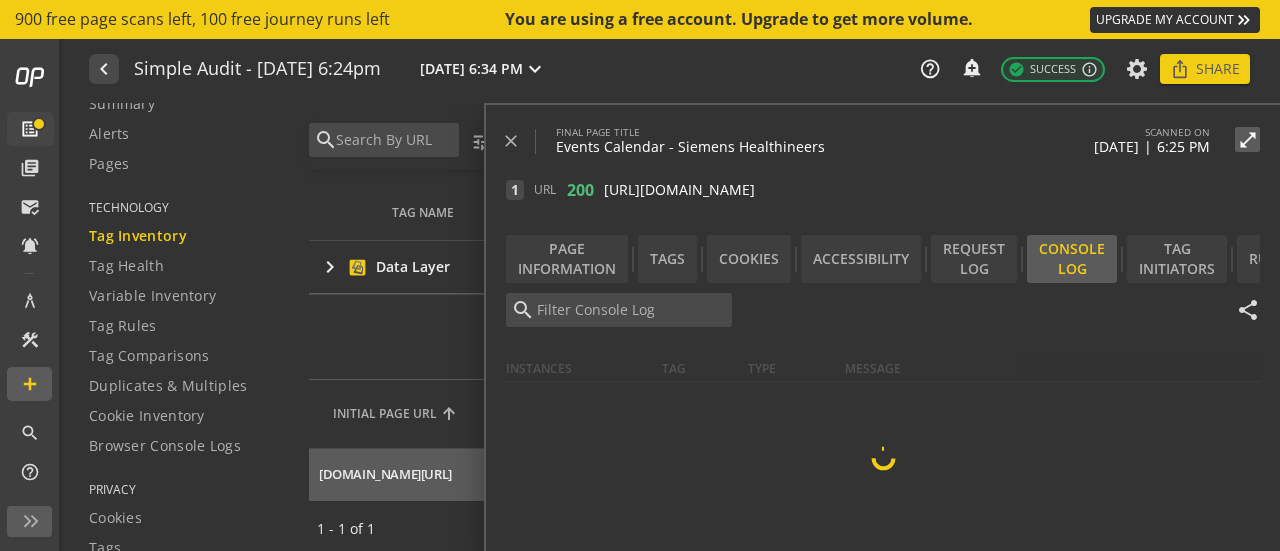 scroll, scrollTop: 26, scrollLeft: 0, axis: vertical 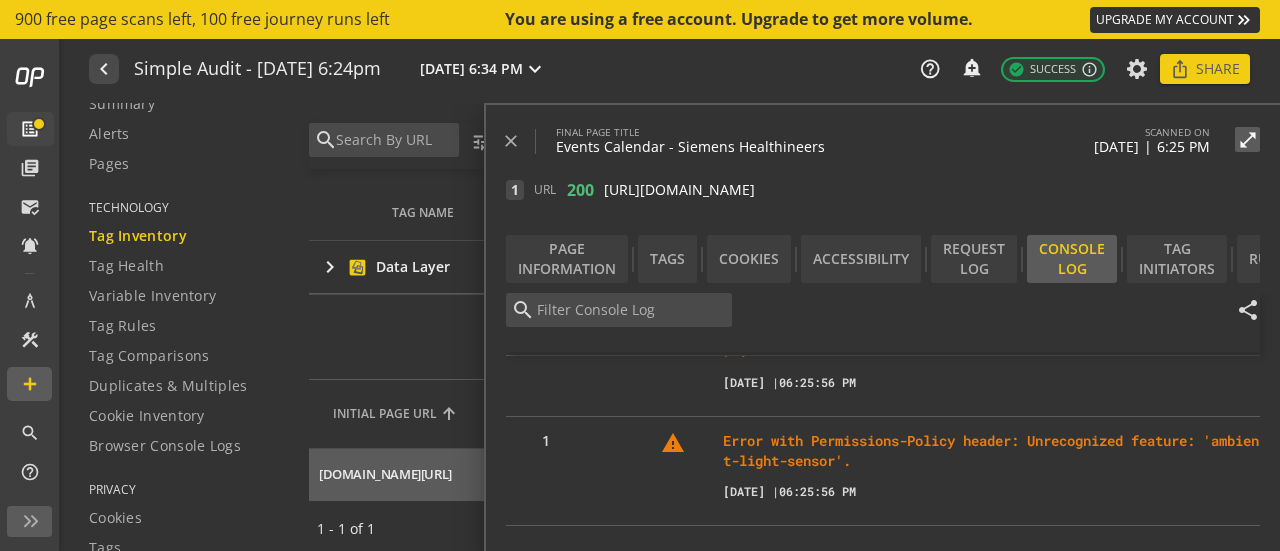 click on "Error with Permissions-Policy header: Unrecognized feature: 'ambient-light-sensor'." at bounding box center [991, 451] 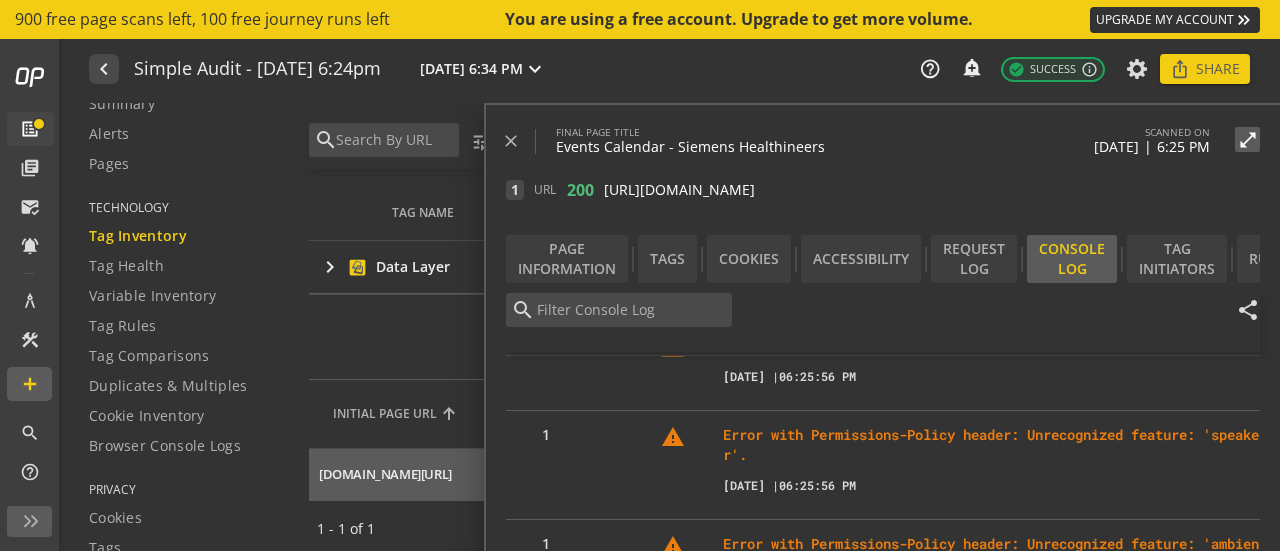 scroll, scrollTop: 33, scrollLeft: 0, axis: vertical 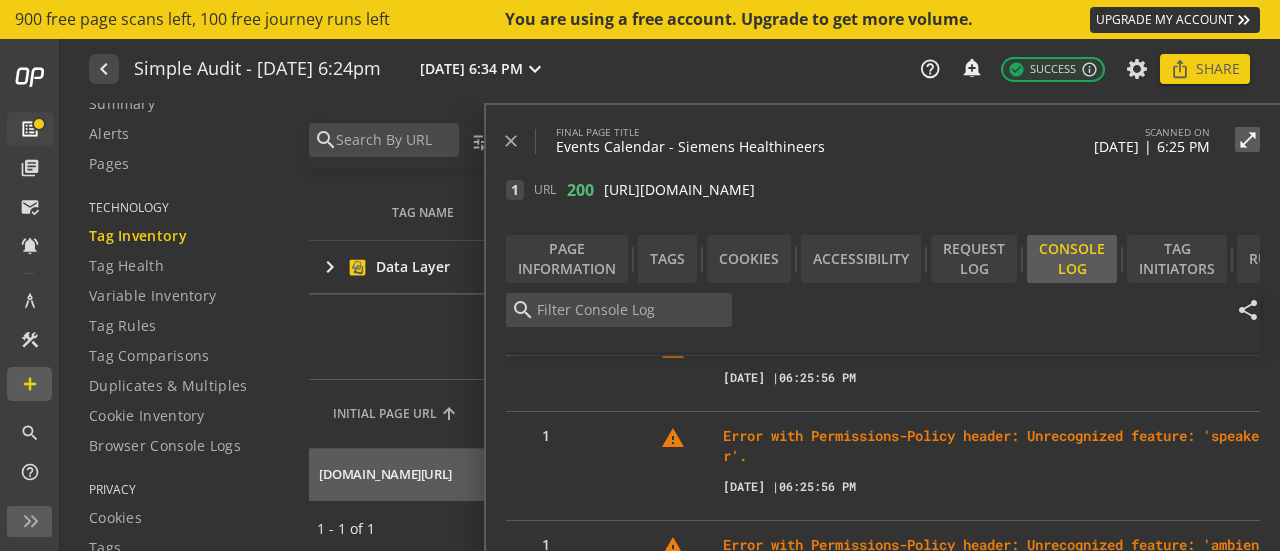 click on "Error with Permissions-Policy header: Unrecognized feature: 'speaker'." at bounding box center [991, 446] 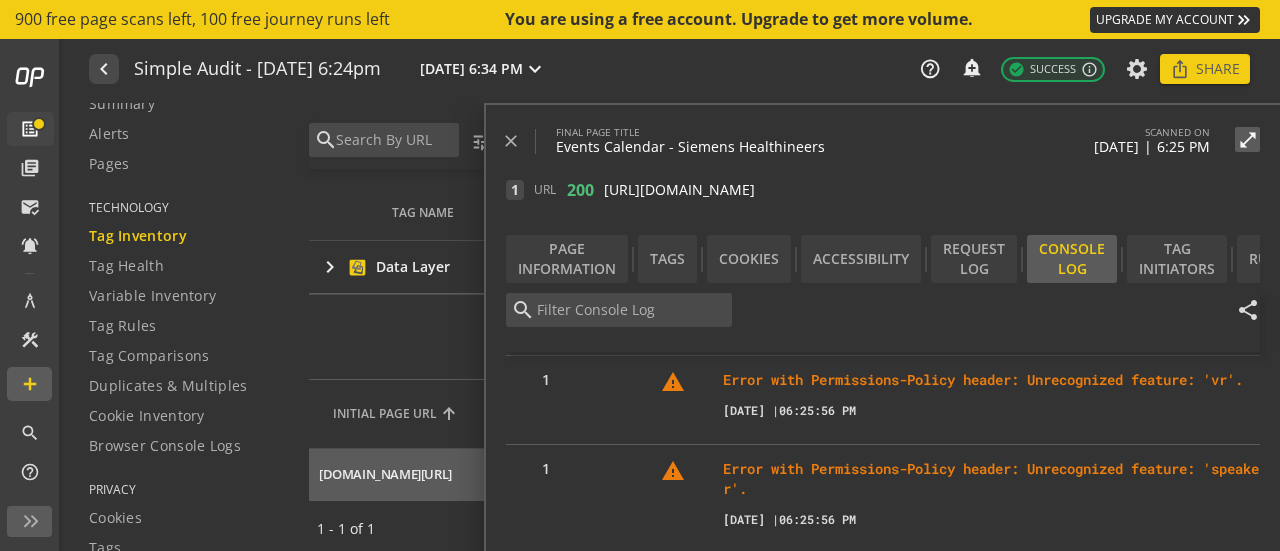 click on "Error with Permissions-Policy header: Unrecognized feature: 'vr'." at bounding box center (991, 380) 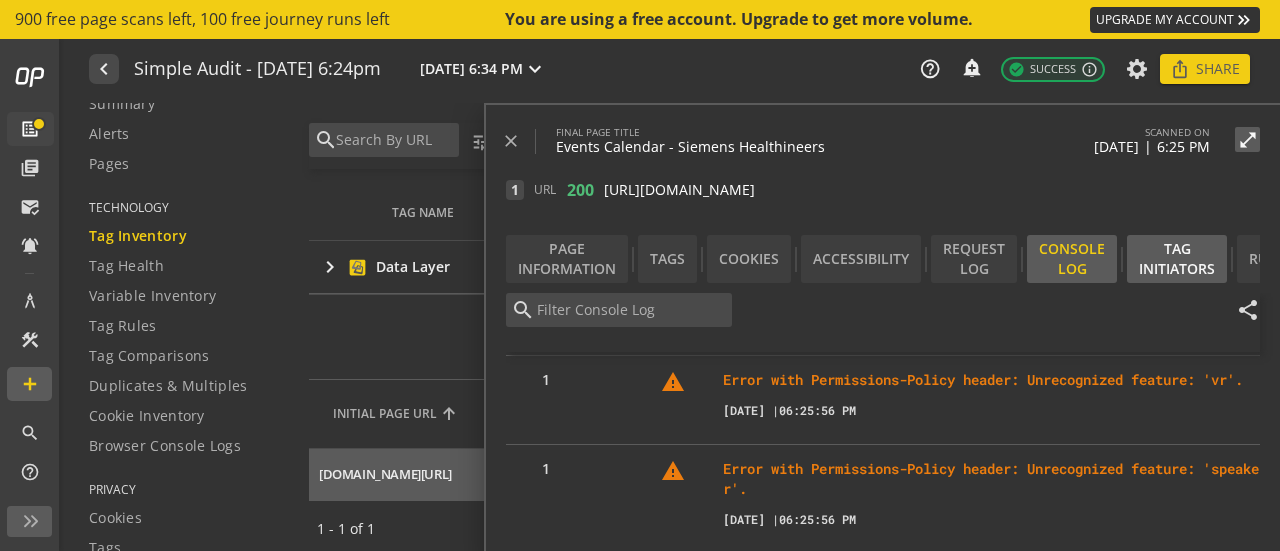 click on "Tag Initiators" at bounding box center [1177, 259] 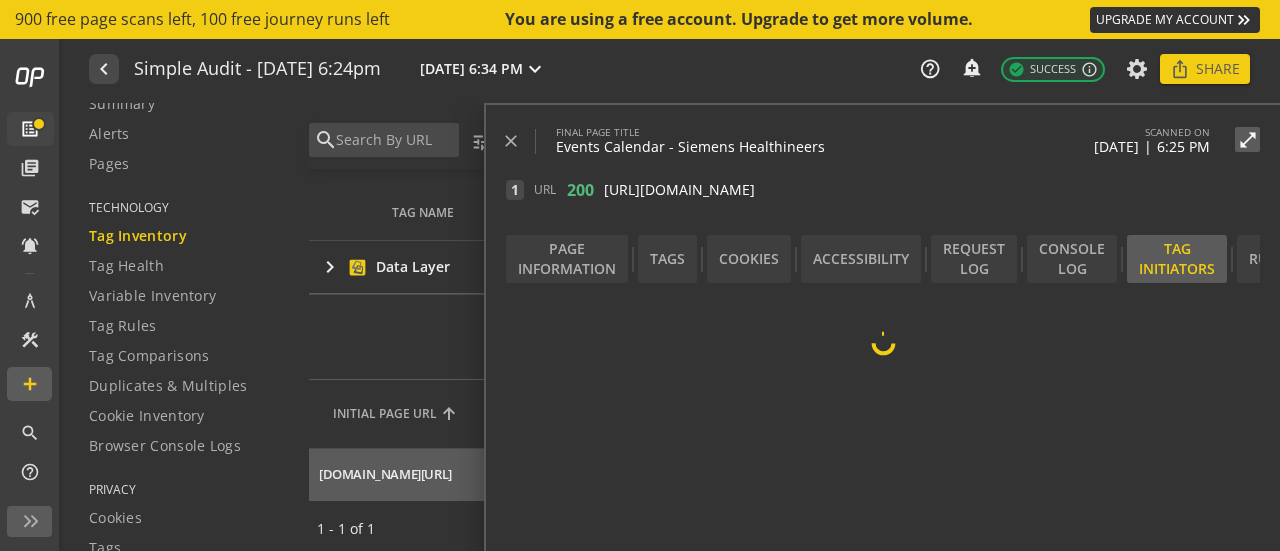 scroll, scrollTop: 0, scrollLeft: 0, axis: both 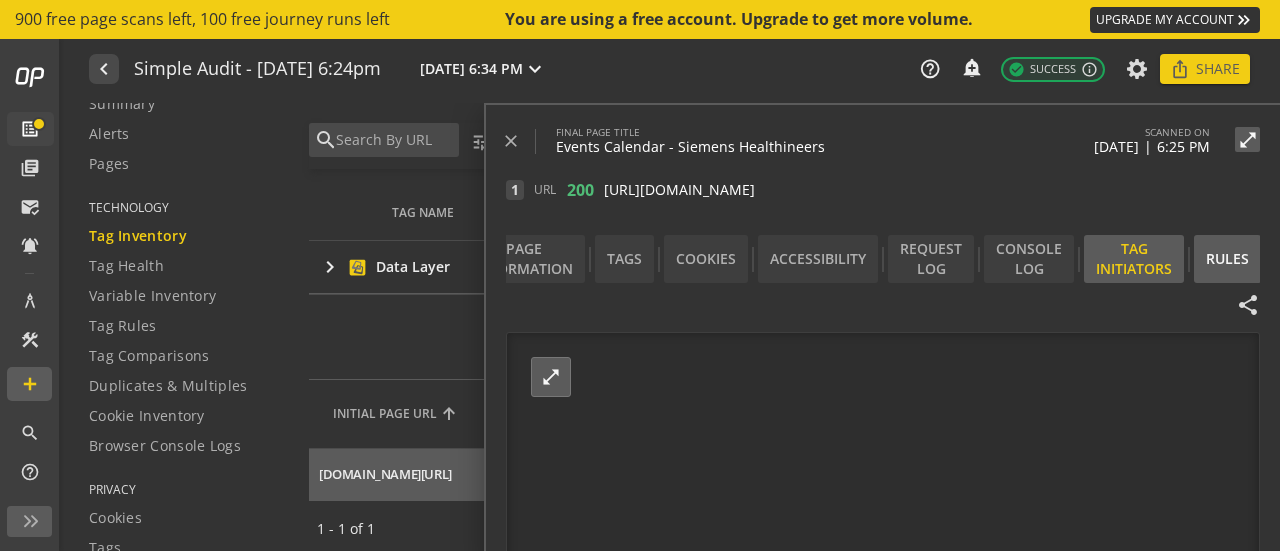 click on "Rules" at bounding box center (1227, 259) 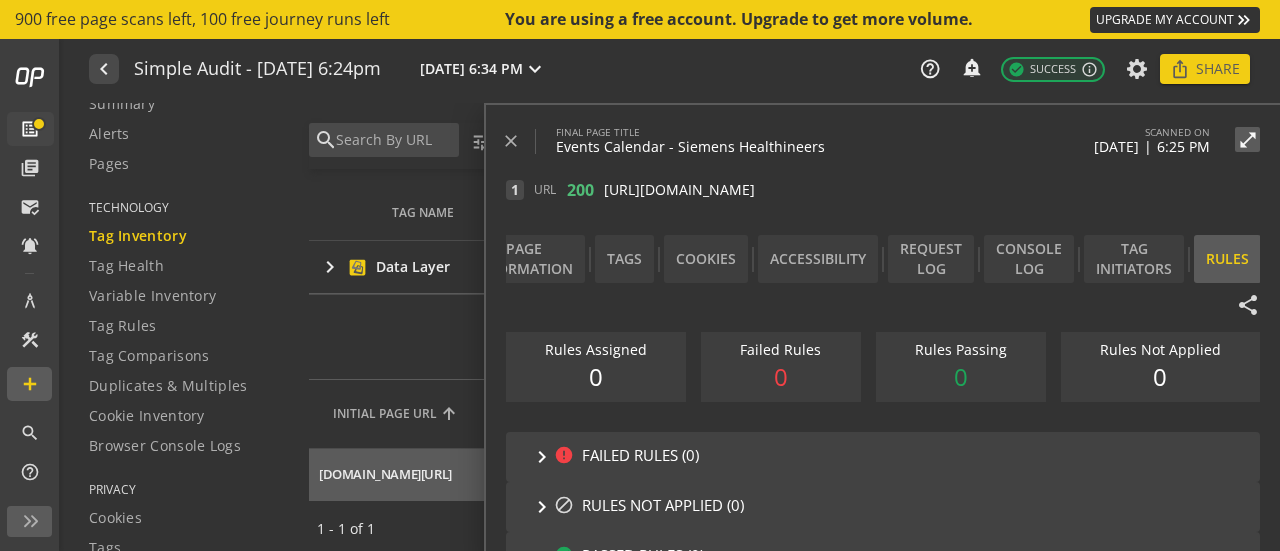 scroll, scrollTop: 66, scrollLeft: 0, axis: vertical 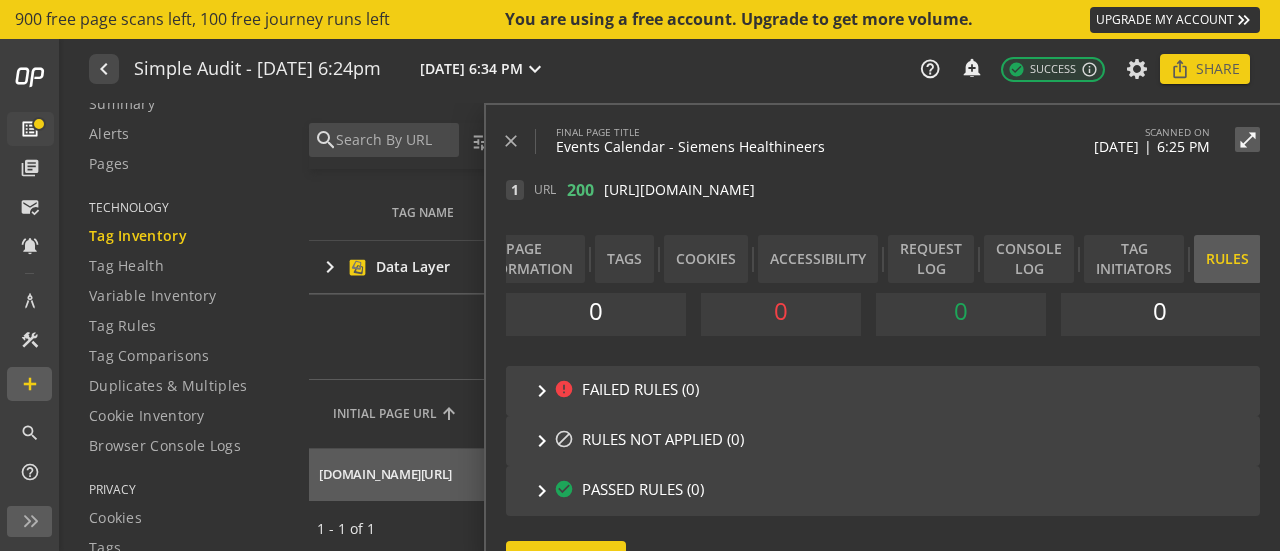 click on "FAILED RULES (0)" at bounding box center [640, 391] 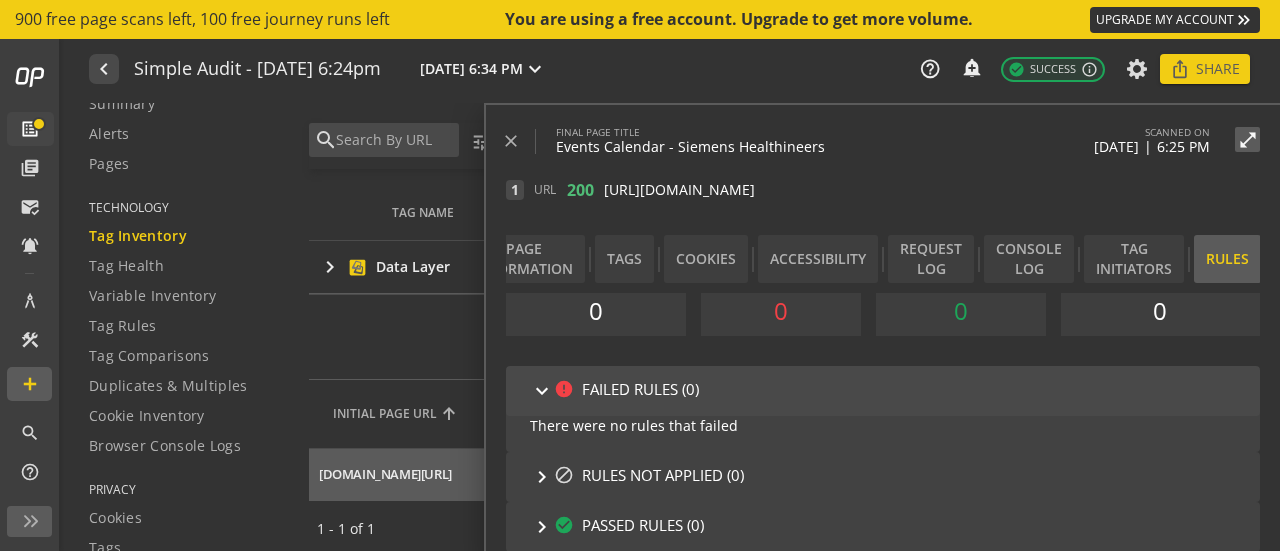 click on "FAILED RULES (0)" at bounding box center [640, 391] 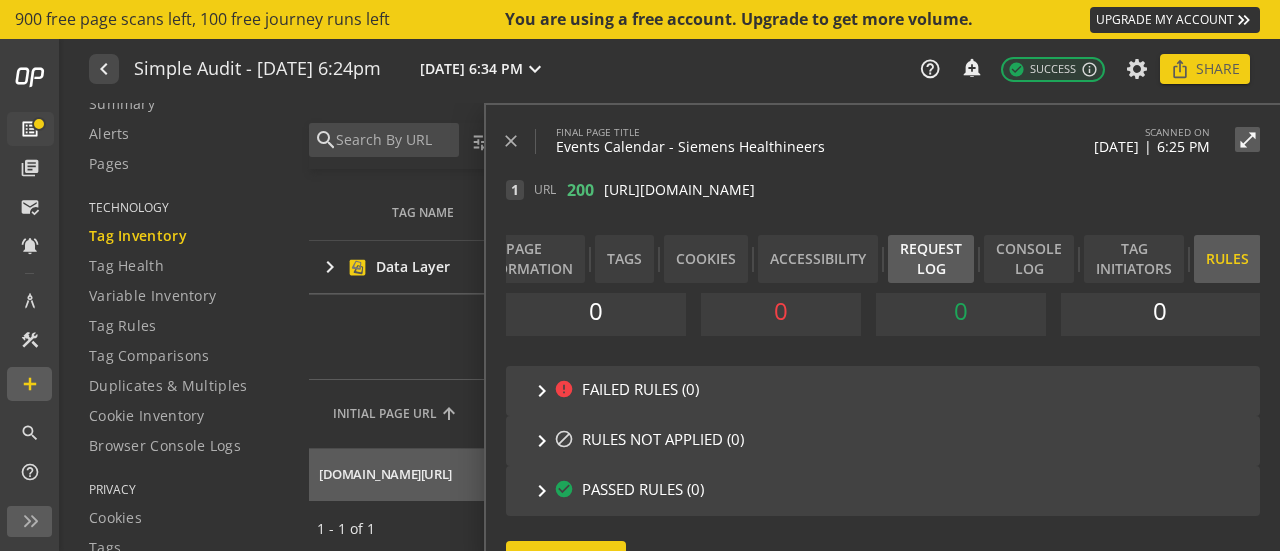click on "Request Log" at bounding box center (931, 259) 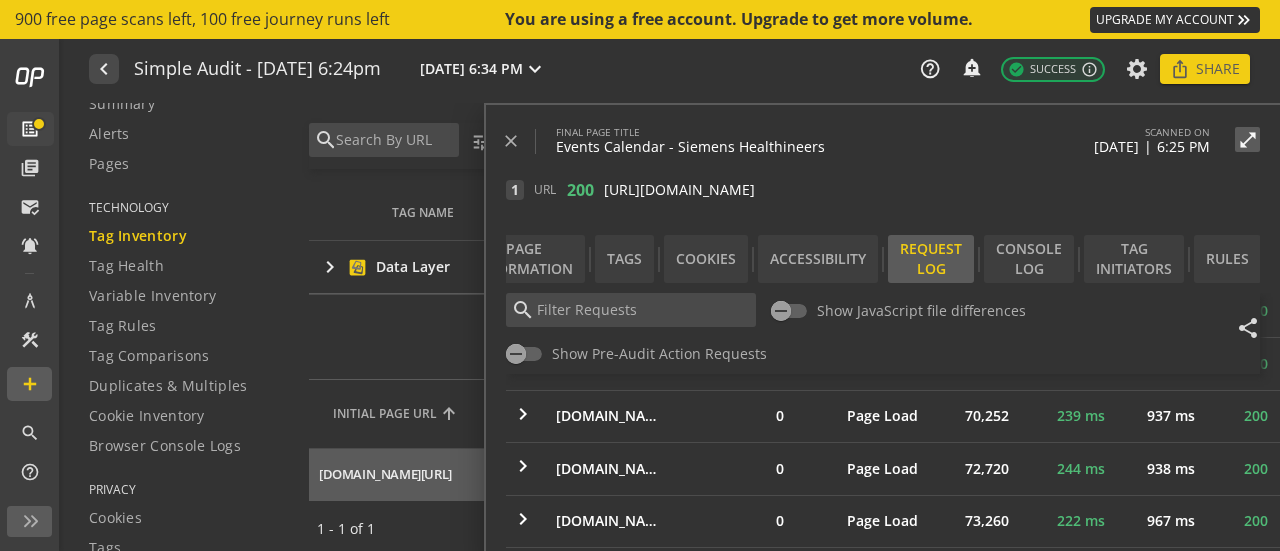 scroll, scrollTop: 0, scrollLeft: 0, axis: both 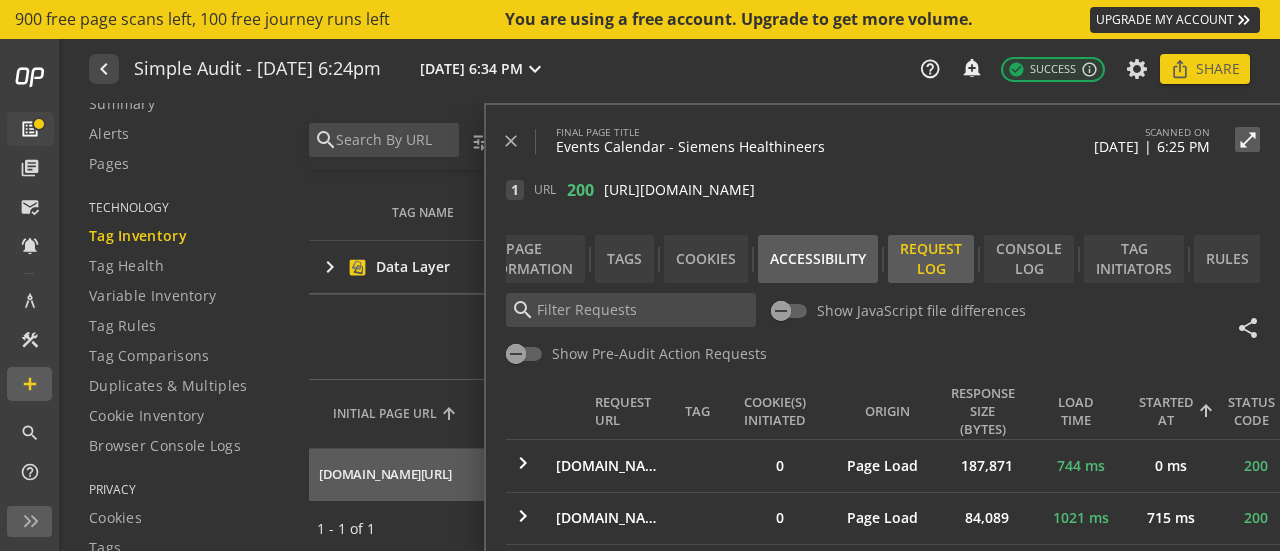 click on "Accessibility" at bounding box center (818, 259) 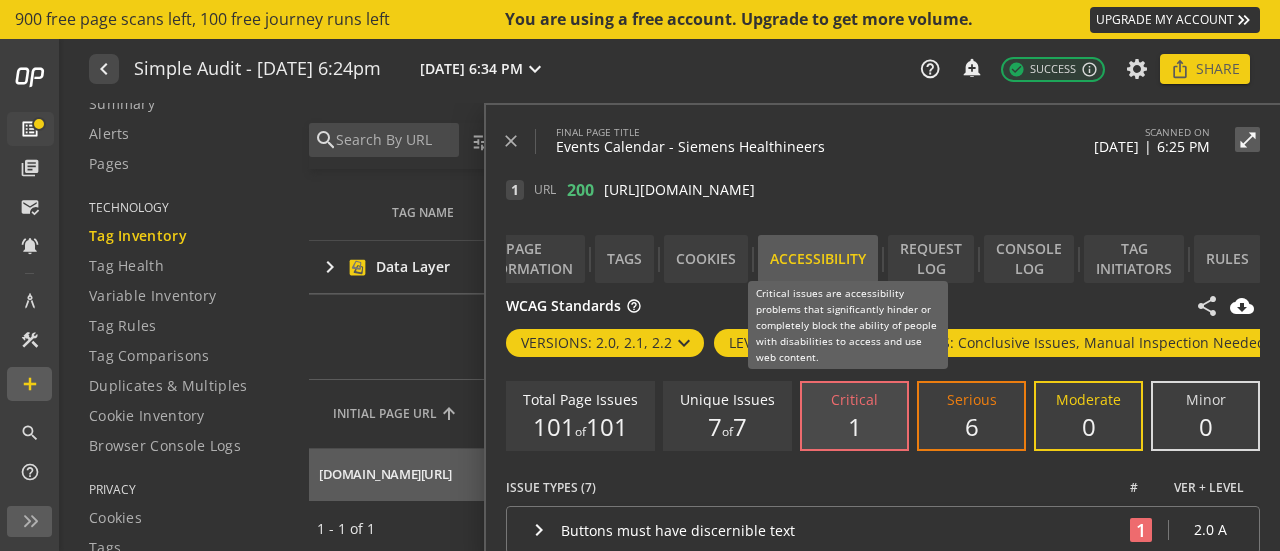 click on "Critical" 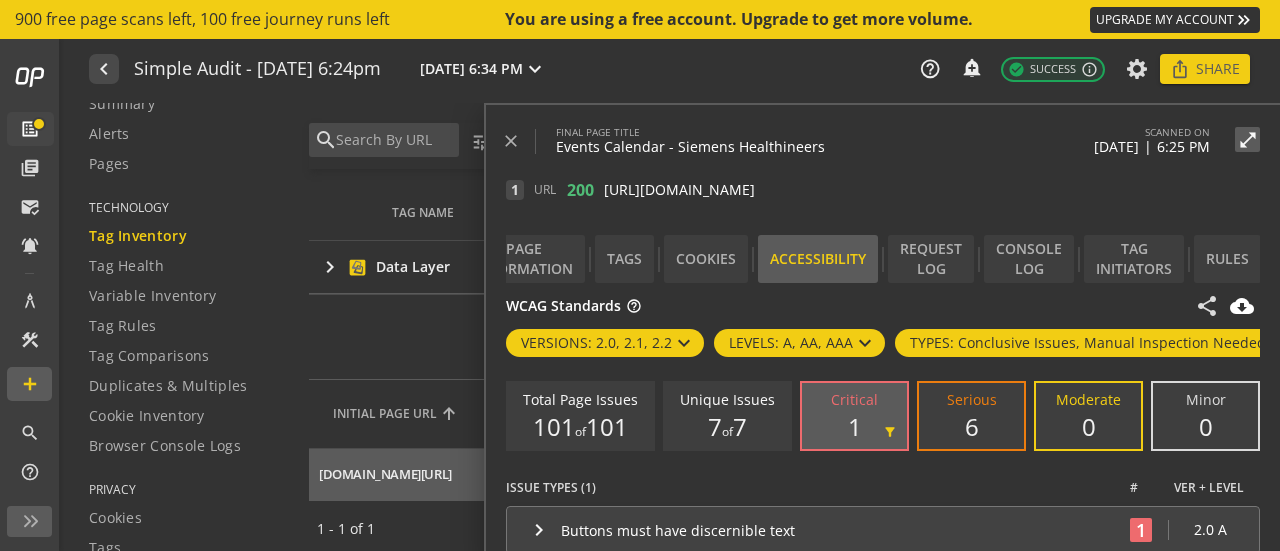 click on "keyboard_arrow_right" at bounding box center (539, 530) 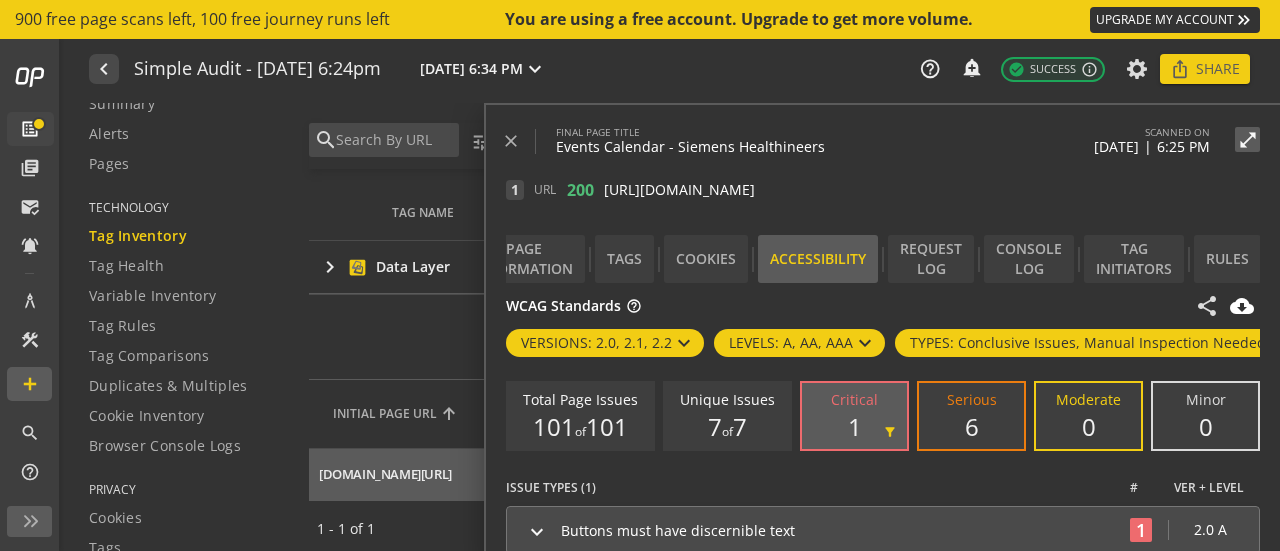 scroll, scrollTop: 70, scrollLeft: 0, axis: vertical 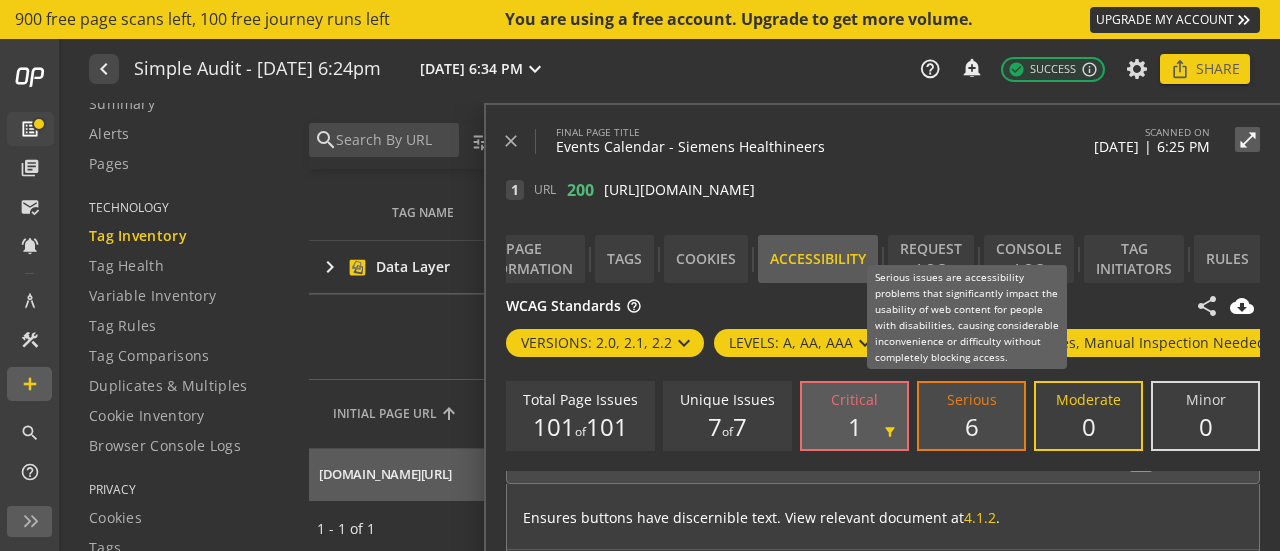 click on "Serious  6" 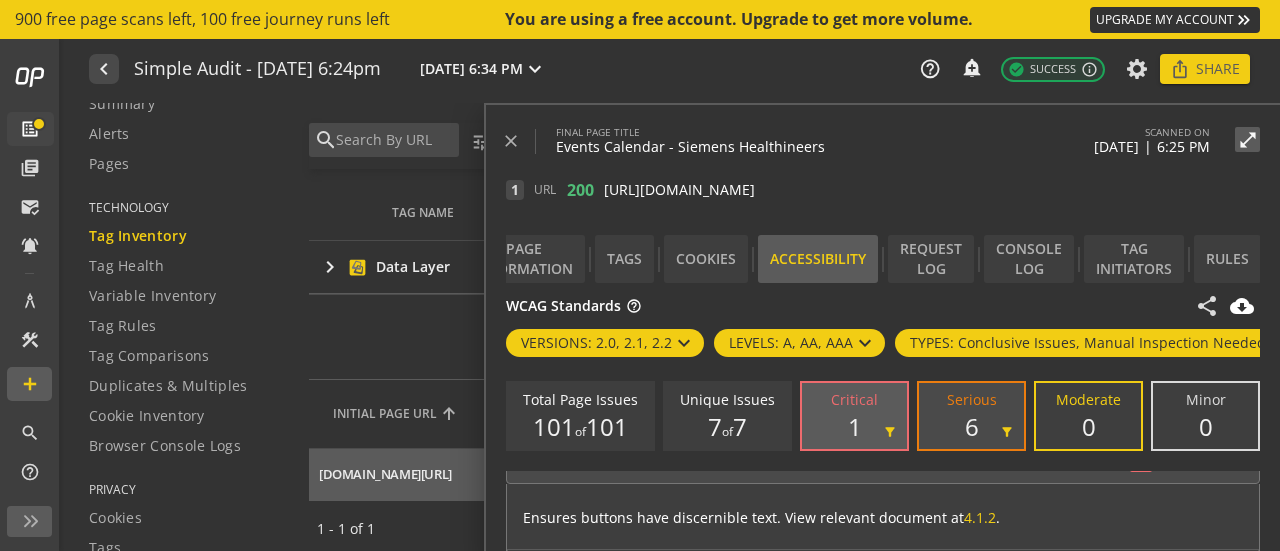 click on "6" 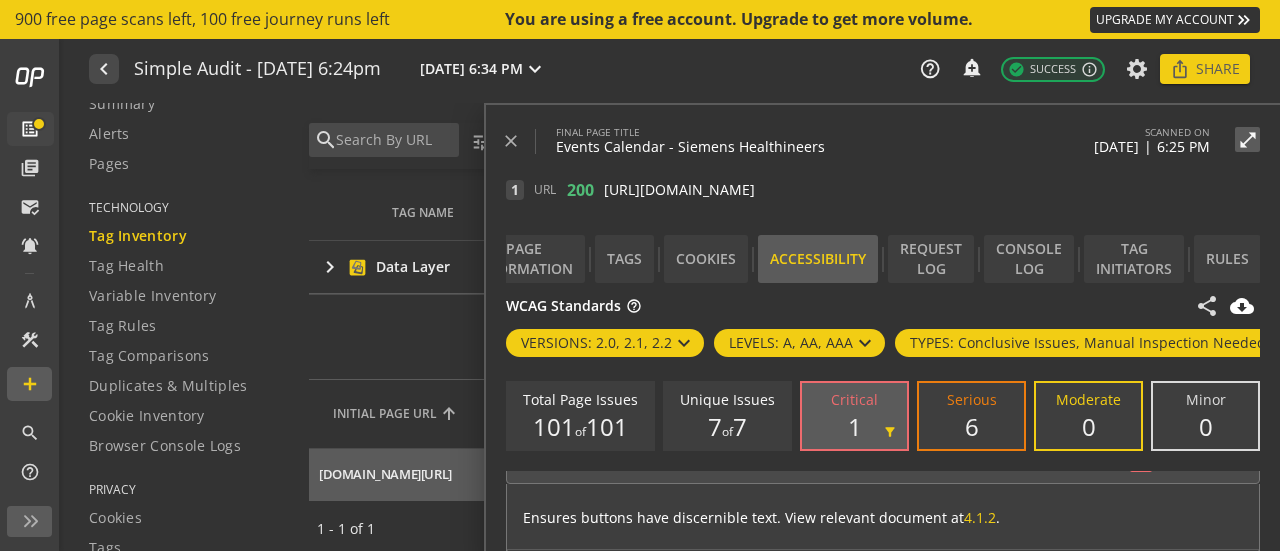 scroll, scrollTop: 0, scrollLeft: 0, axis: both 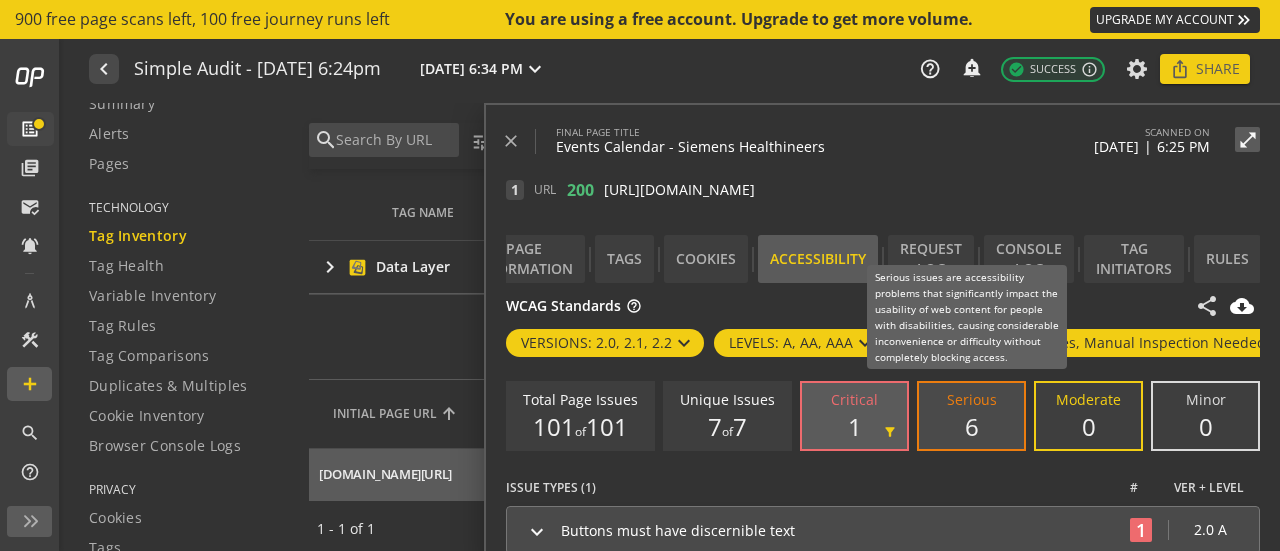 click on "Serious  6" 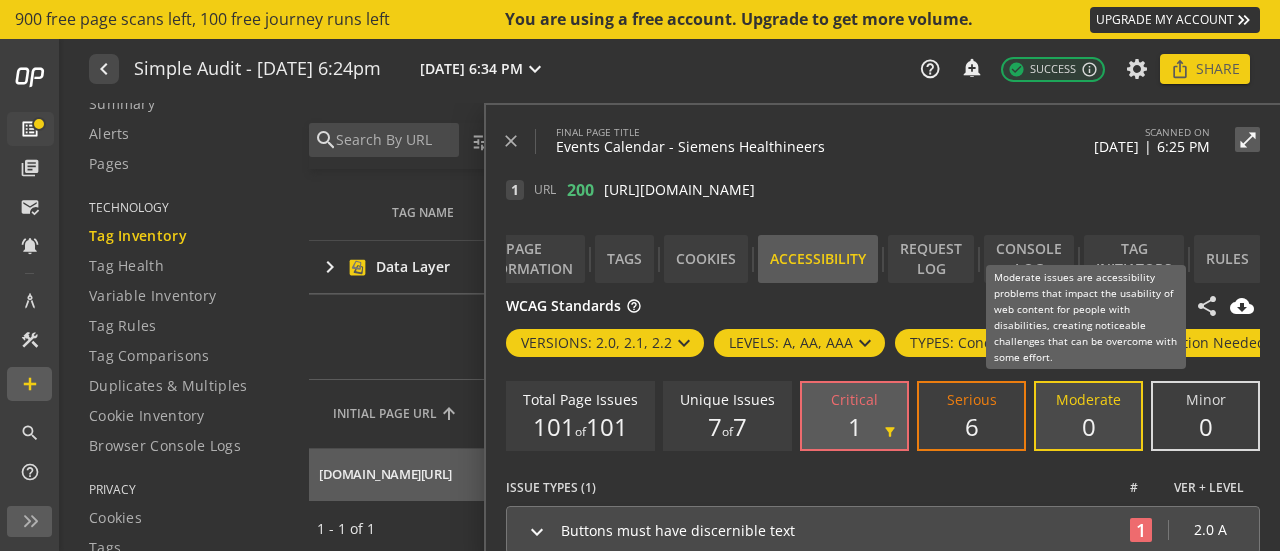 click on "Moderate  0" 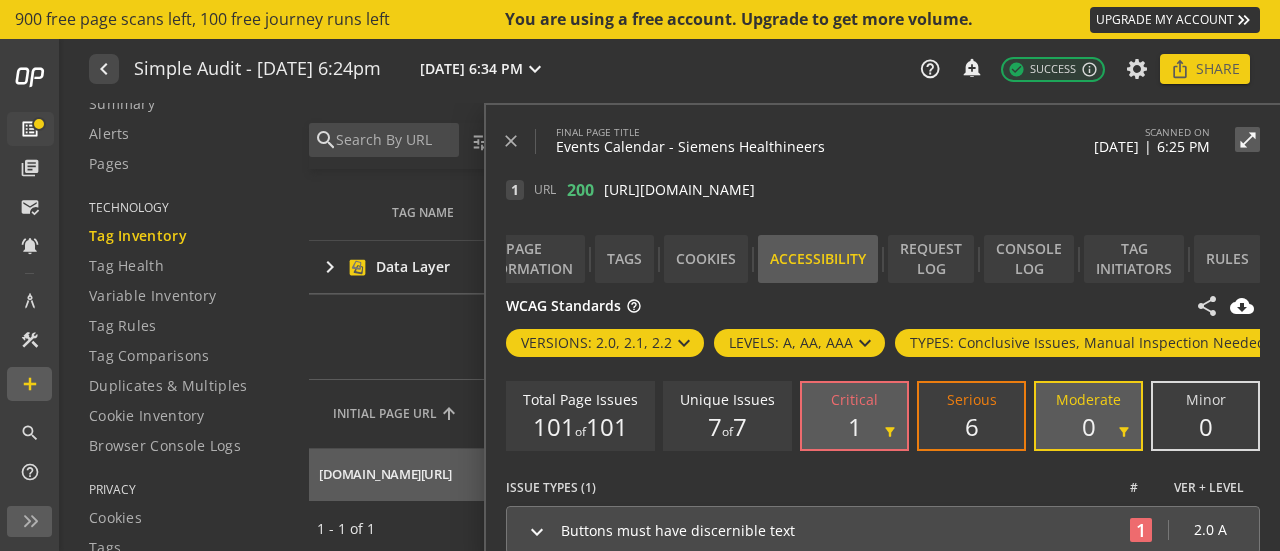 click on "Unique Issues   7  of  7" 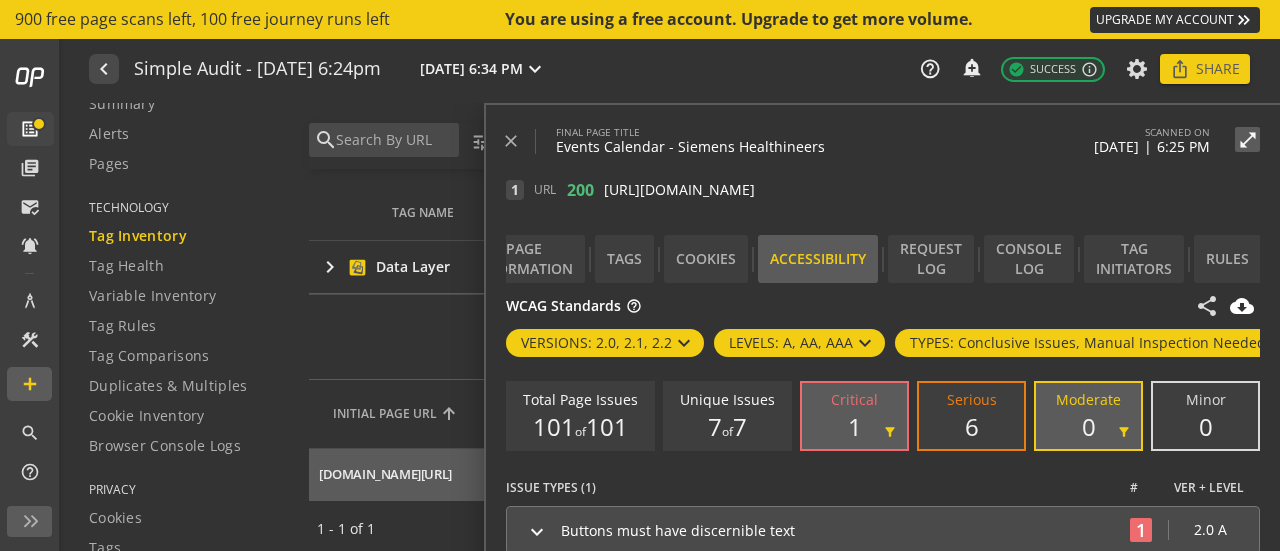scroll, scrollTop: 70, scrollLeft: 0, axis: vertical 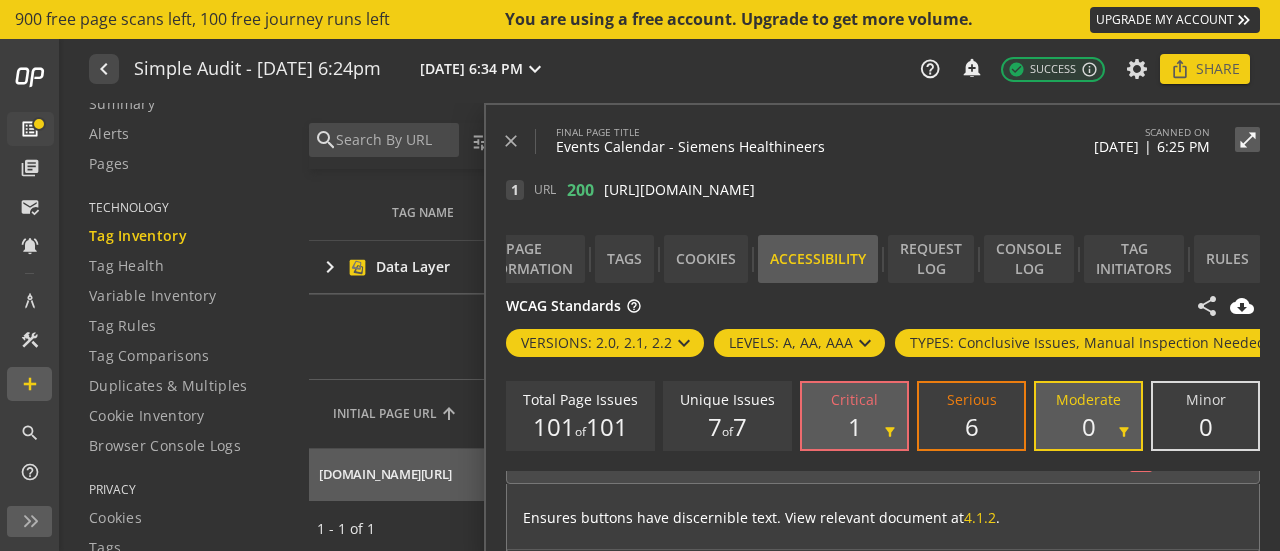 click on "Ensures buttons have discernible text. View relevant document at  4.1.2 ." at bounding box center (883, 511) 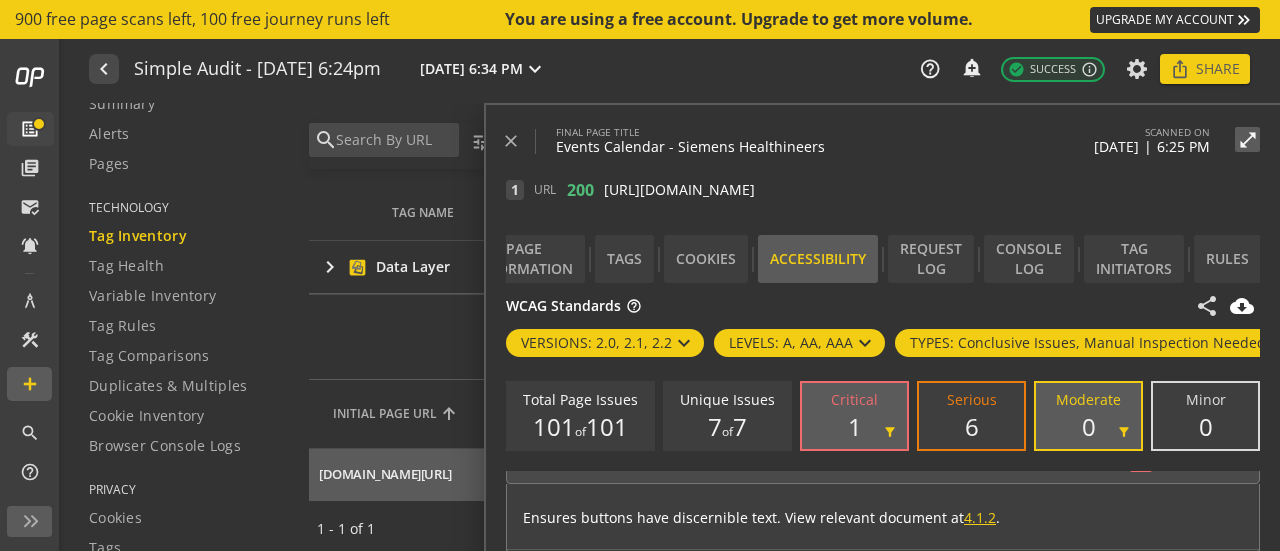 click on "4.1.2" at bounding box center (980, 517) 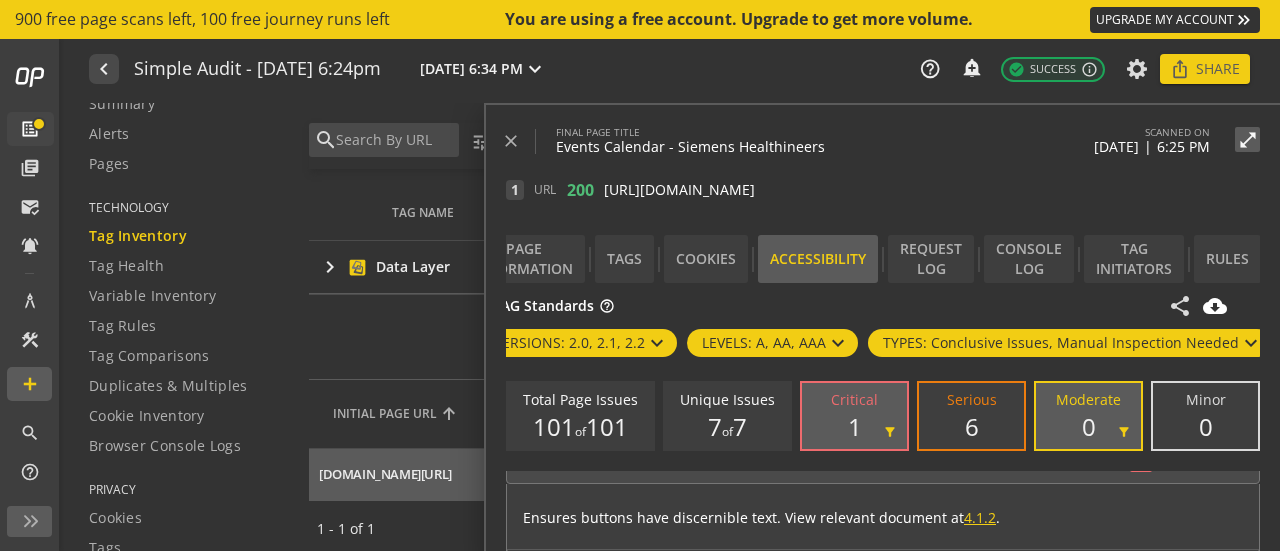 scroll, scrollTop: 0, scrollLeft: 0, axis: both 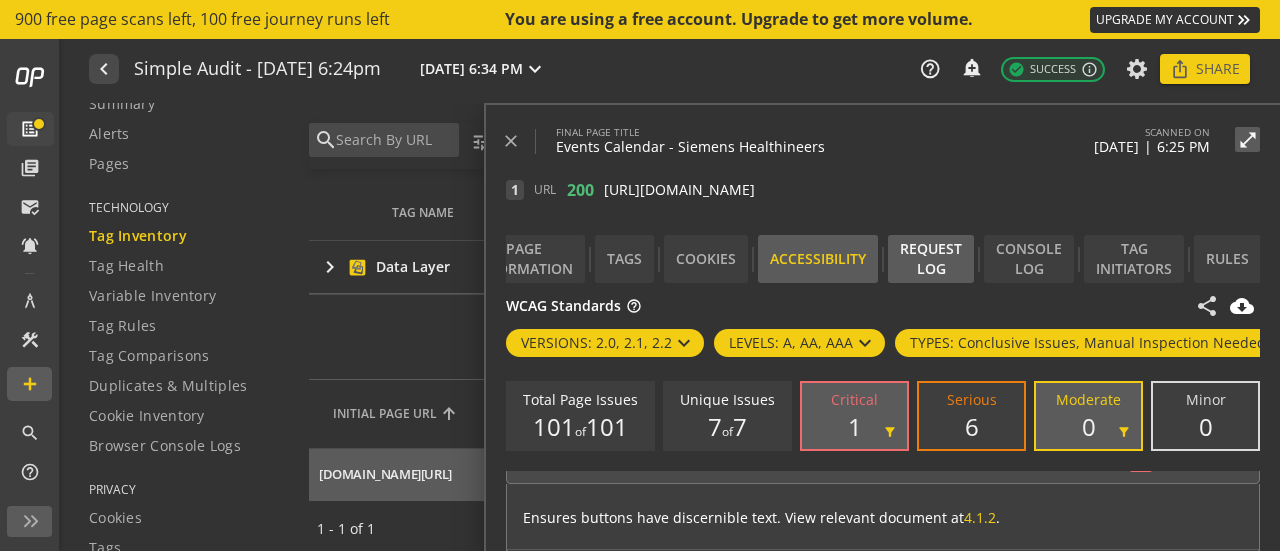 click on "Request Log" at bounding box center (931, 259) 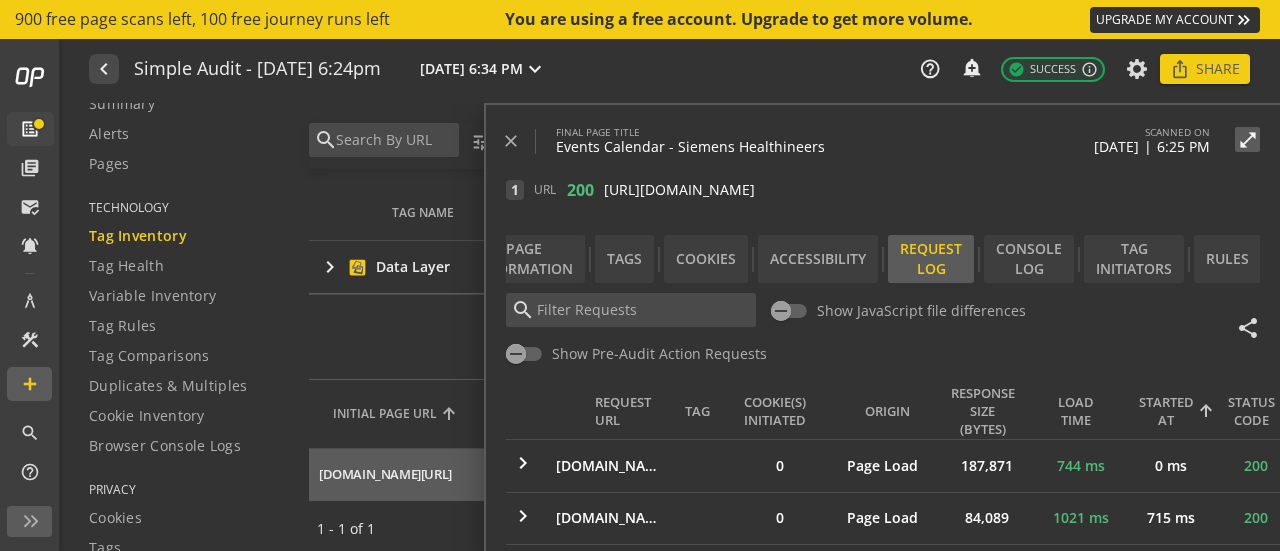 scroll, scrollTop: 0, scrollLeft: 0, axis: both 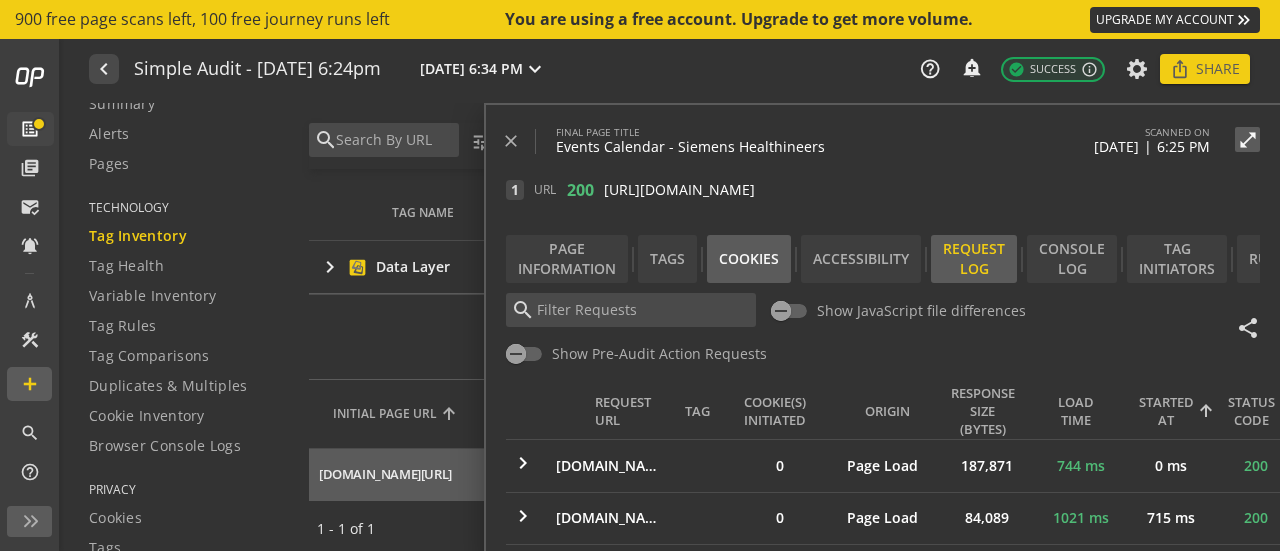 click on "Cookies" at bounding box center (749, 259) 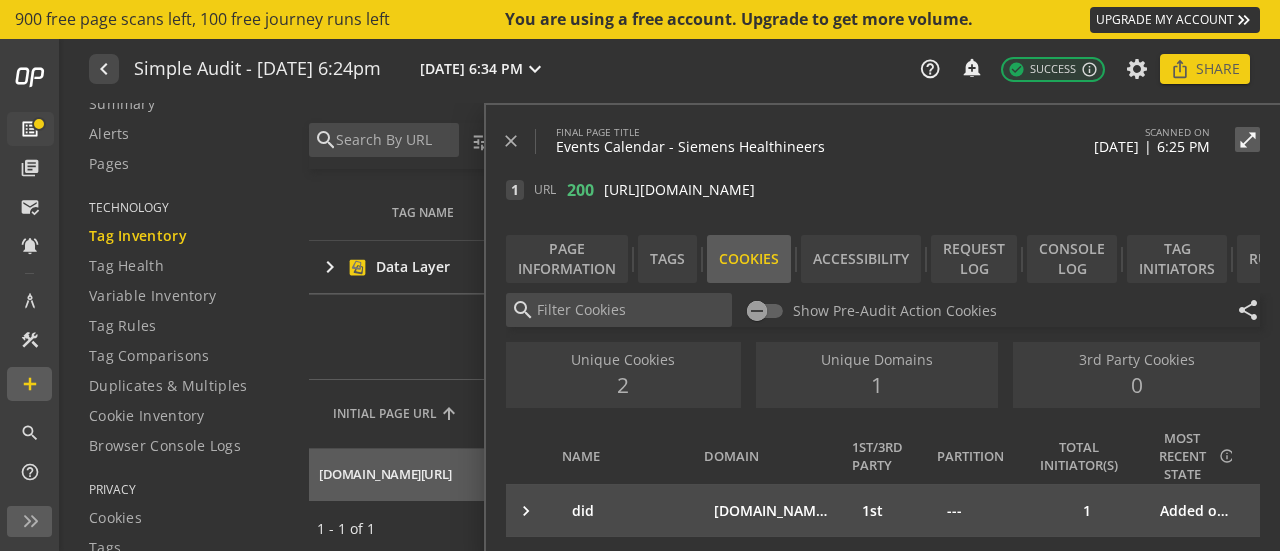 scroll, scrollTop: 12, scrollLeft: 0, axis: vertical 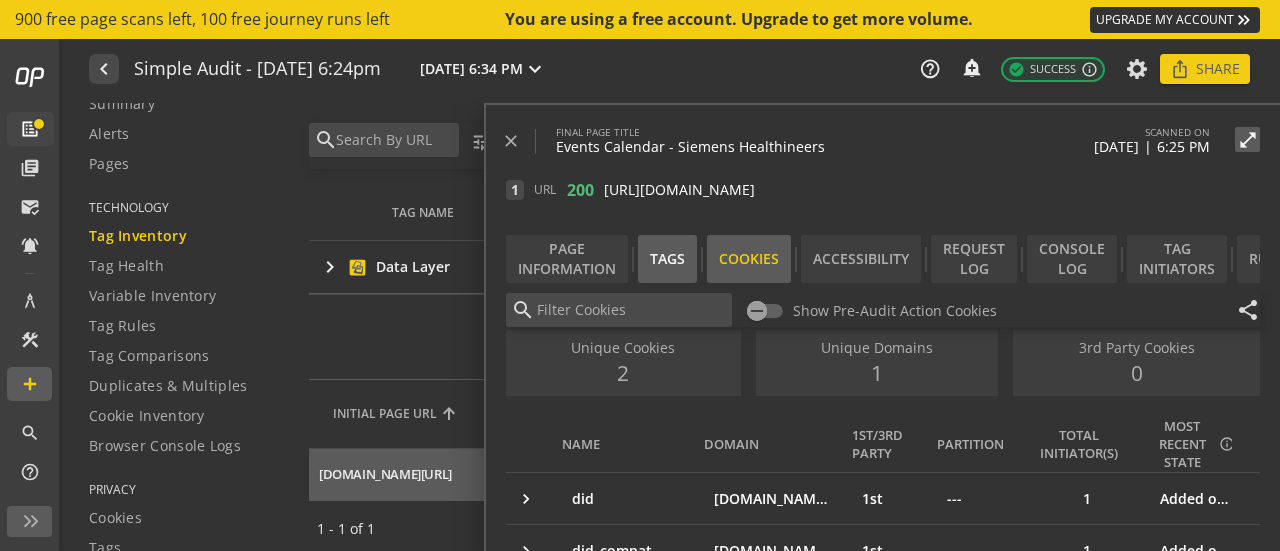 click on "Tags" at bounding box center [667, 259] 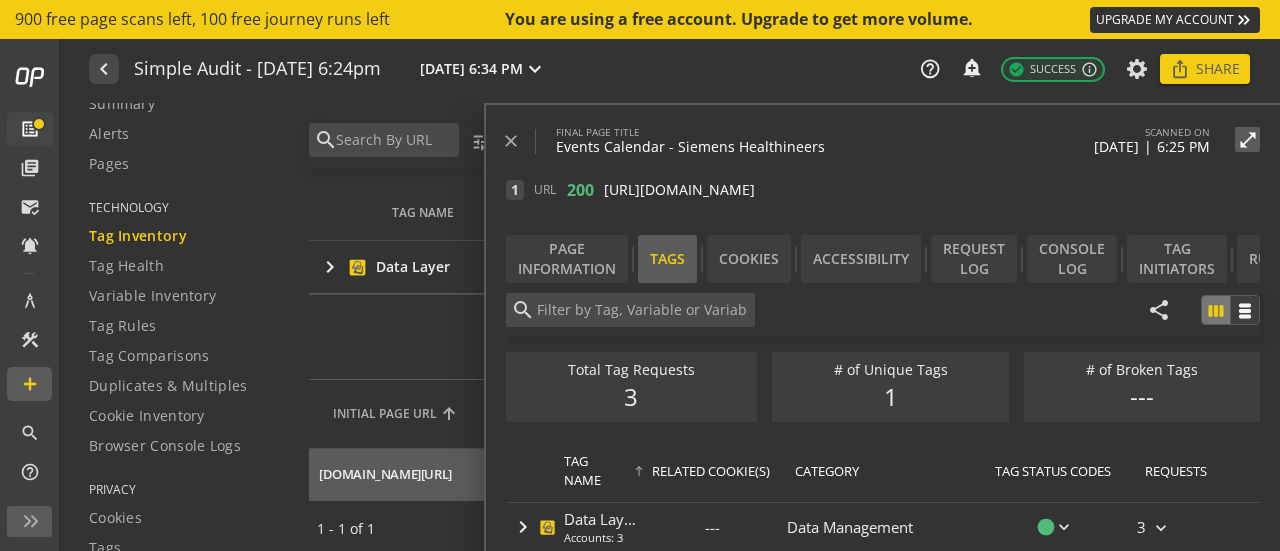 scroll, scrollTop: 0, scrollLeft: 0, axis: both 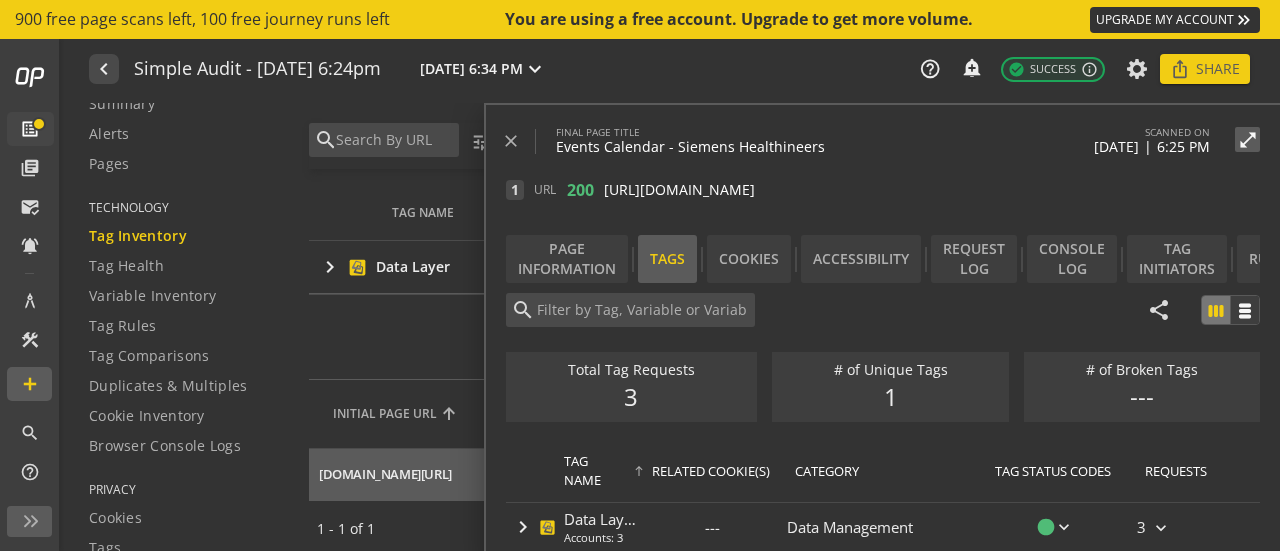 type on "Data Layer" 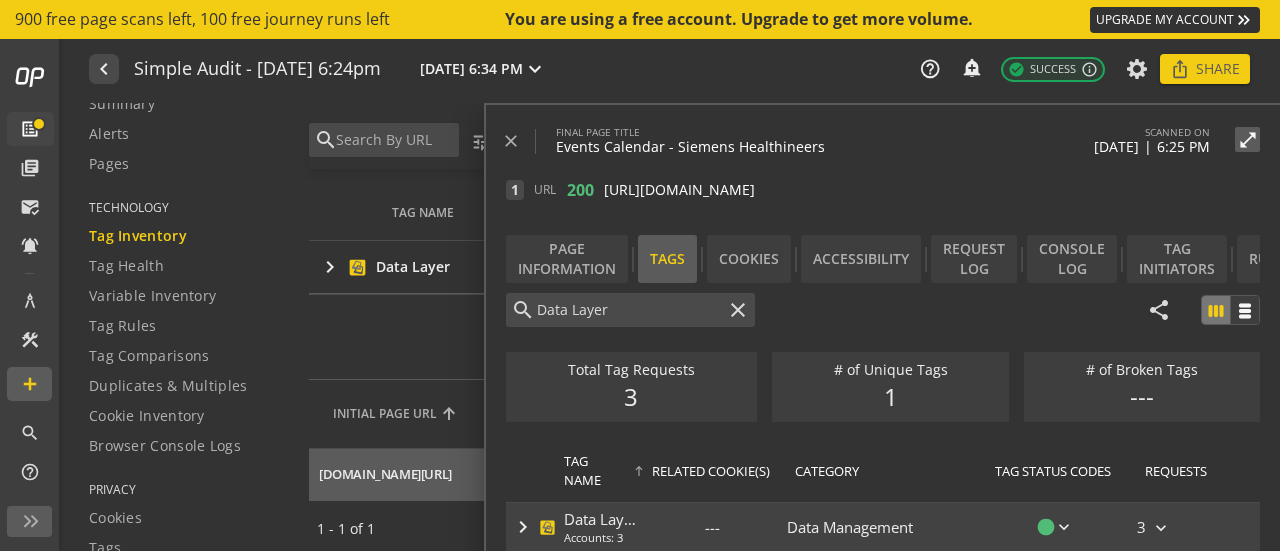click on "Data Layer" at bounding box center (600, 519) 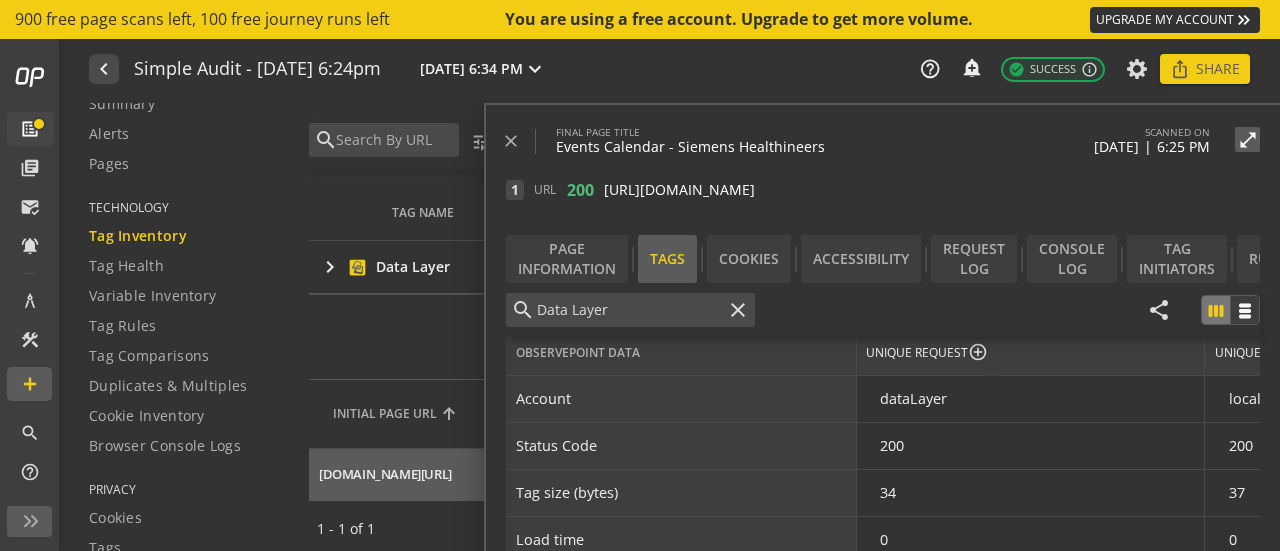 scroll, scrollTop: 224, scrollLeft: 0, axis: vertical 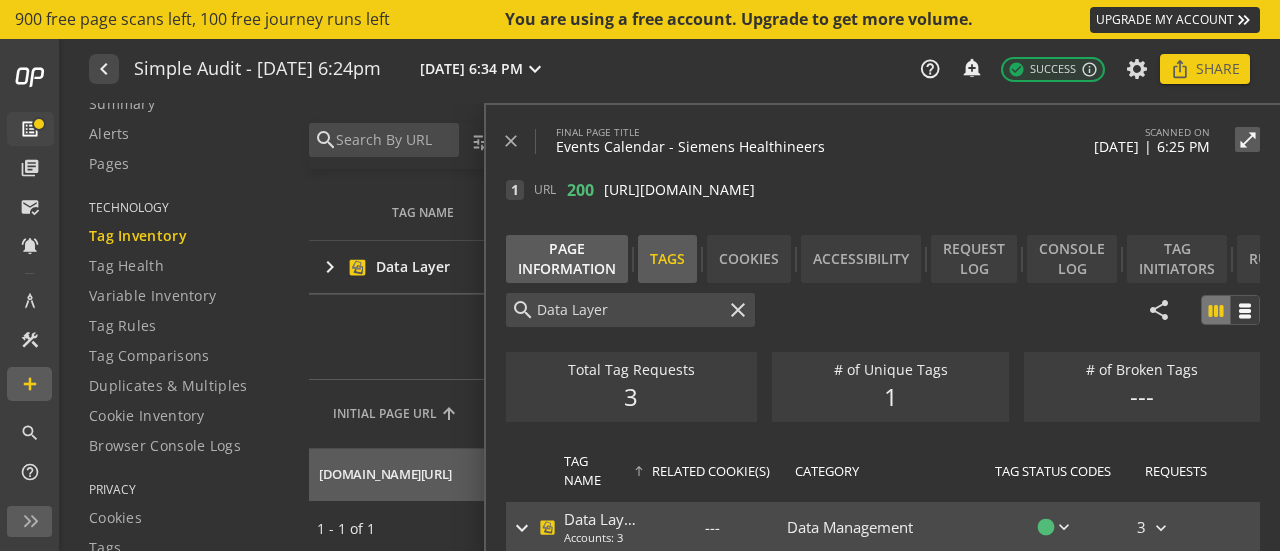 click on "Page Information" at bounding box center [567, 259] 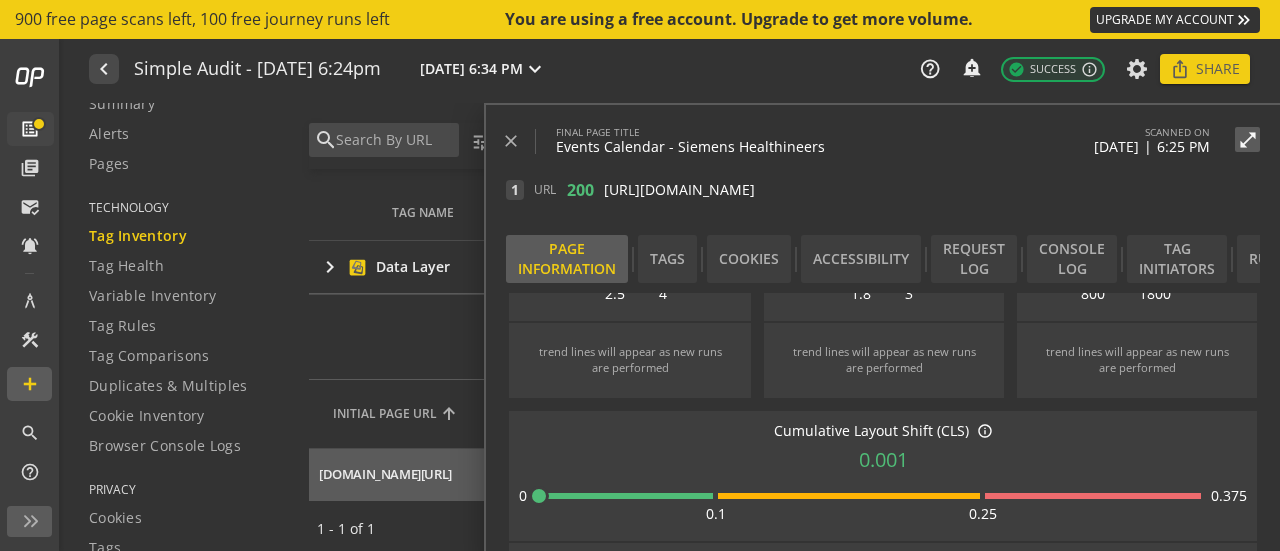 scroll, scrollTop: 78, scrollLeft: 0, axis: vertical 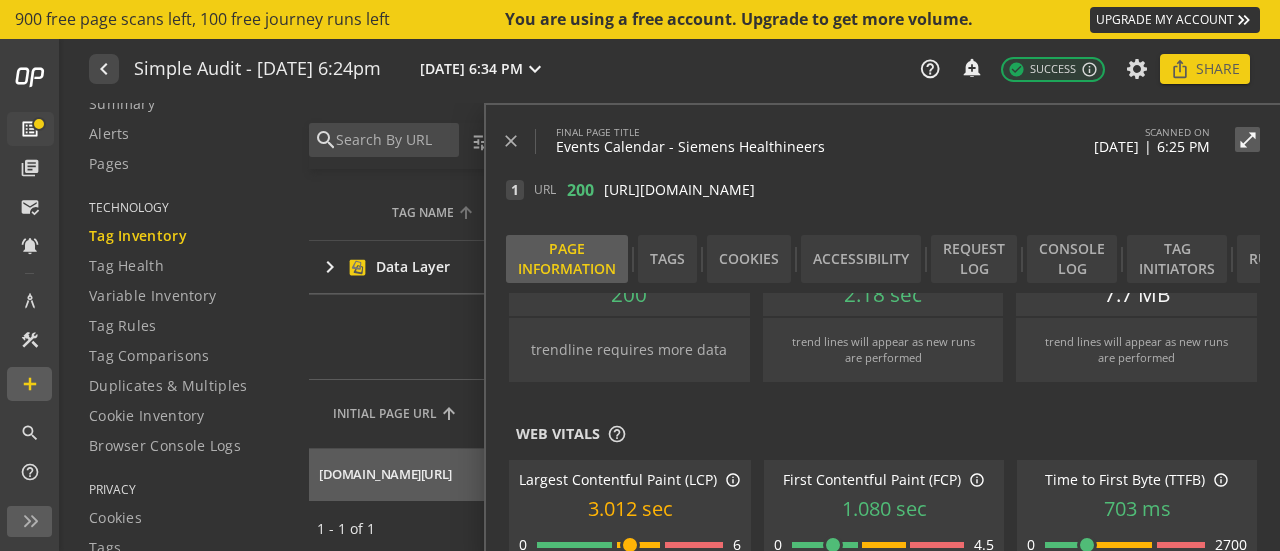 click on "TAG NAME" 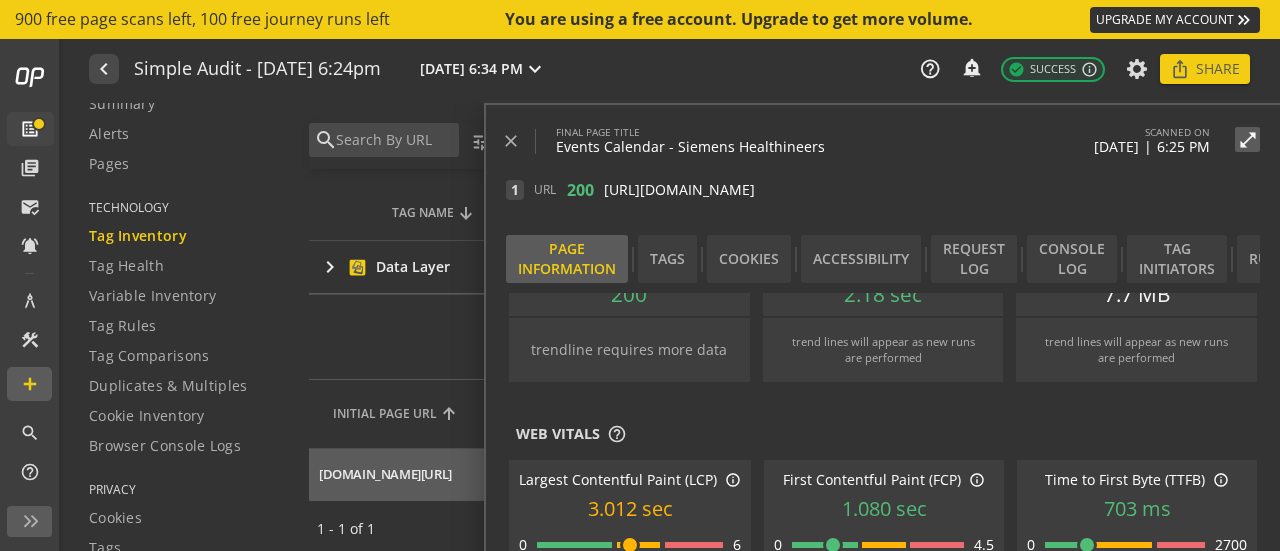click on "TAG NAME" 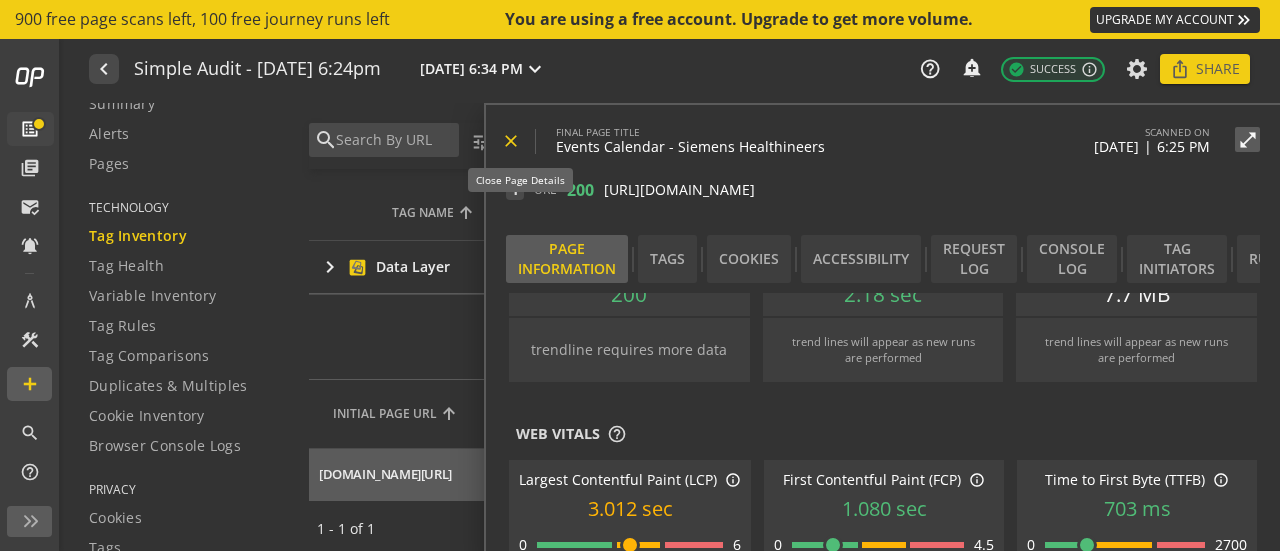 click on "close" at bounding box center [511, 141] 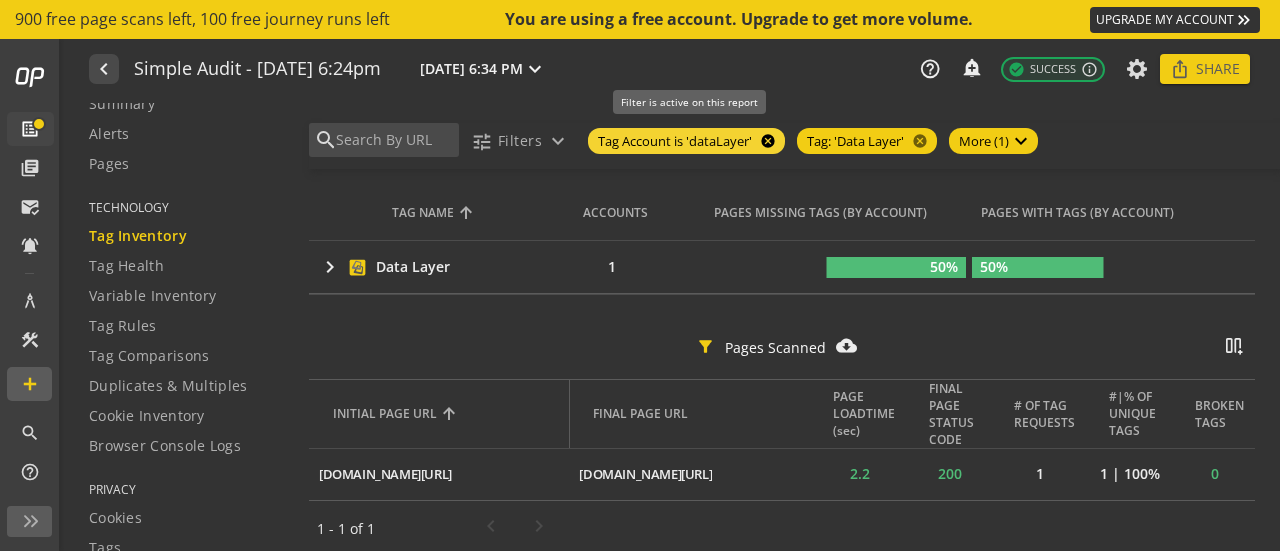 click on "cancel" at bounding box center [766, 141] 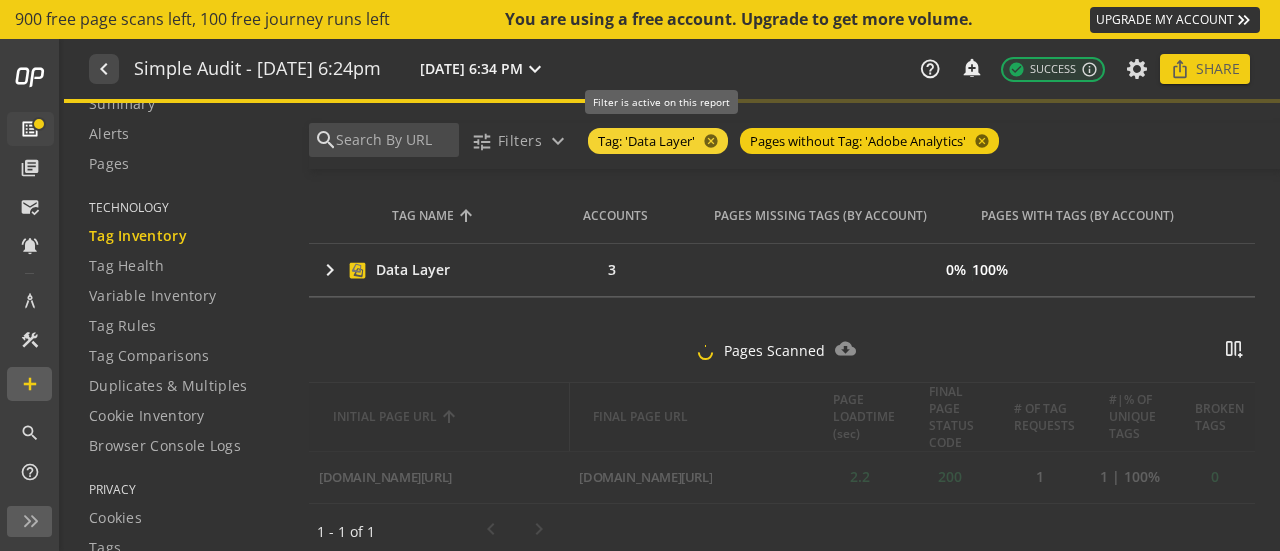 scroll, scrollTop: 364, scrollLeft: 0, axis: vertical 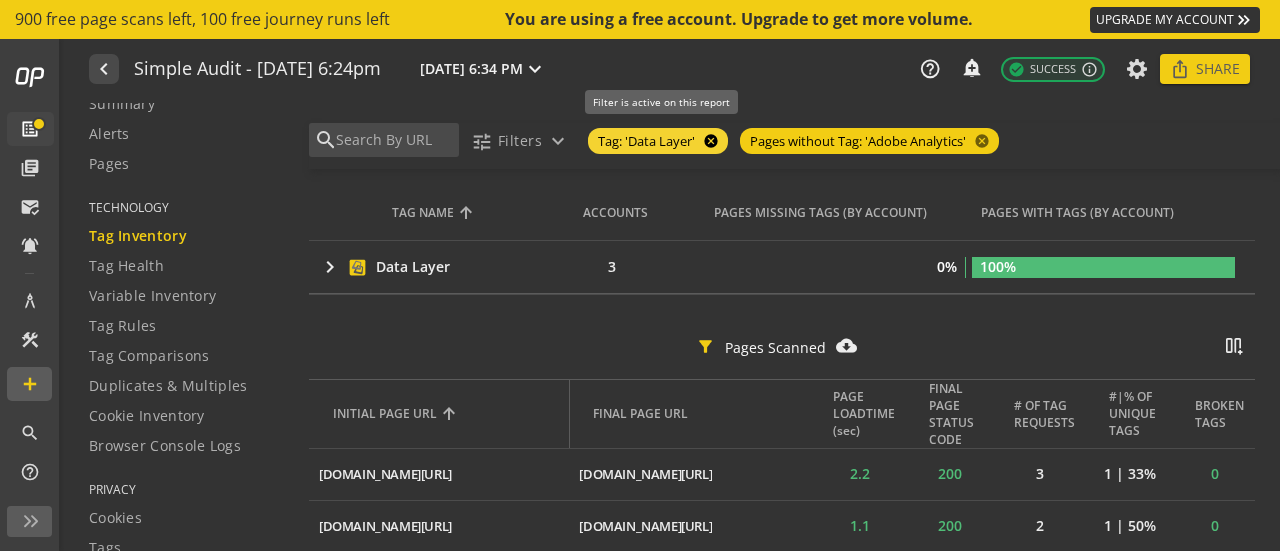 click on "cancel" at bounding box center [709, 141] 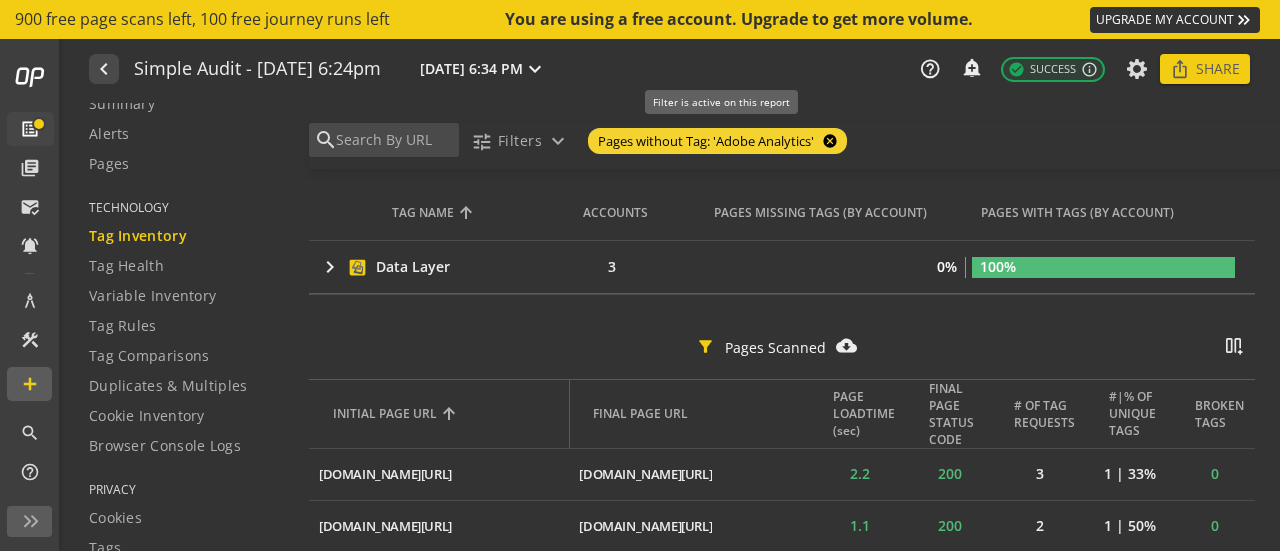 click on "cancel" at bounding box center [828, 141] 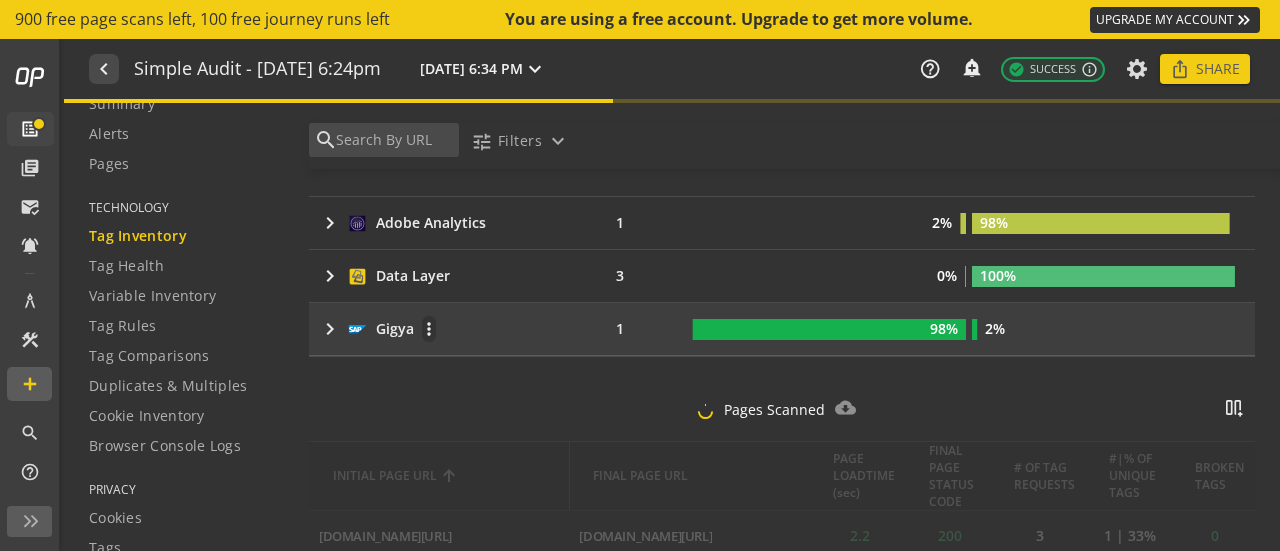 scroll, scrollTop: 405, scrollLeft: 0, axis: vertical 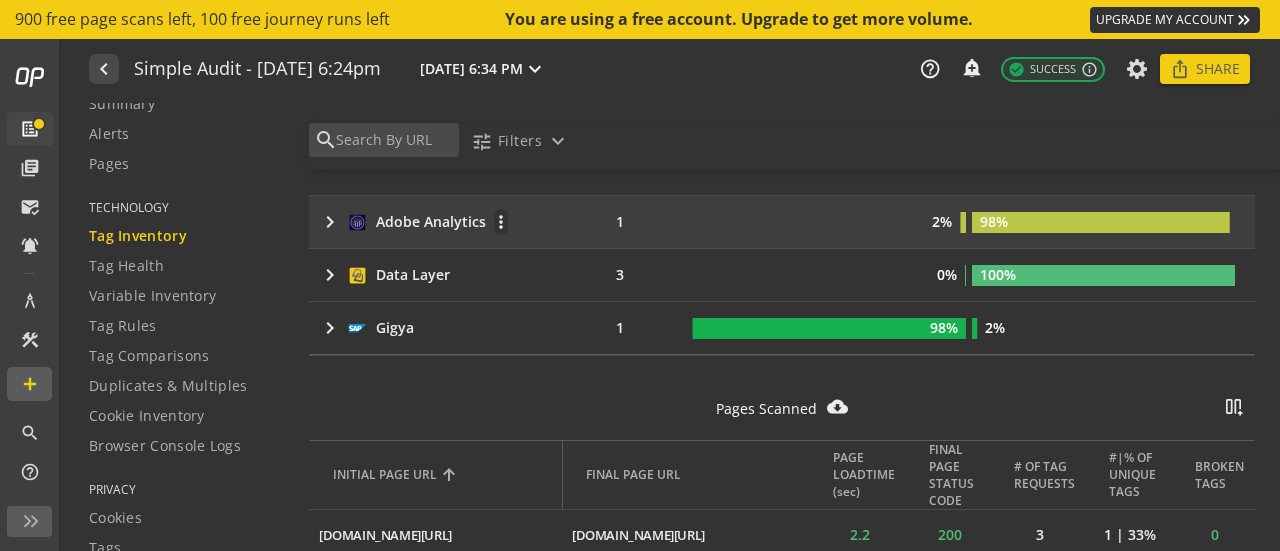 click on "keyboard_arrow_right" 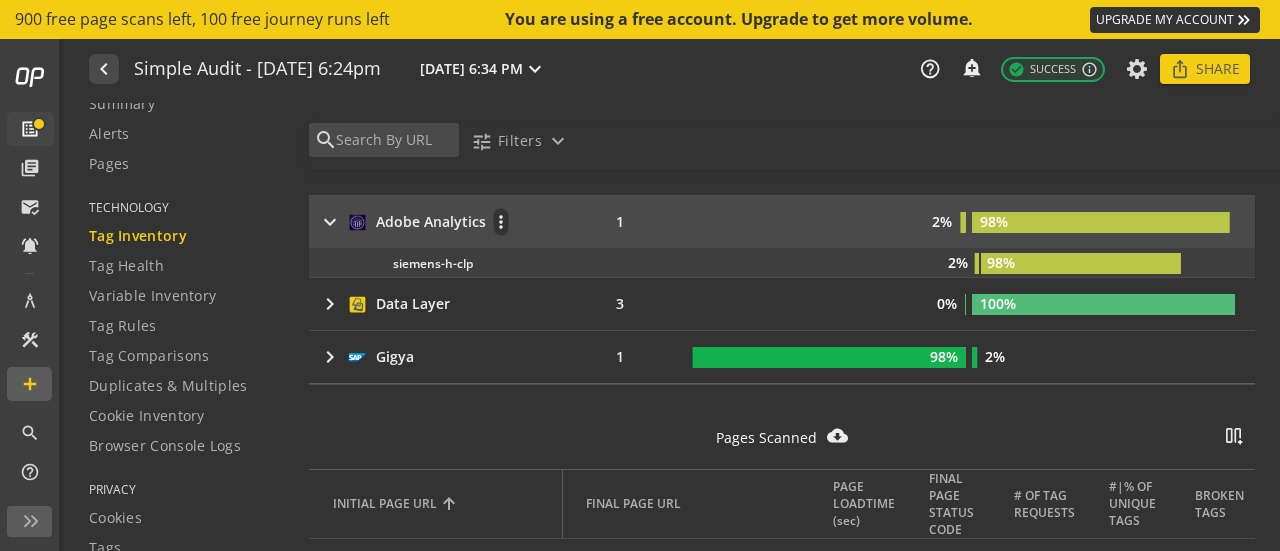 click on "Adobe Analytics" 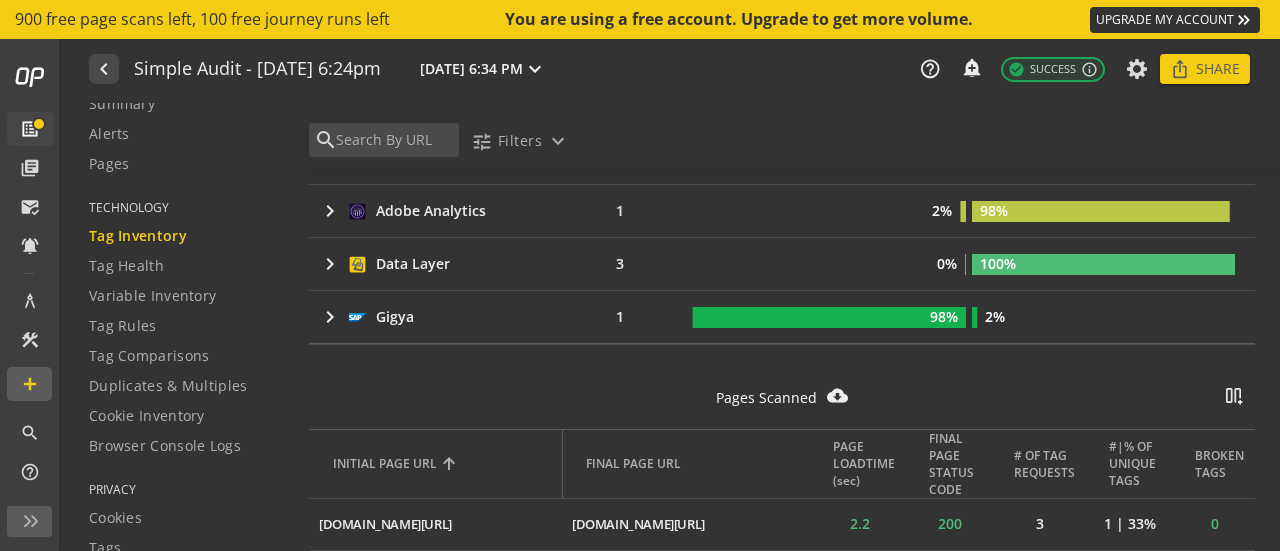 scroll, scrollTop: 414, scrollLeft: 0, axis: vertical 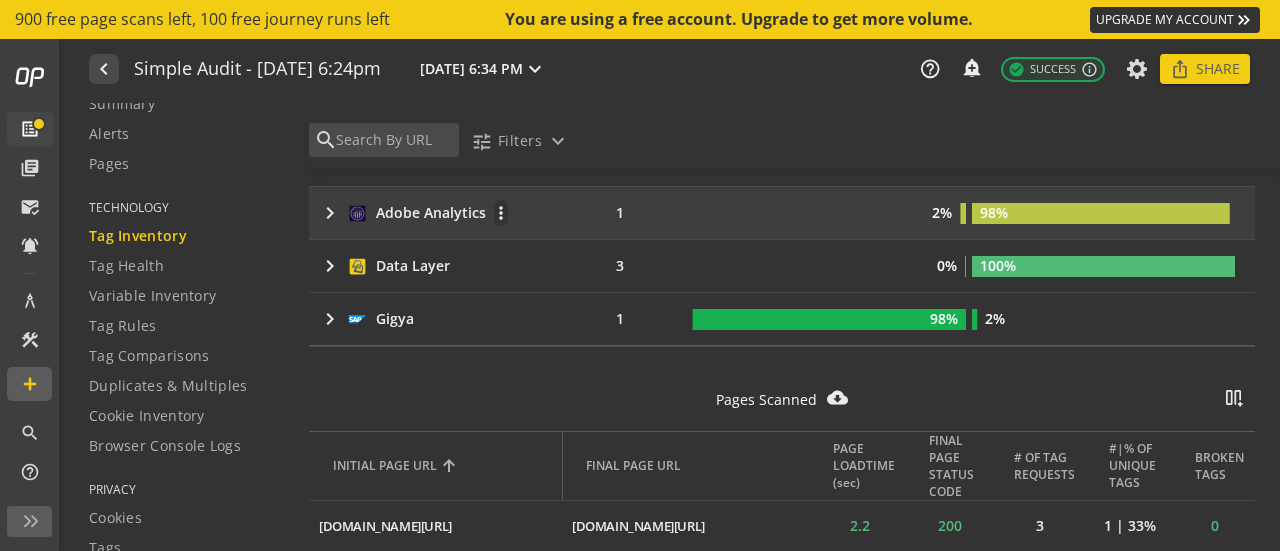 click on "Adobe Analytics" 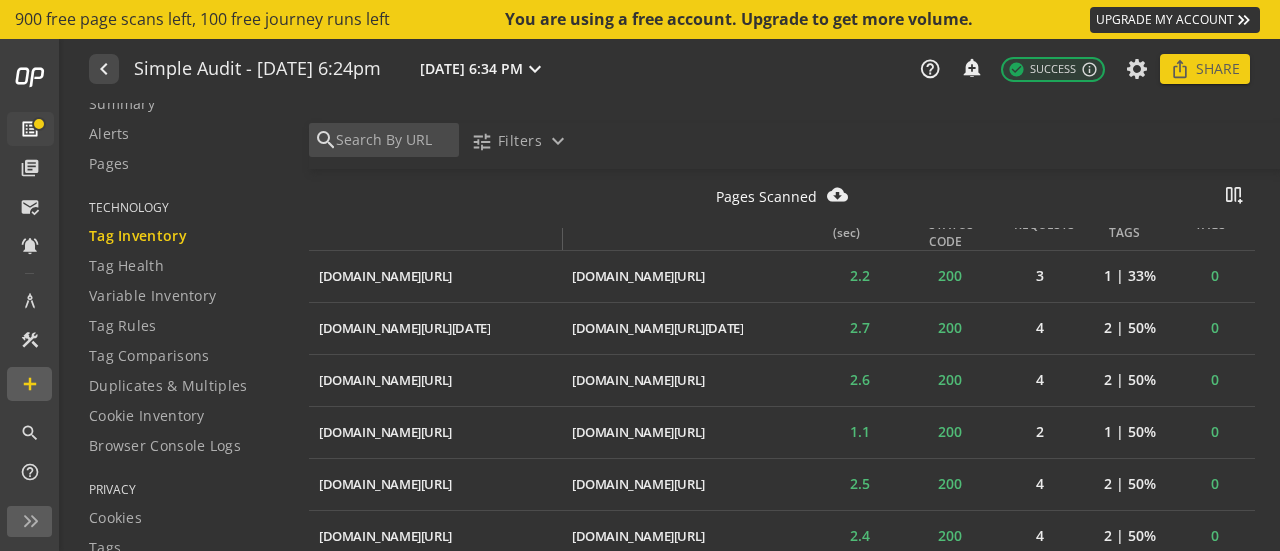 scroll, scrollTop: 694, scrollLeft: 0, axis: vertical 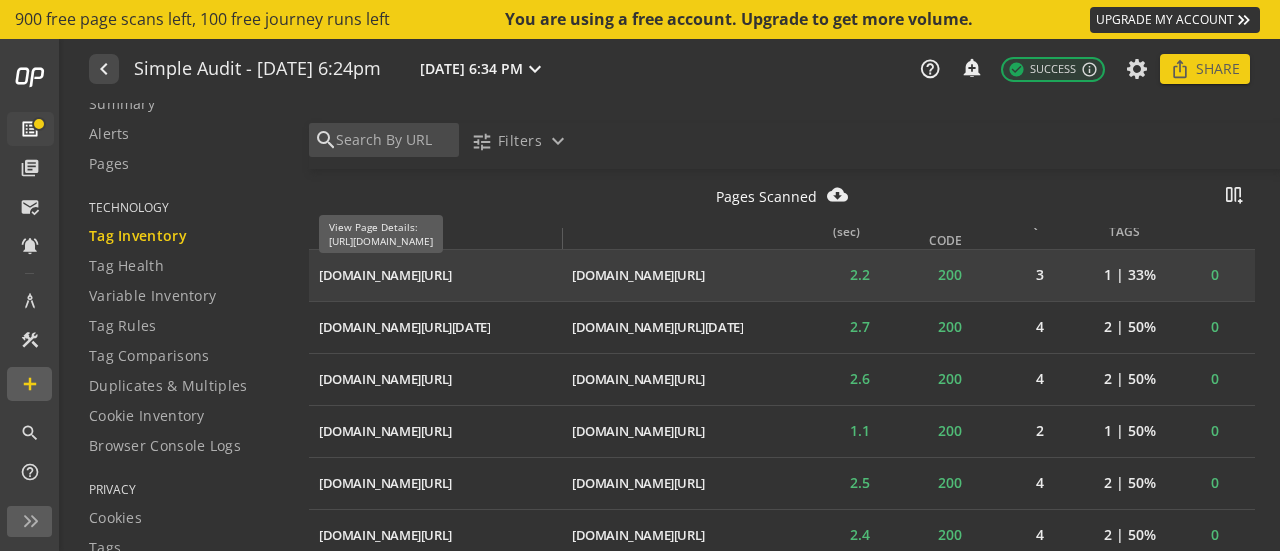 click on "[DOMAIN_NAME][URL]" 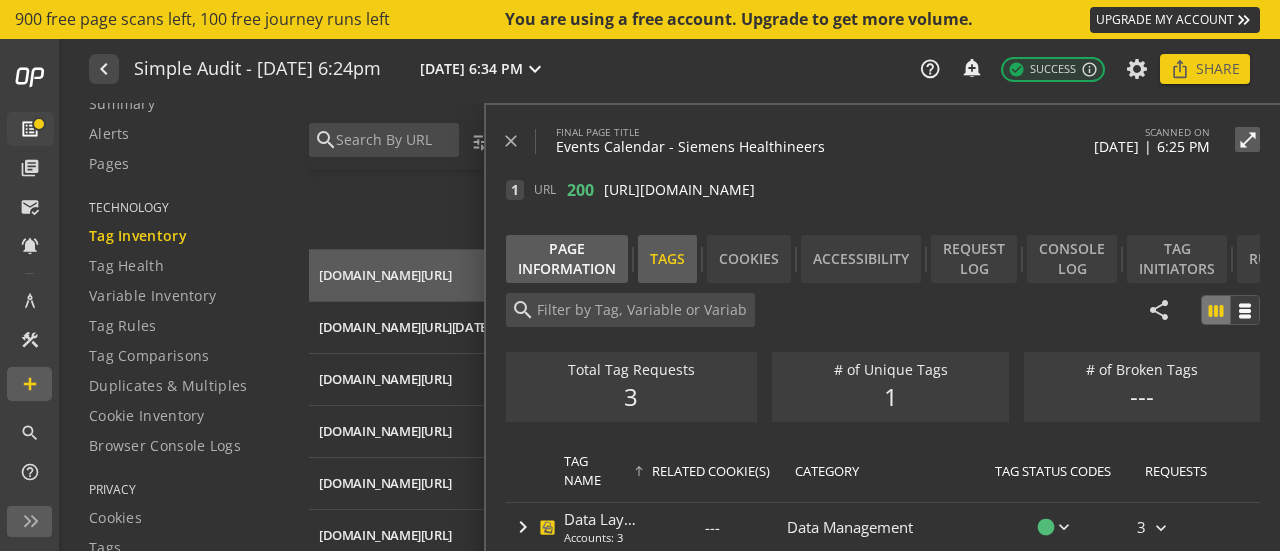 click on "Page Information" at bounding box center [567, 259] 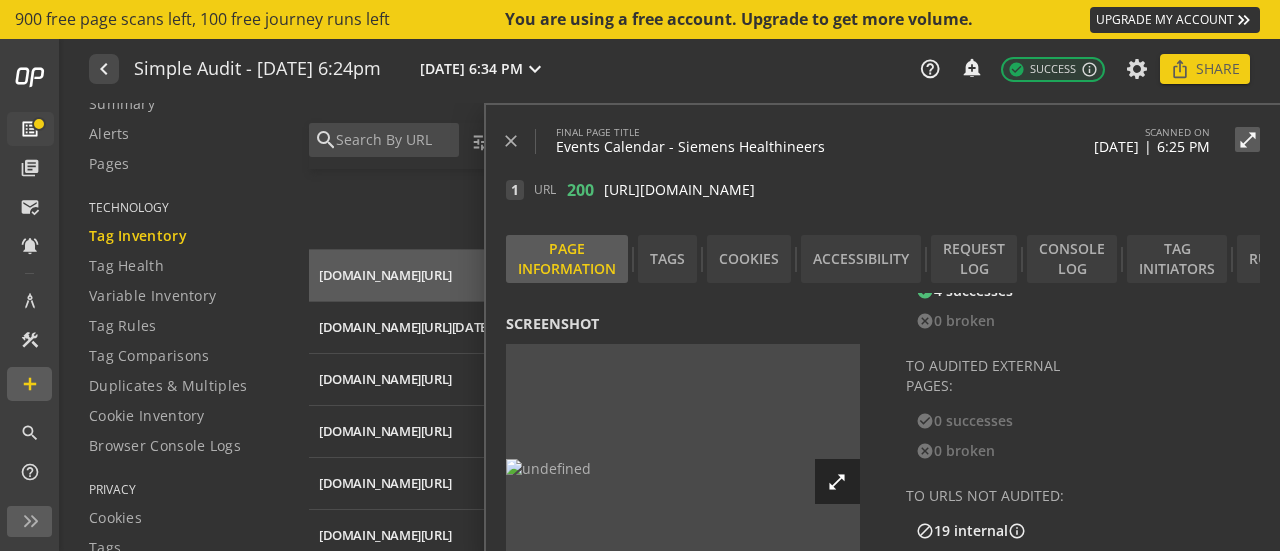 scroll, scrollTop: 815, scrollLeft: 0, axis: vertical 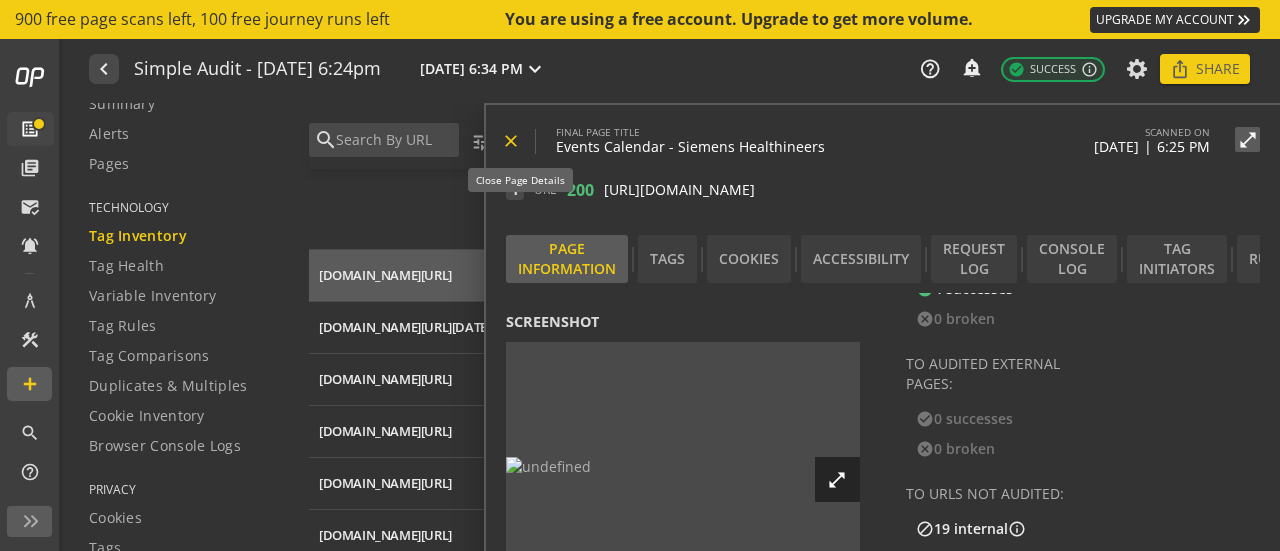 click on "close" at bounding box center [511, 141] 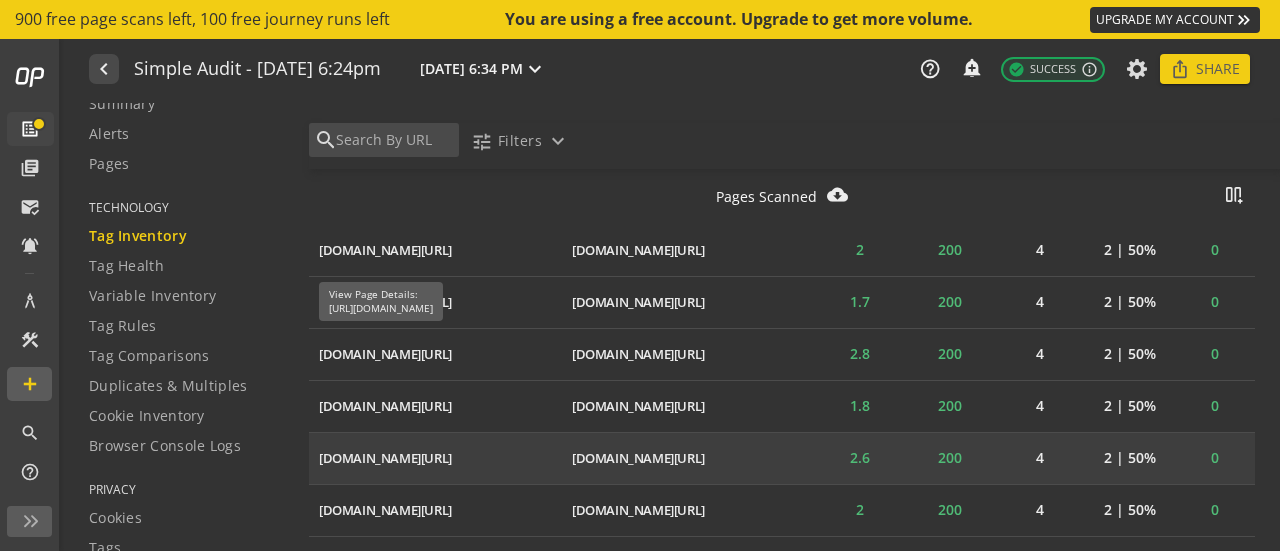 scroll, scrollTop: 1082, scrollLeft: 0, axis: vertical 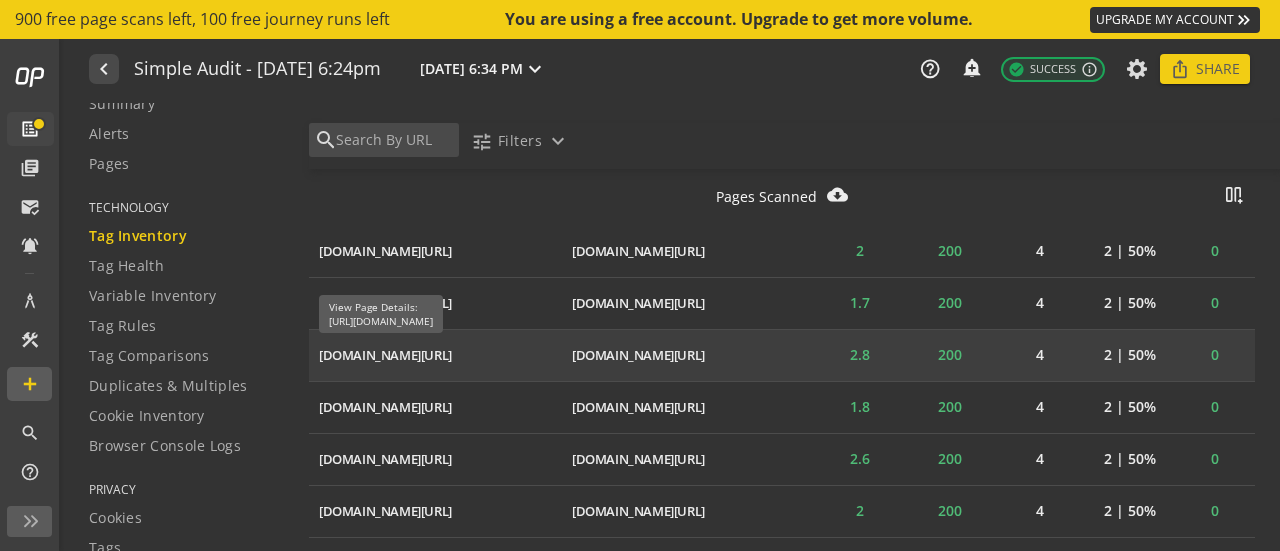 click on "[DOMAIN_NAME][URL]" 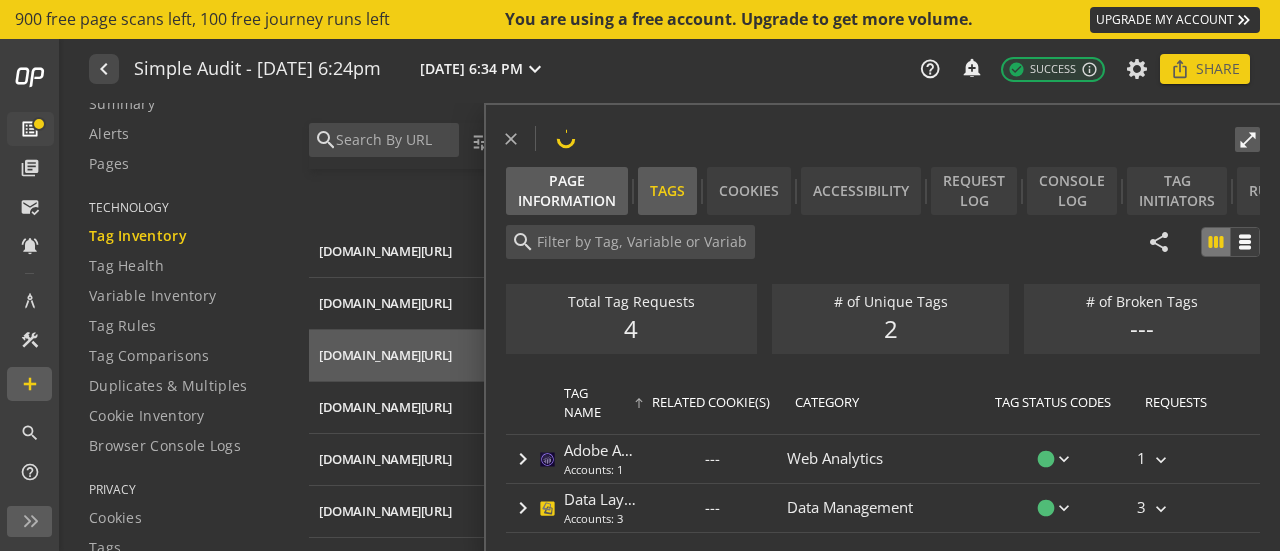 click on "Page Information" at bounding box center [567, 191] 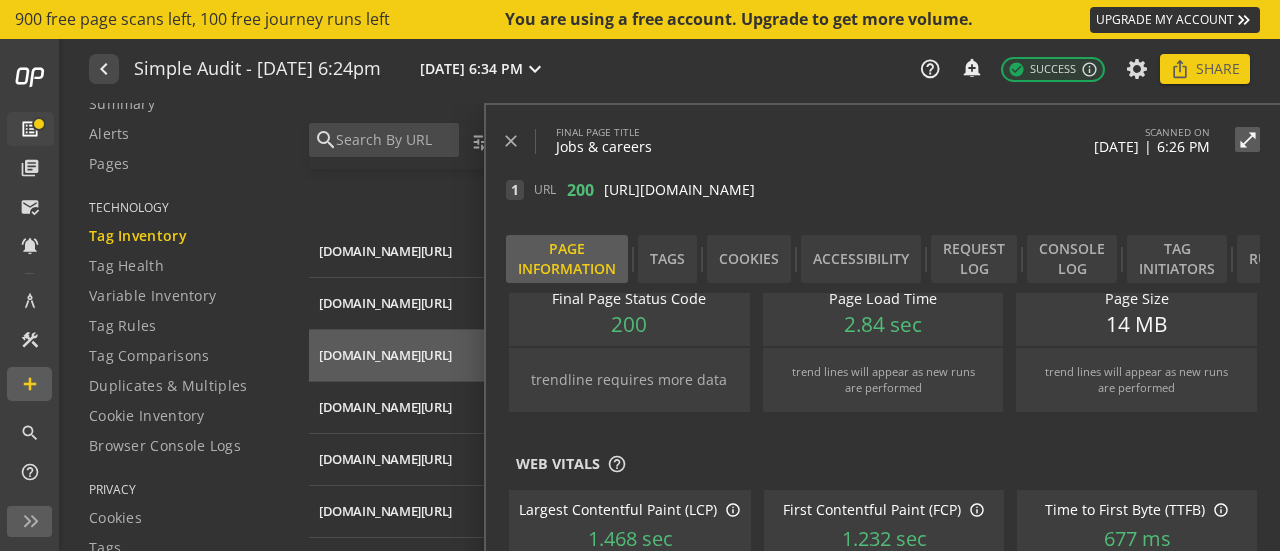 scroll, scrollTop: 0, scrollLeft: 0, axis: both 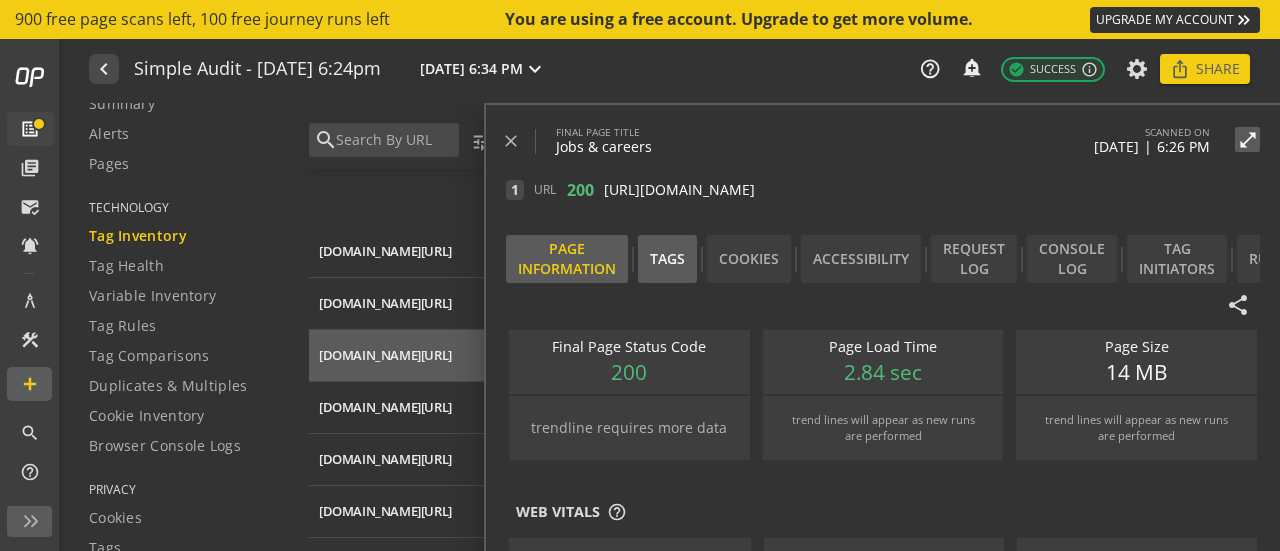 click on "Tags" at bounding box center [667, 259] 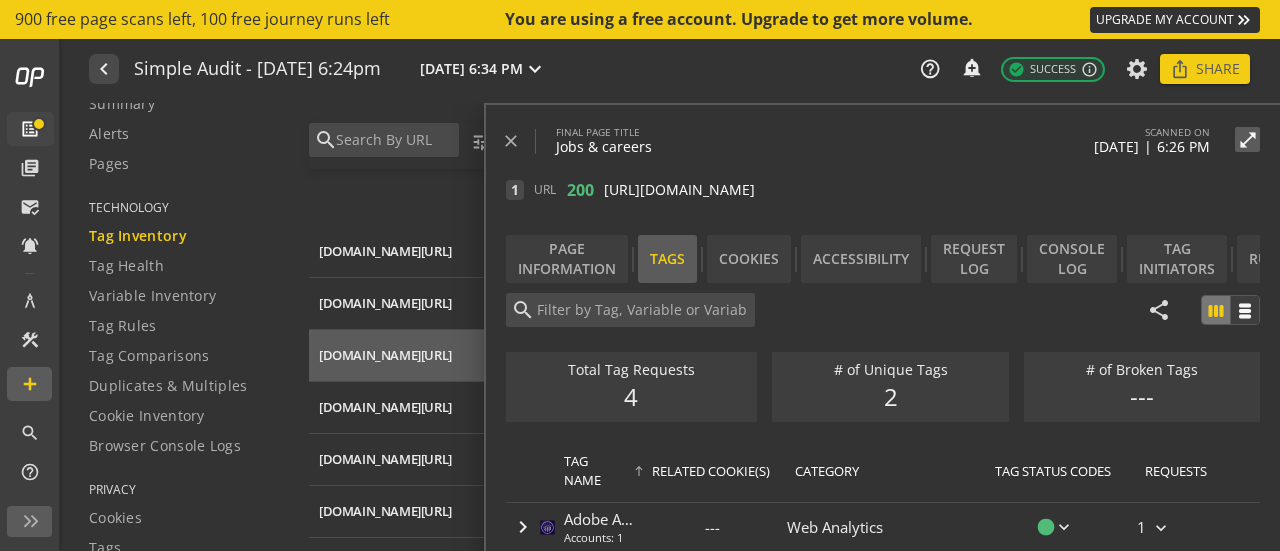 scroll, scrollTop: 22, scrollLeft: 0, axis: vertical 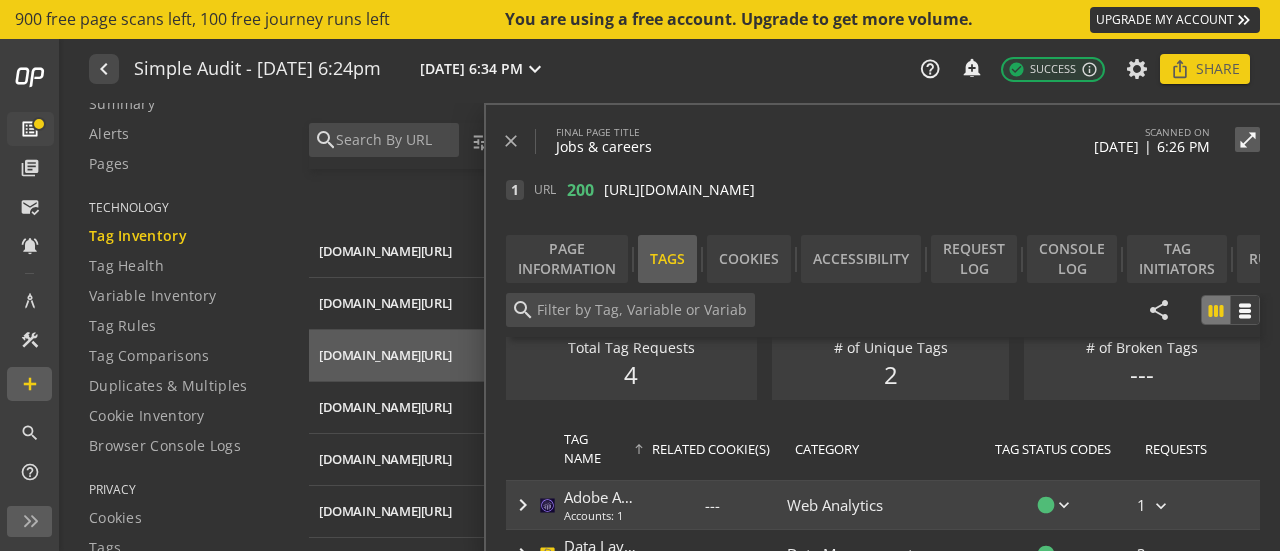 click on "Adobe Analytics" at bounding box center [600, 497] 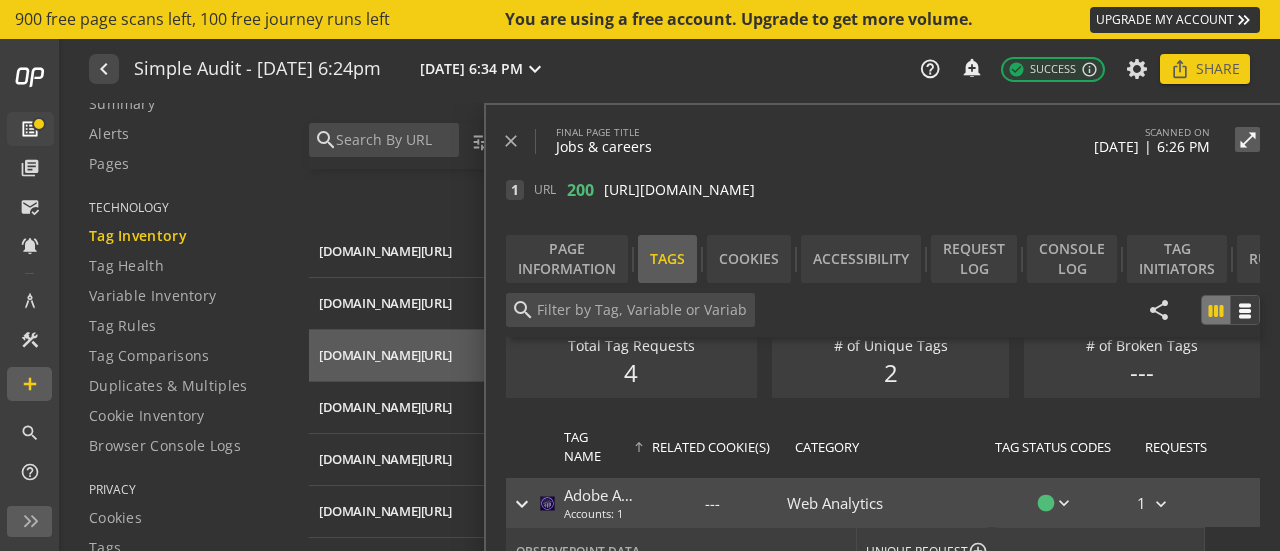 scroll, scrollTop: 306, scrollLeft: 0, axis: vertical 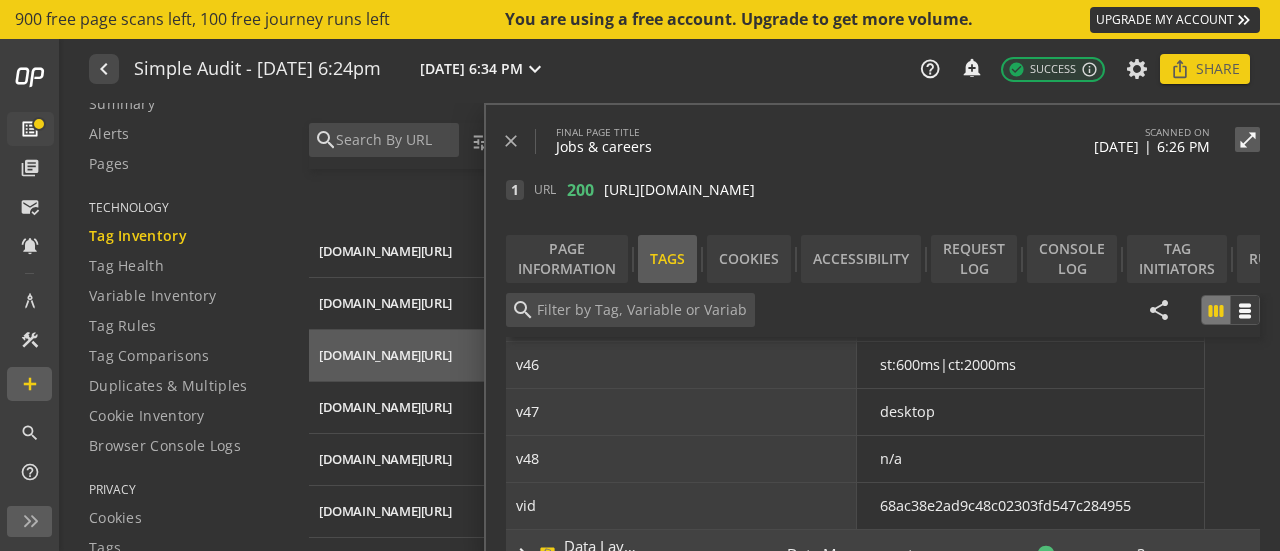 click on "---" at bounding box center (712, 554) 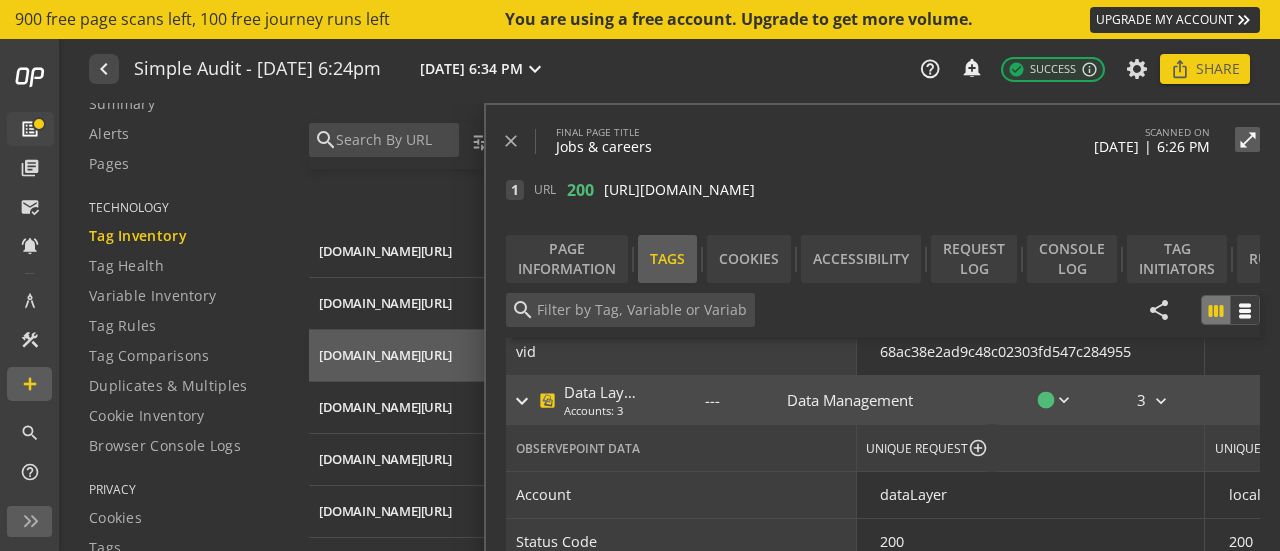 scroll, scrollTop: 676, scrollLeft: 0, axis: vertical 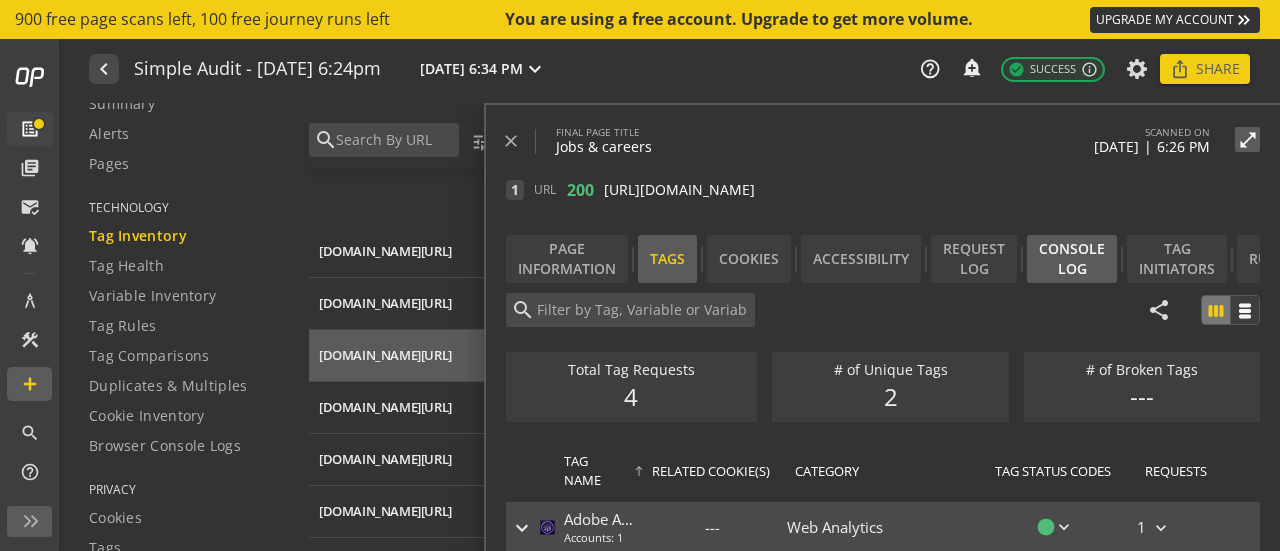 click on "Console Log" at bounding box center [1072, 259] 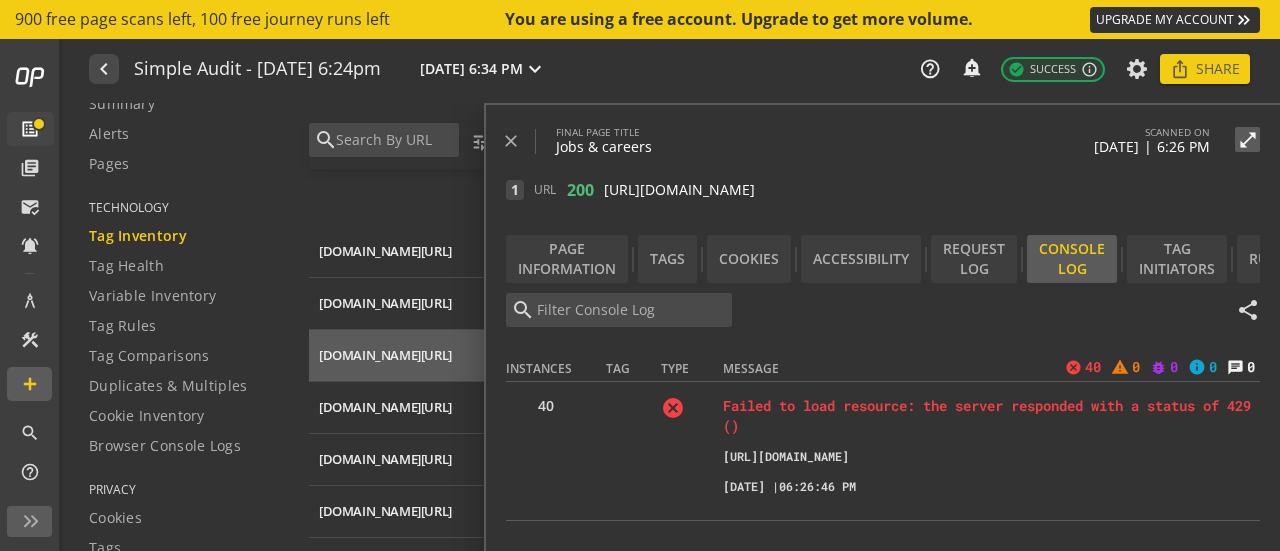 click on "cancel" at bounding box center [673, 408] 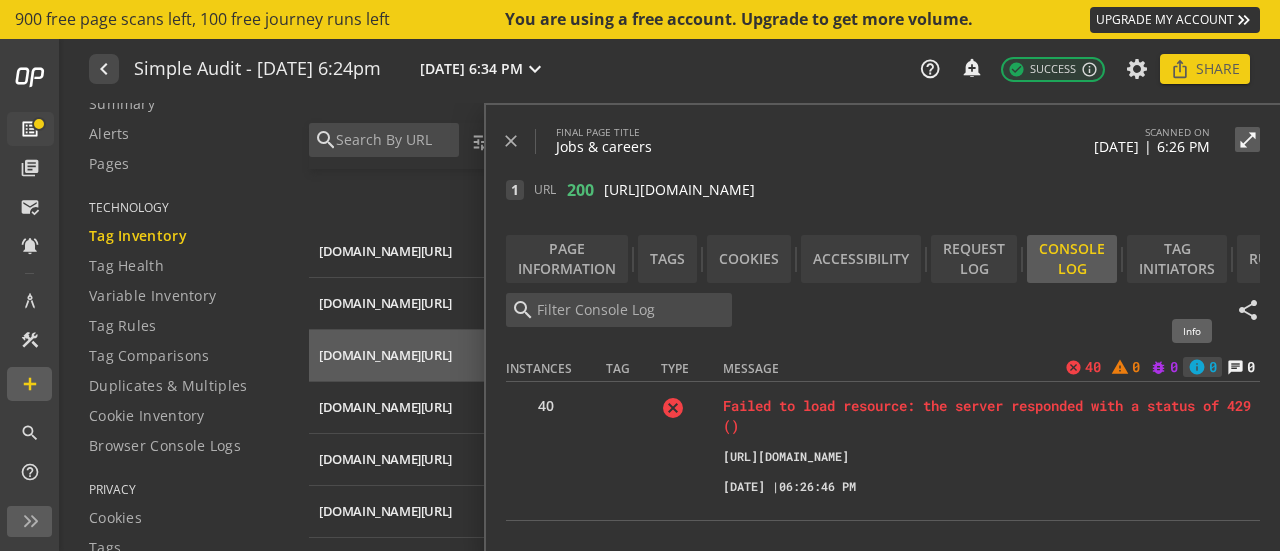 click on "info" at bounding box center (1197, 367) 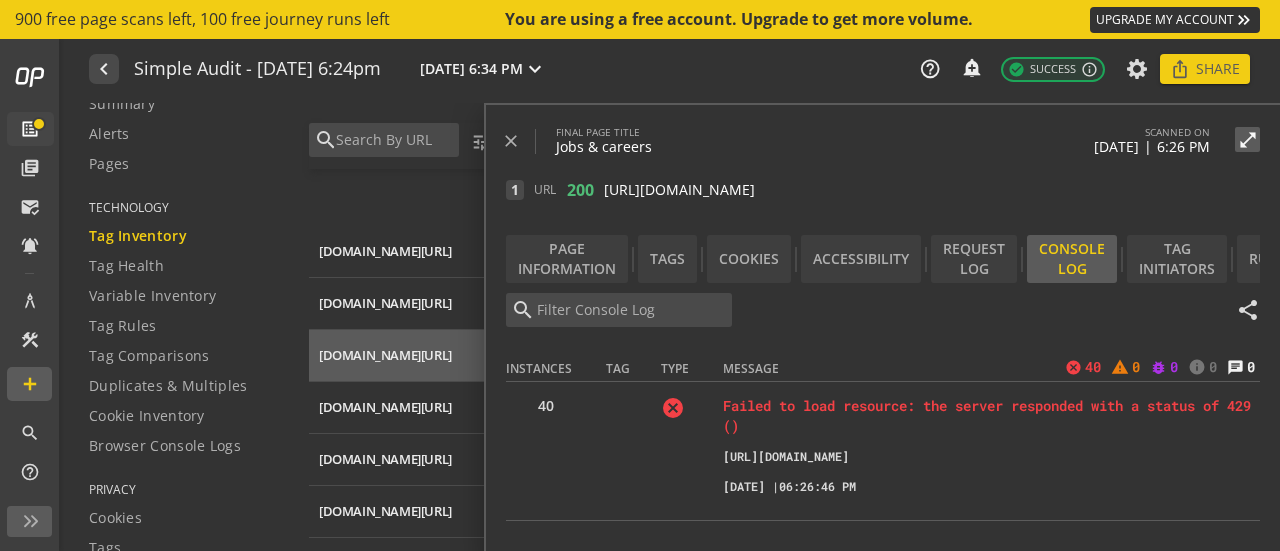 scroll, scrollTop: 26, scrollLeft: 0, axis: vertical 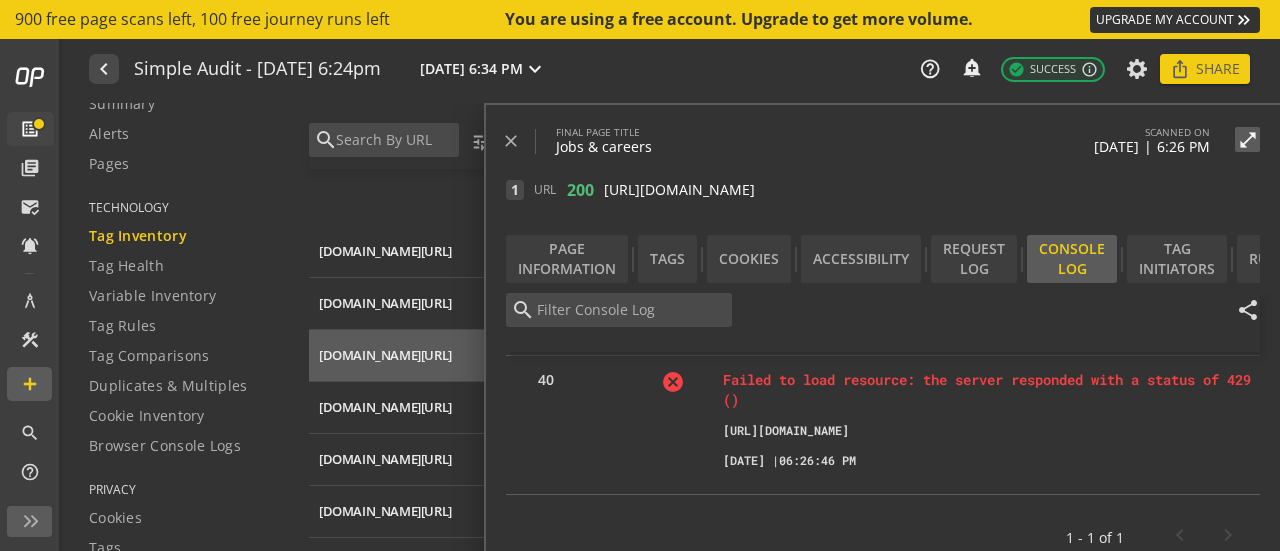 type 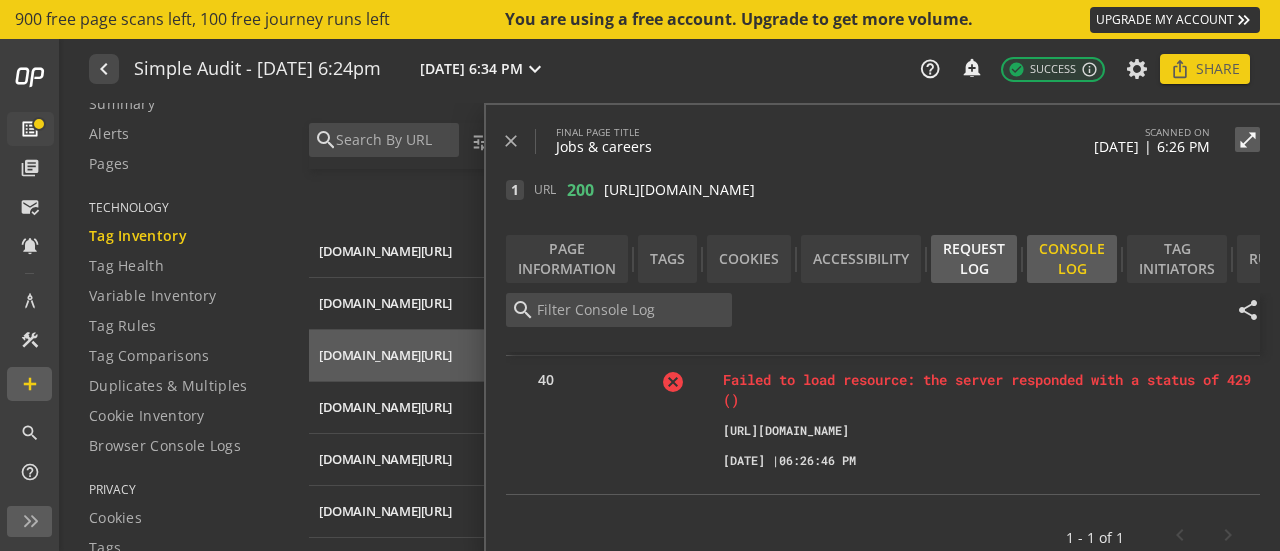 click on "Request Log" at bounding box center [974, 259] 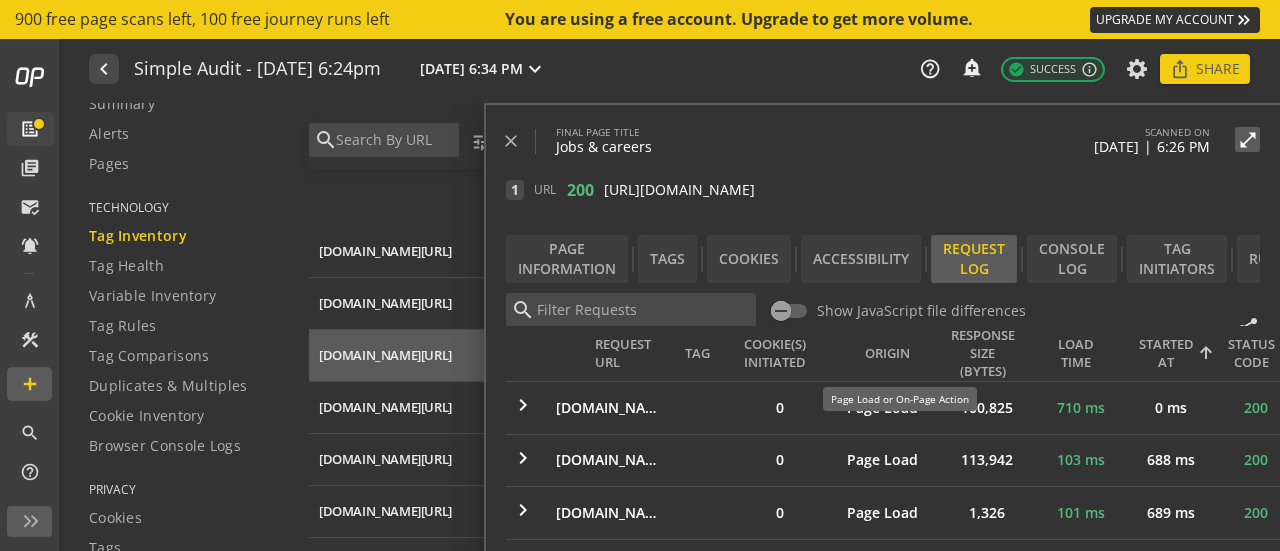 scroll, scrollTop: 0, scrollLeft: 0, axis: both 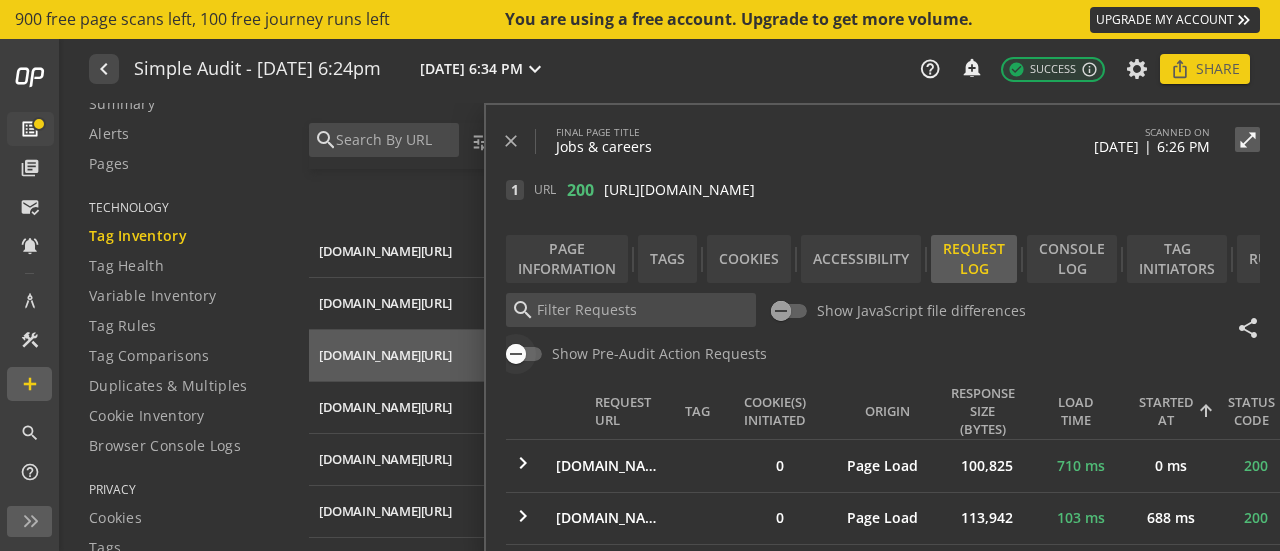 click at bounding box center [516, 354] 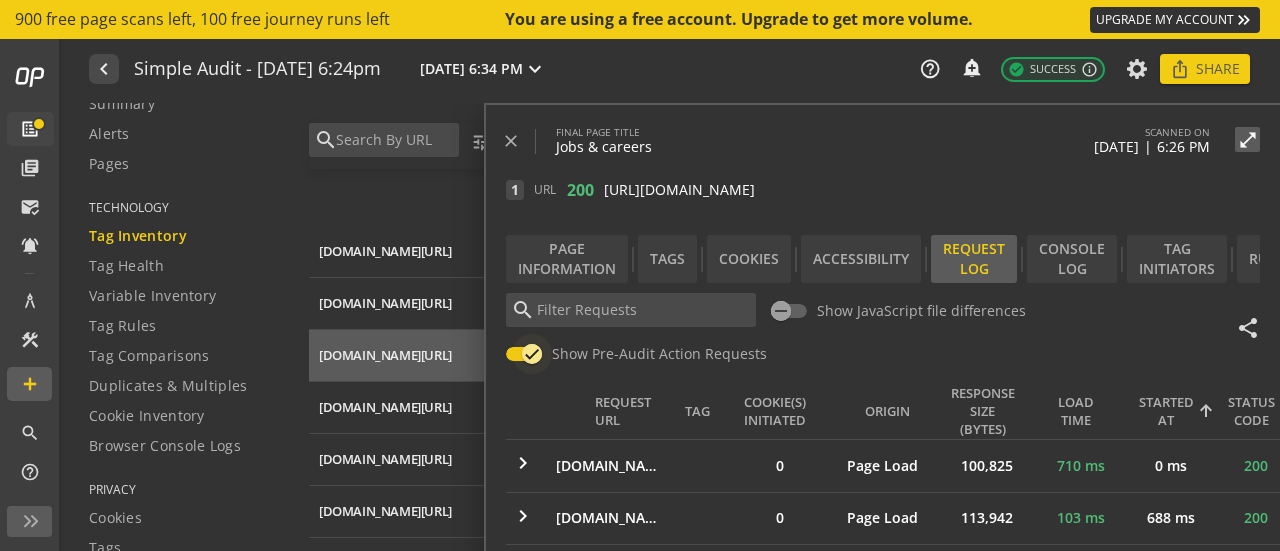 click 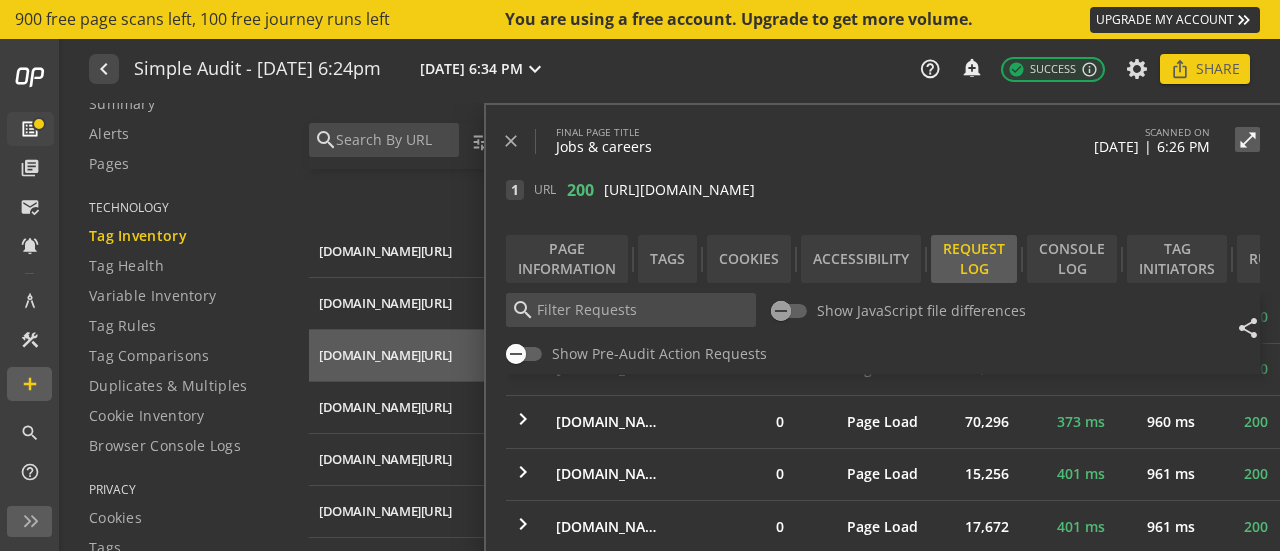 type 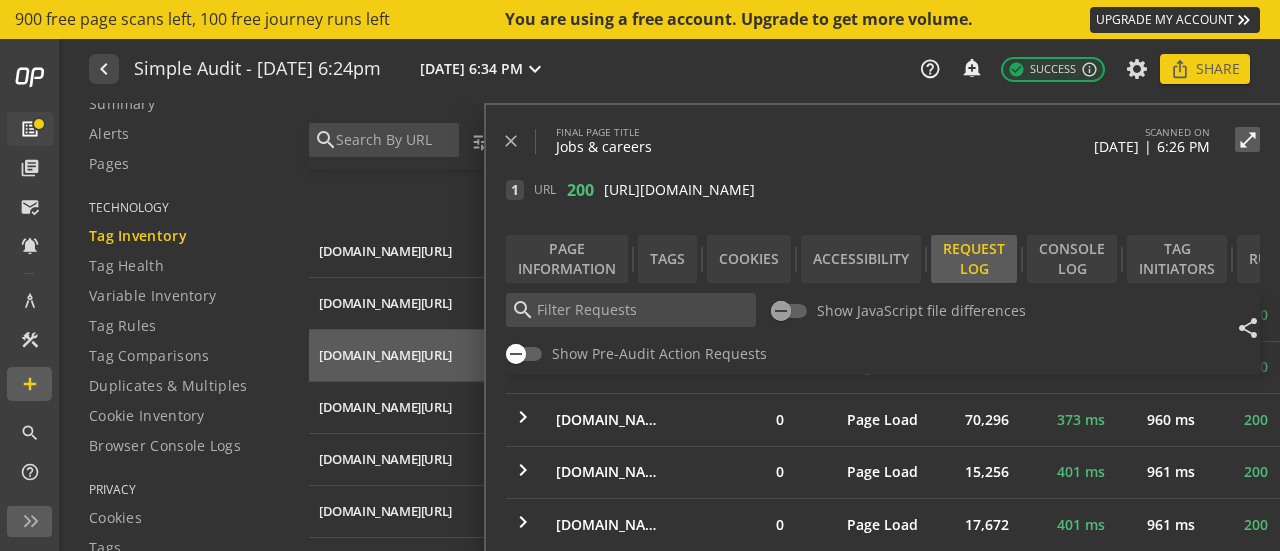 scroll, scrollTop: 0, scrollLeft: 0, axis: both 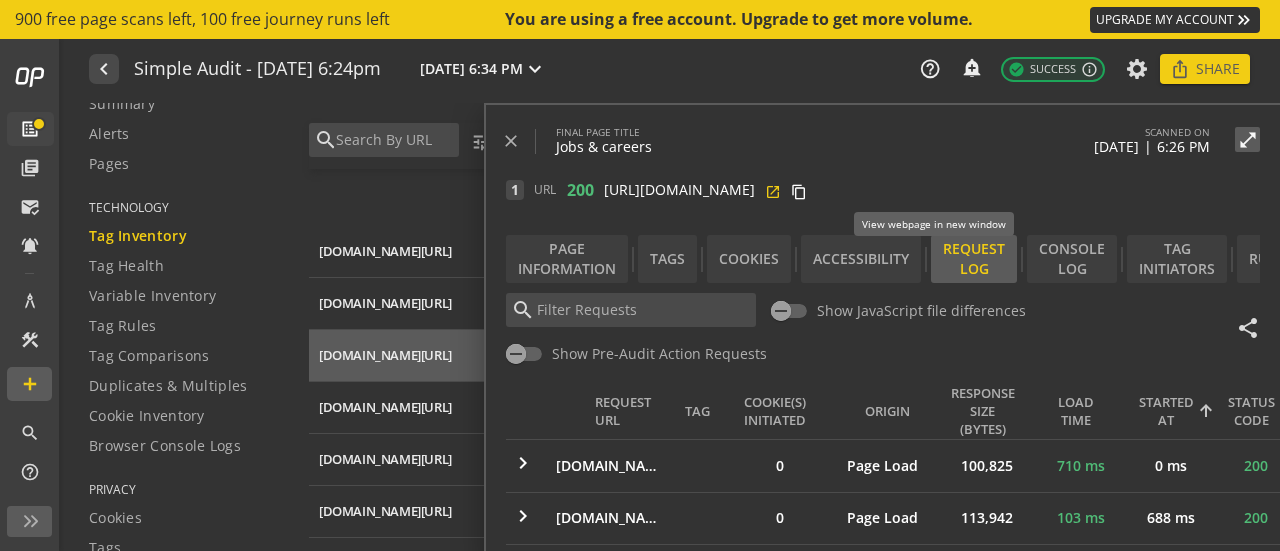 click on "open_in_new" at bounding box center [773, 190] 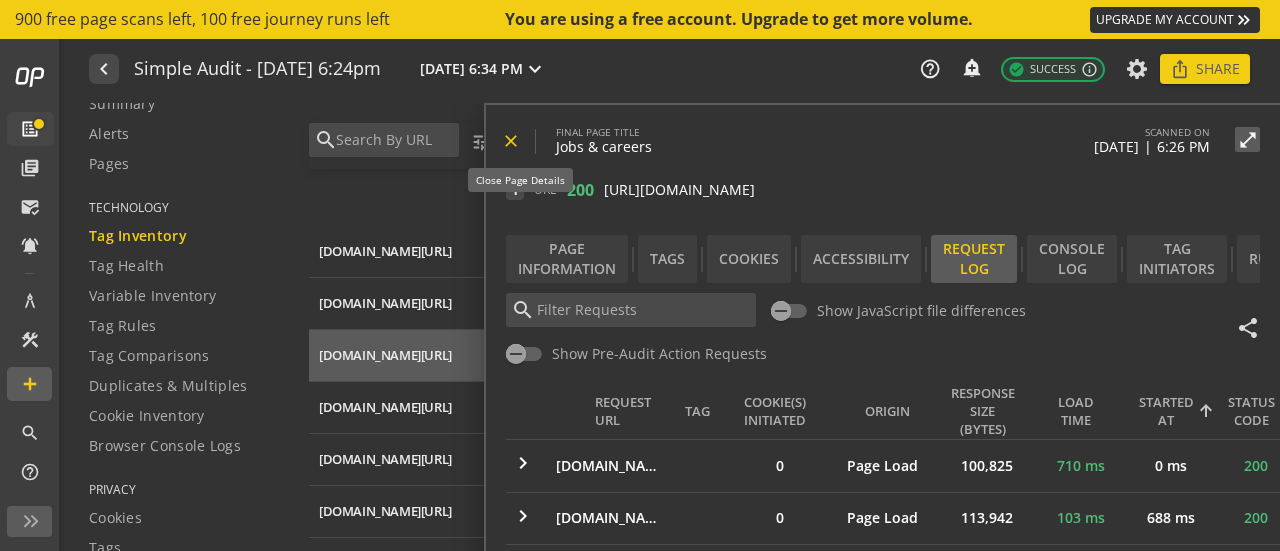 click on "close" at bounding box center (511, 141) 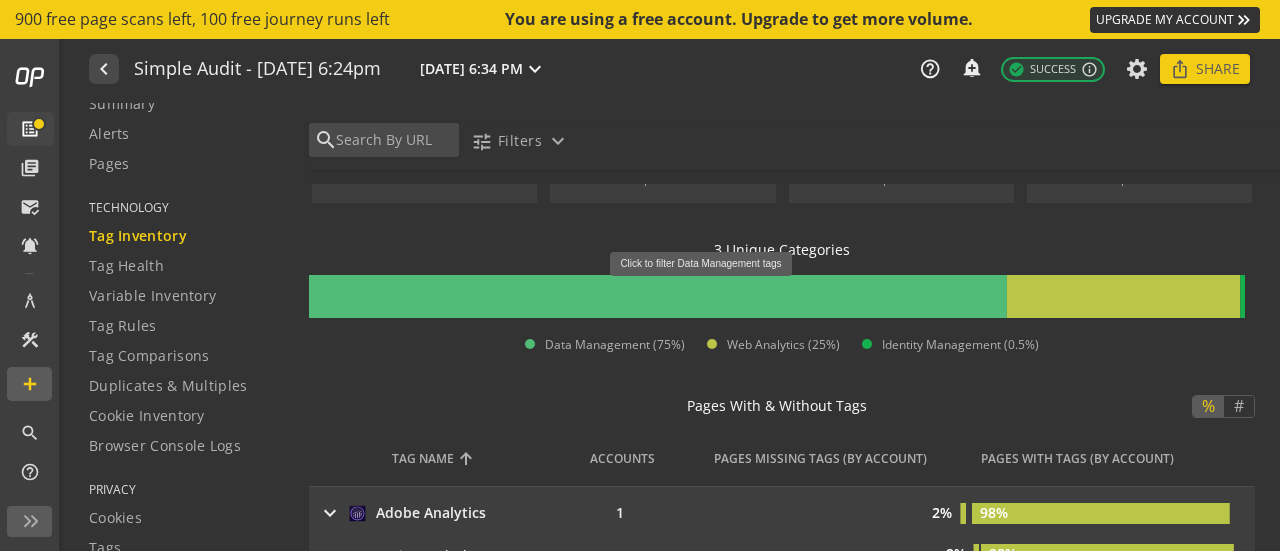 scroll, scrollTop: 0, scrollLeft: 0, axis: both 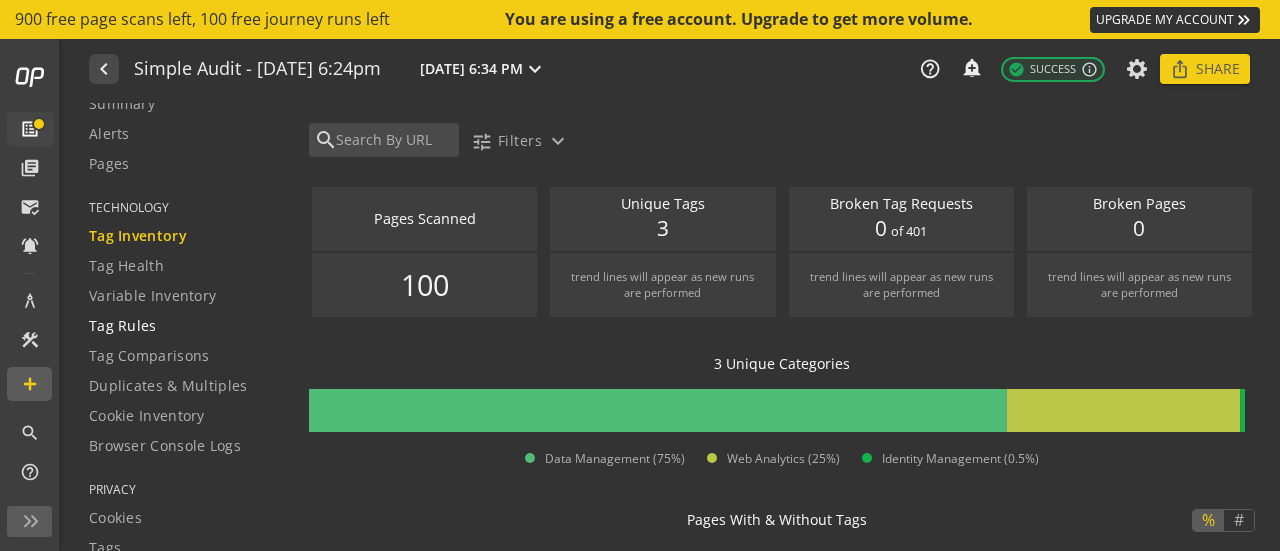 click on "Tag Rules" 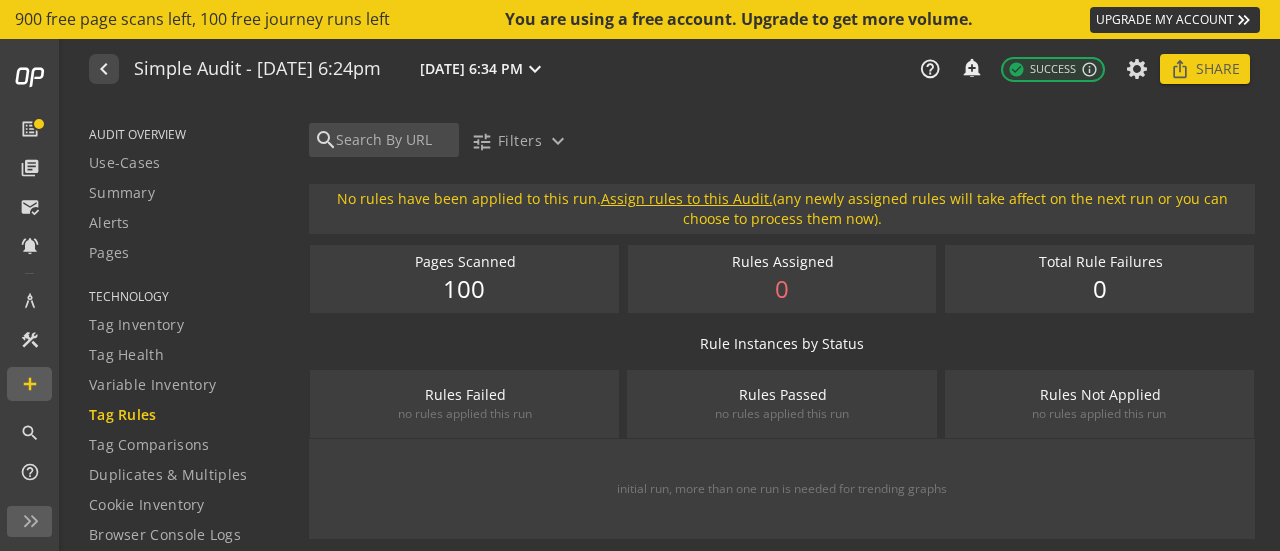 scroll, scrollTop: 0, scrollLeft: 0, axis: both 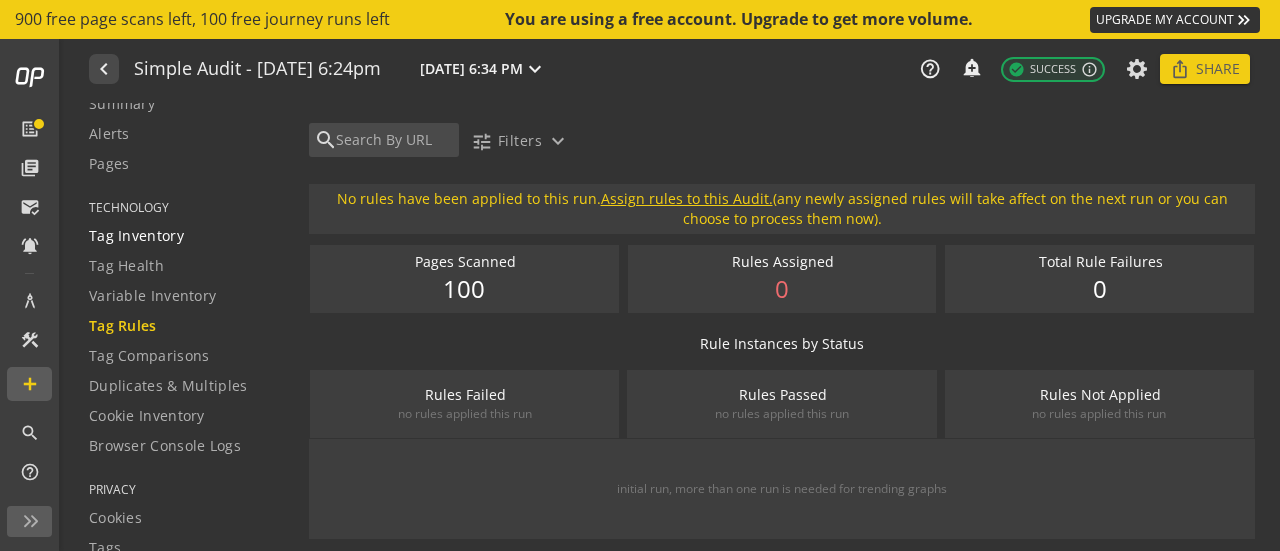 click on "Tag Inventory" 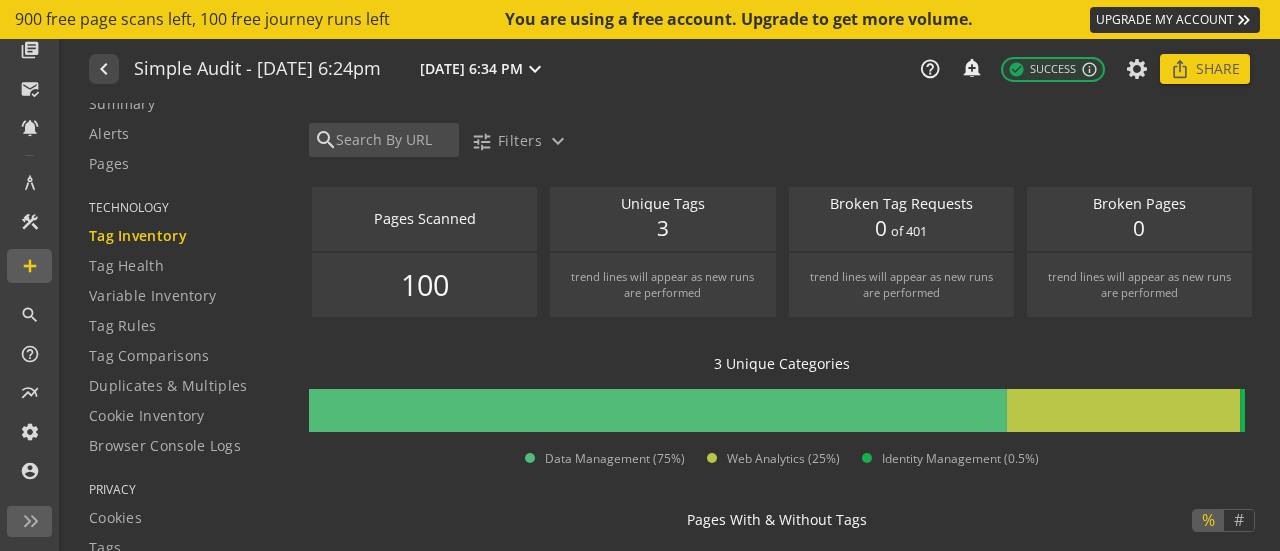 scroll, scrollTop: 119, scrollLeft: 0, axis: vertical 